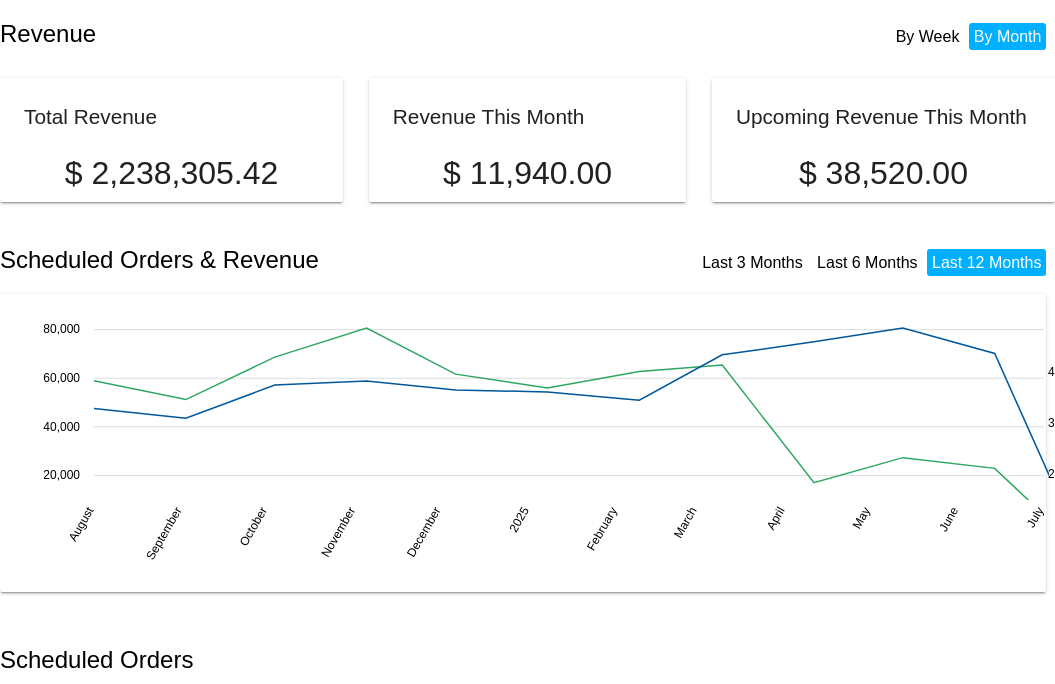 scroll, scrollTop: 0, scrollLeft: 0, axis: both 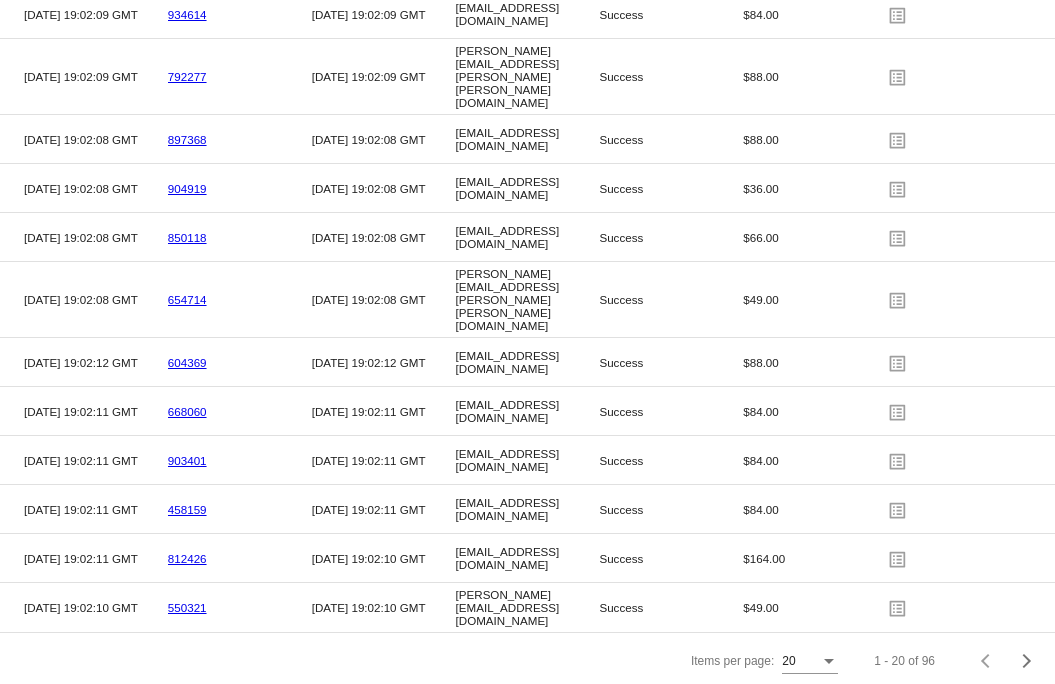 click on "20" at bounding box center (801, 662) 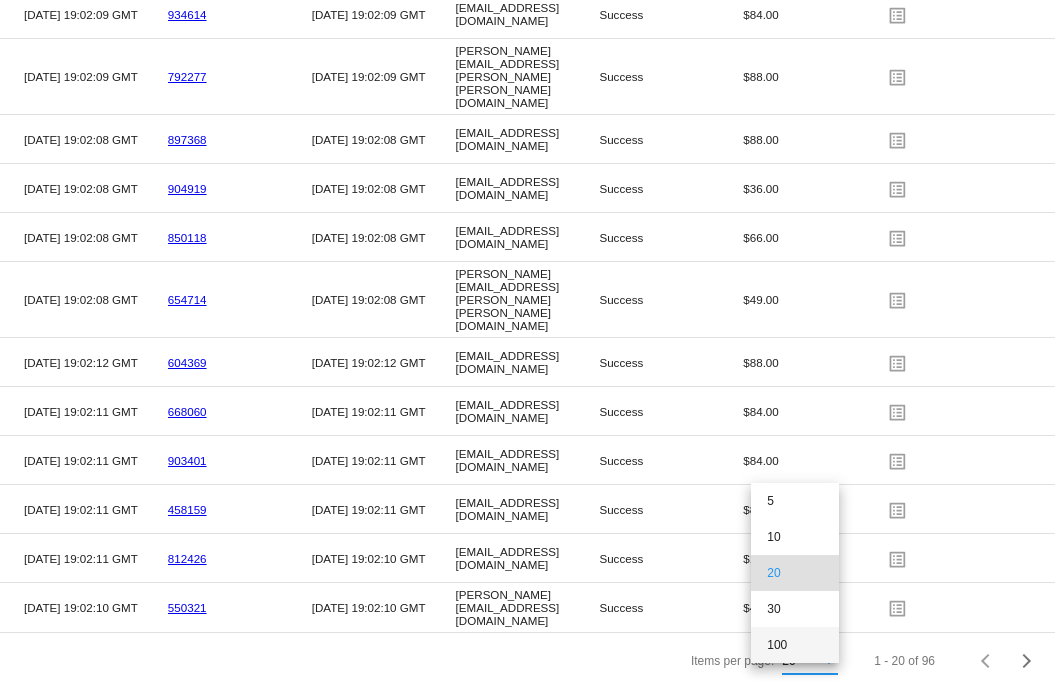click on "100" at bounding box center (795, 645) 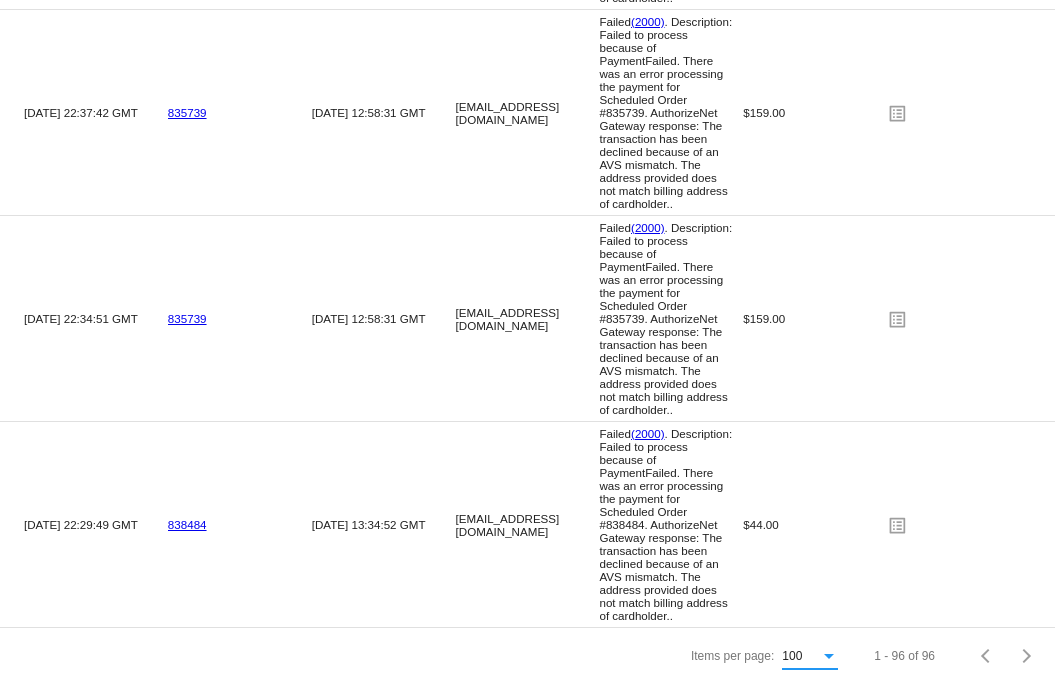 scroll, scrollTop: 8834, scrollLeft: 0, axis: vertical 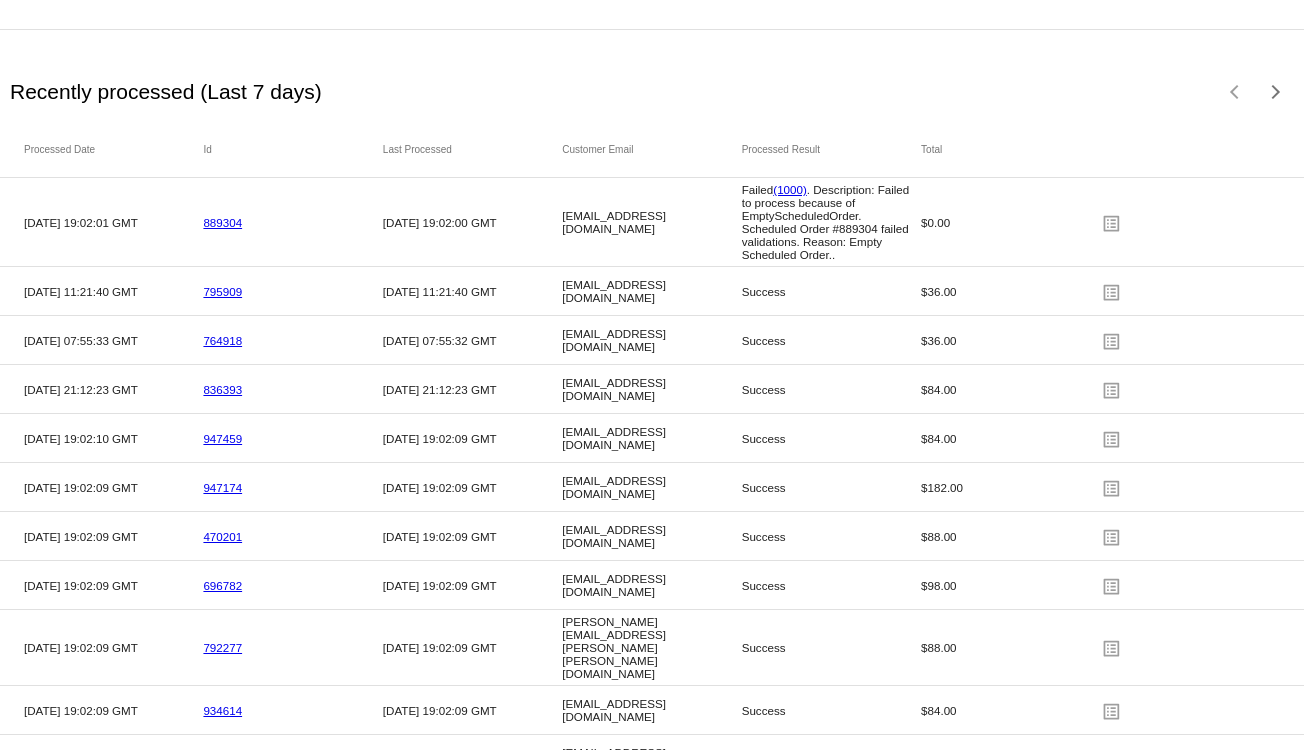 click on "(1000)" 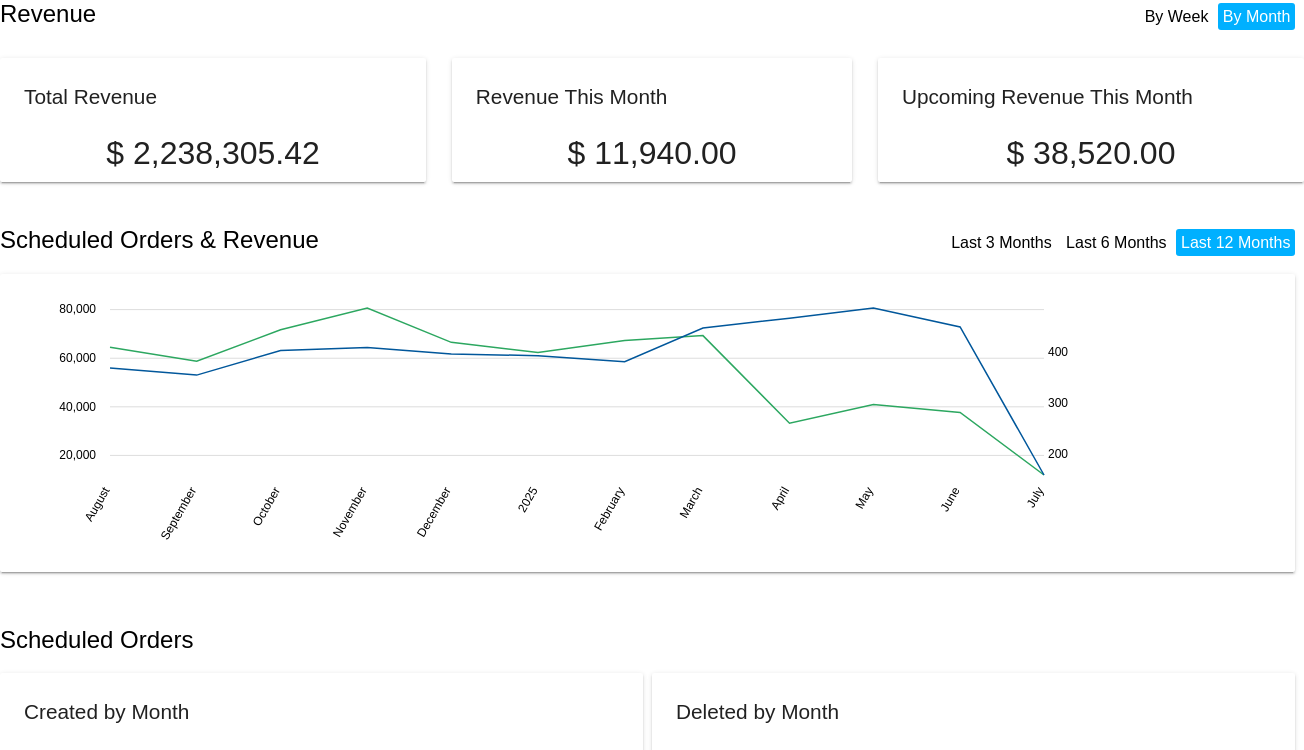 scroll, scrollTop: 0, scrollLeft: 0, axis: both 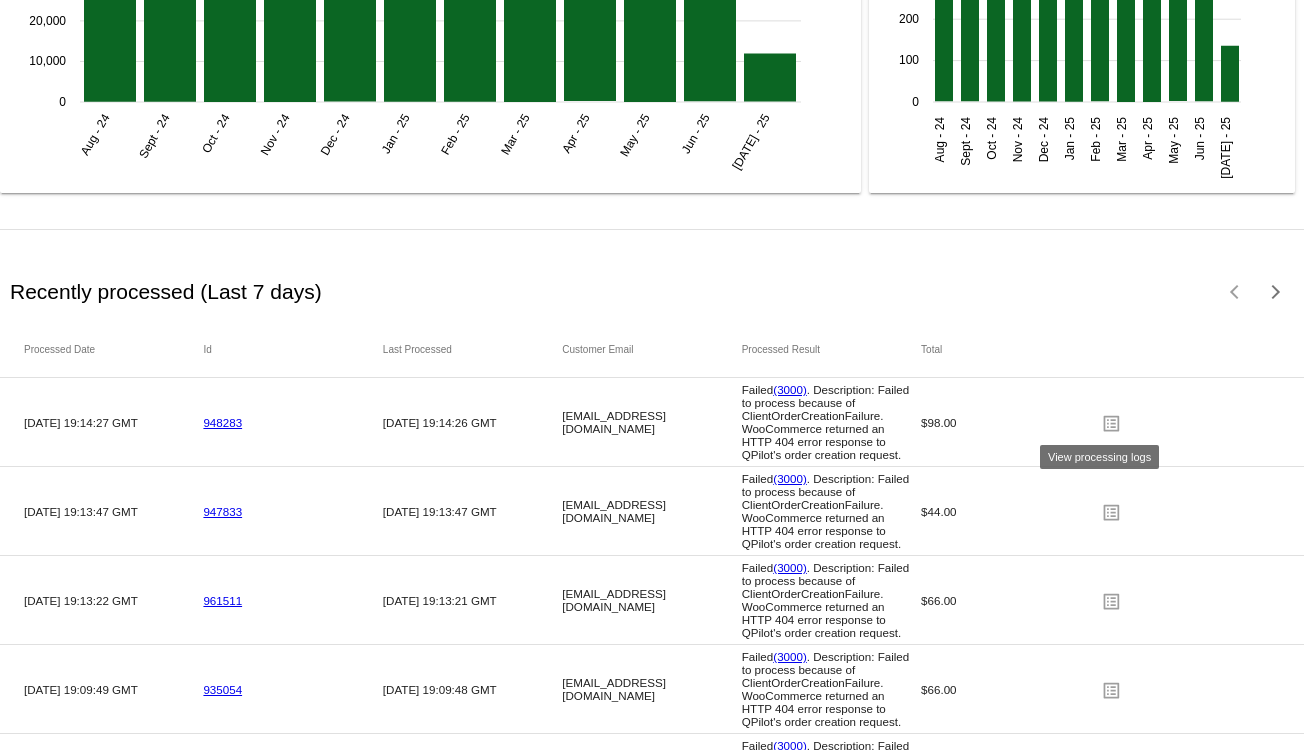 click on "list_alt" 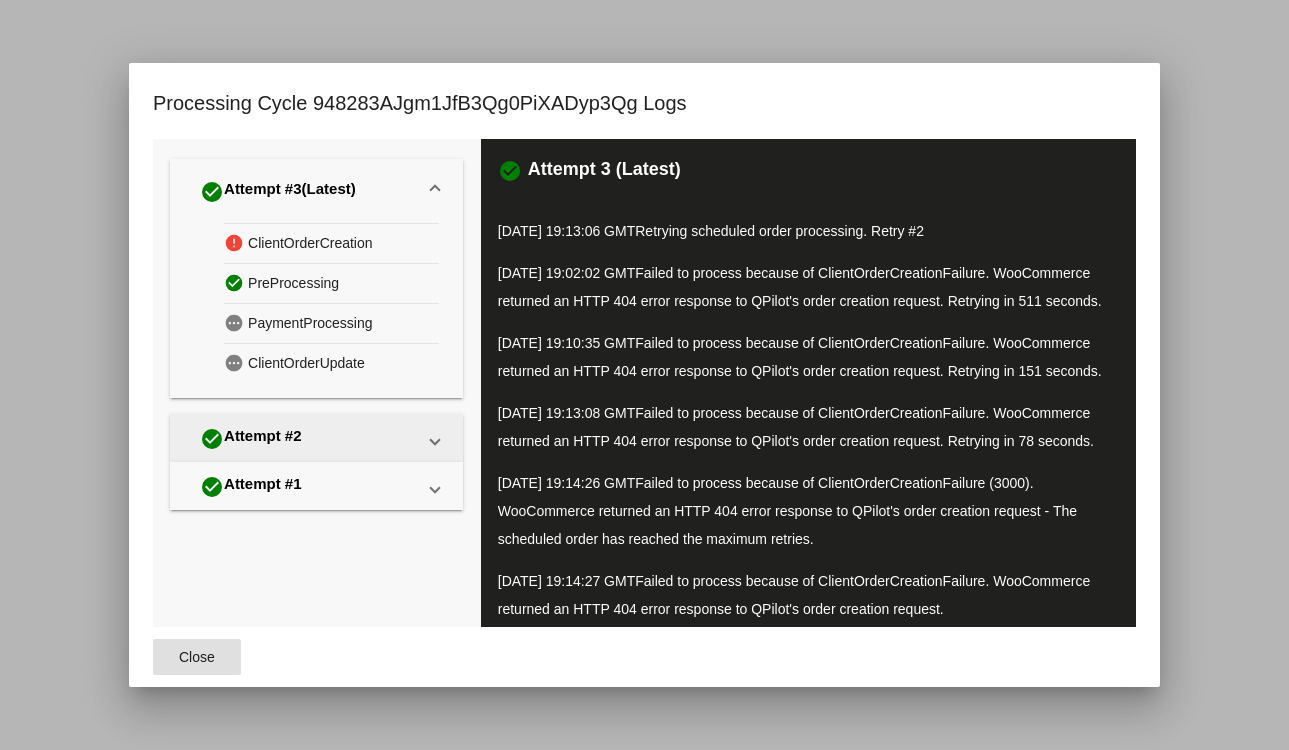 click at bounding box center [435, 438] 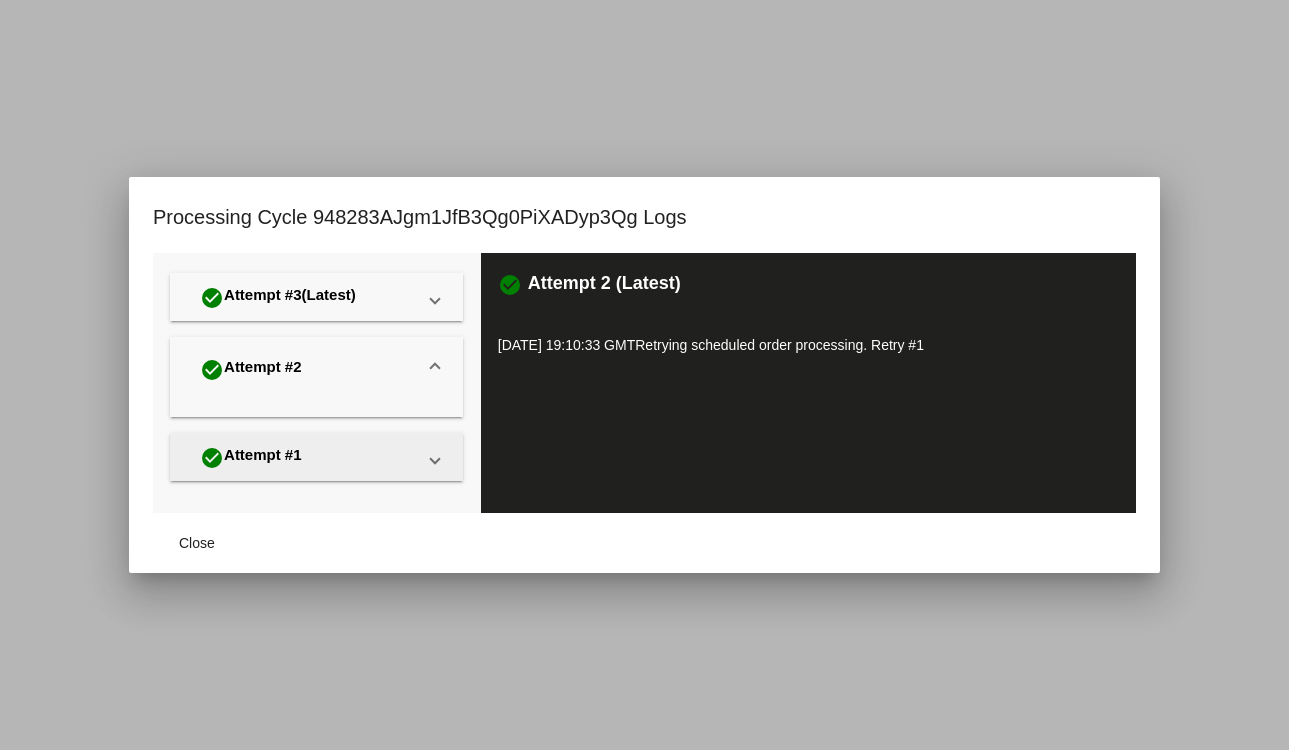 click on "check_circle
Attempt #1" at bounding box center (304, 457) 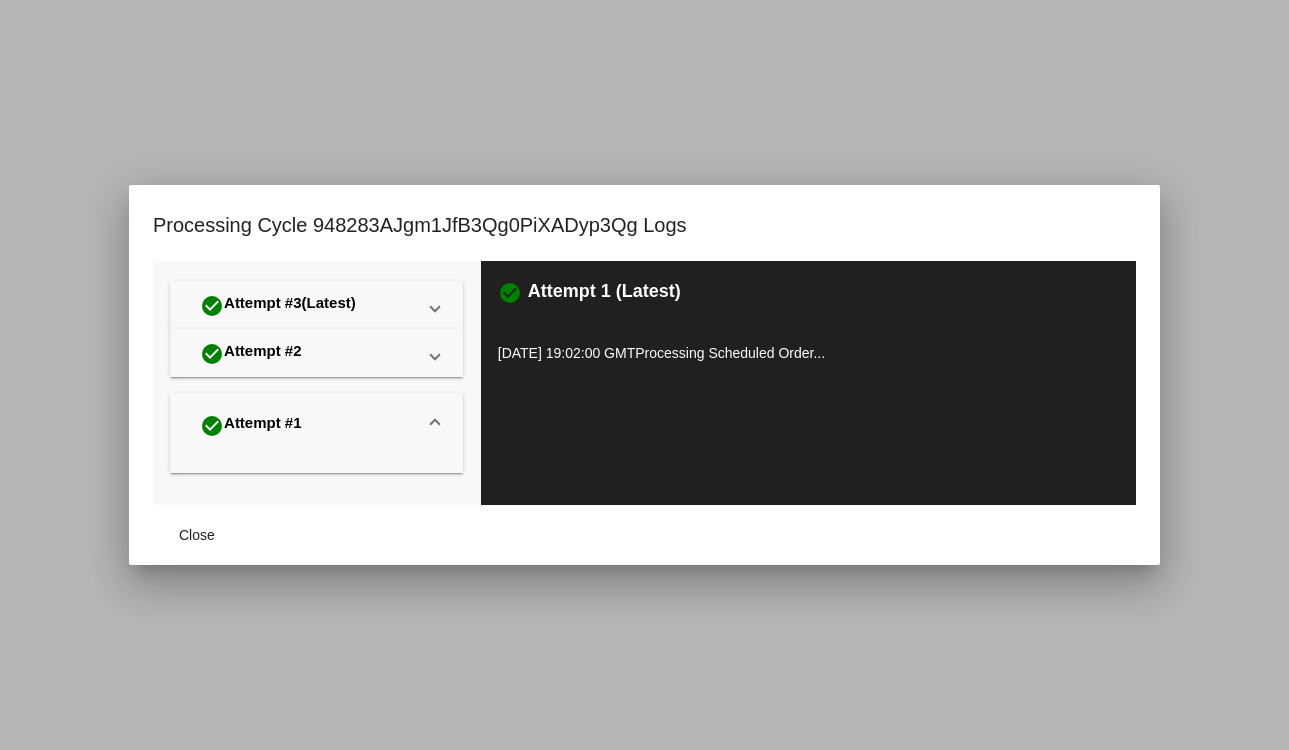 click on "check_circle
Attempt #1" at bounding box center (316, 425) 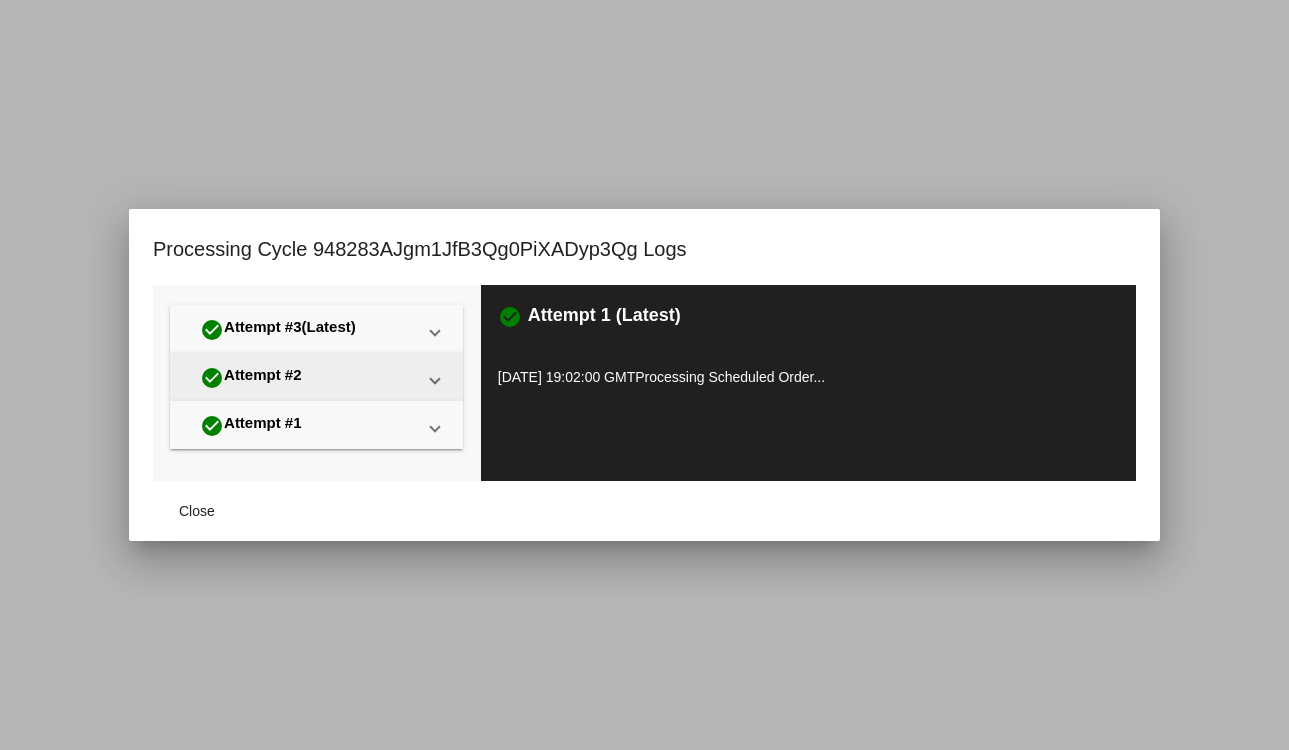 click on "check_circle
Attempt #2" at bounding box center (316, 377) 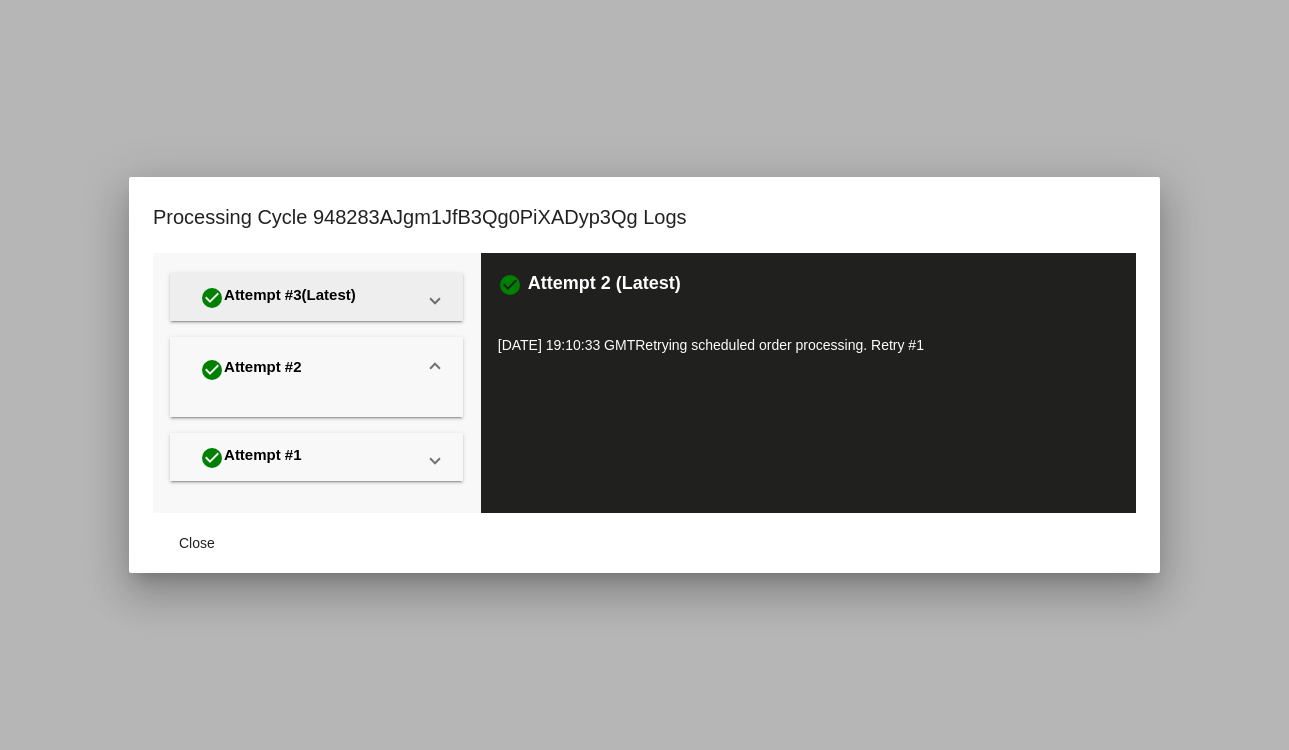 click on "check_circle
Attempt #3  (Latest)" at bounding box center (304, 297) 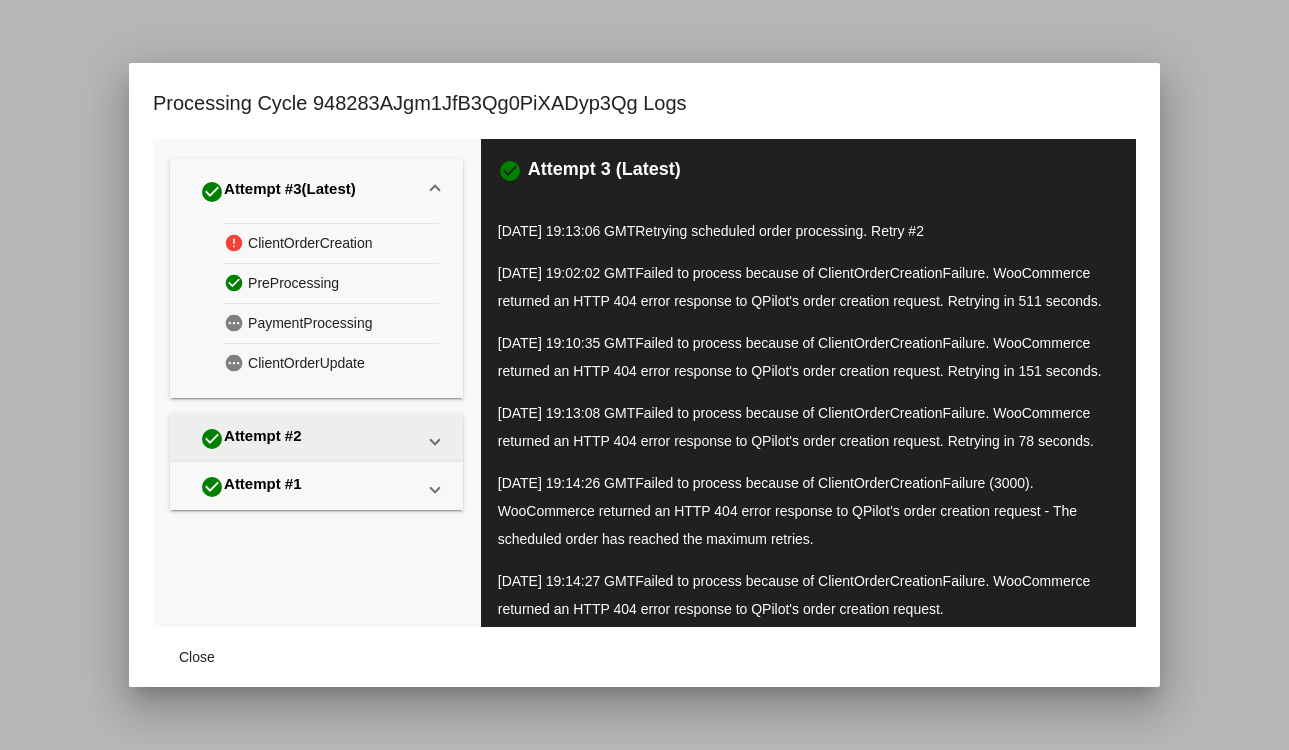click on "check_circle
Attempt #2" at bounding box center [304, 438] 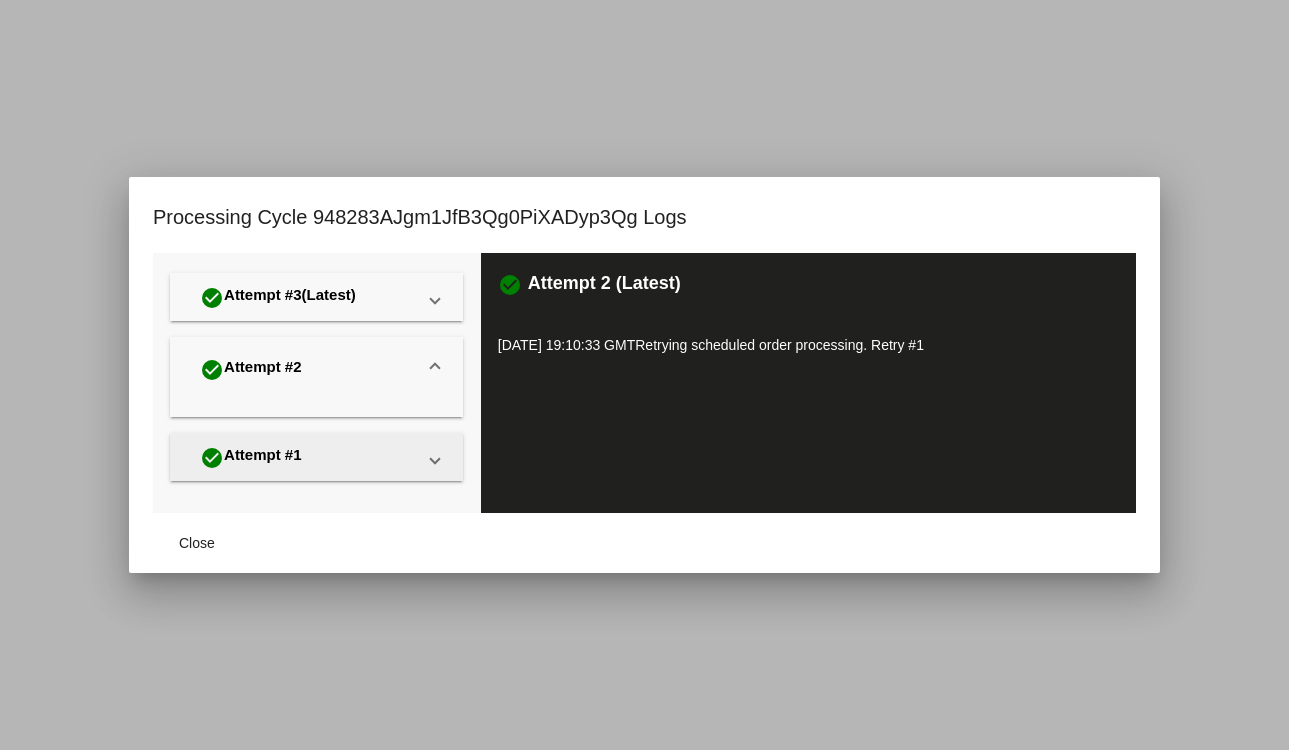 click on "check_circle
Attempt #1" at bounding box center [316, 457] 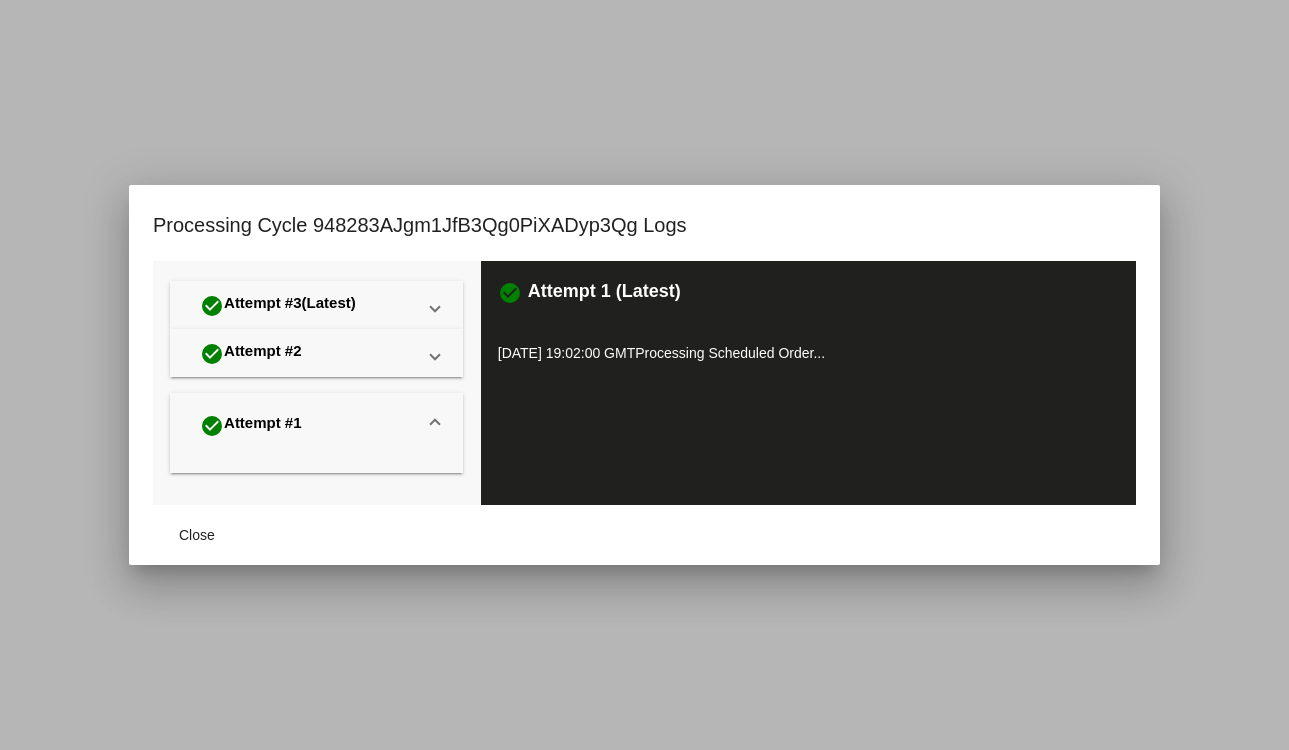 click on "check_circle
Attempt #3  (Latest)
error
ClientOrderCreation
check_circle
PreProcessing
pending
PaymentProcessing
pending
ClientOrderUpdate
check_circle
Attempt #2
check_circle" at bounding box center [316, 377] 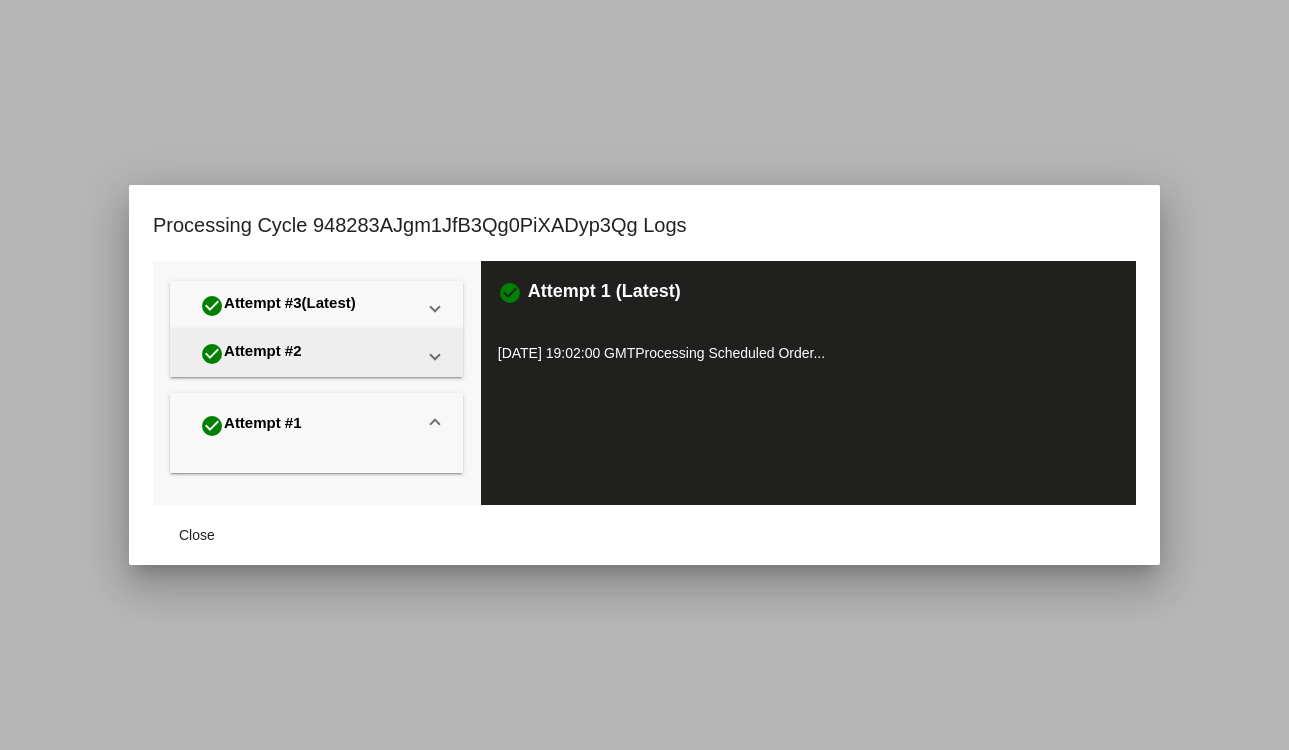 click on "check_circle
Attempt #2" at bounding box center [304, 353] 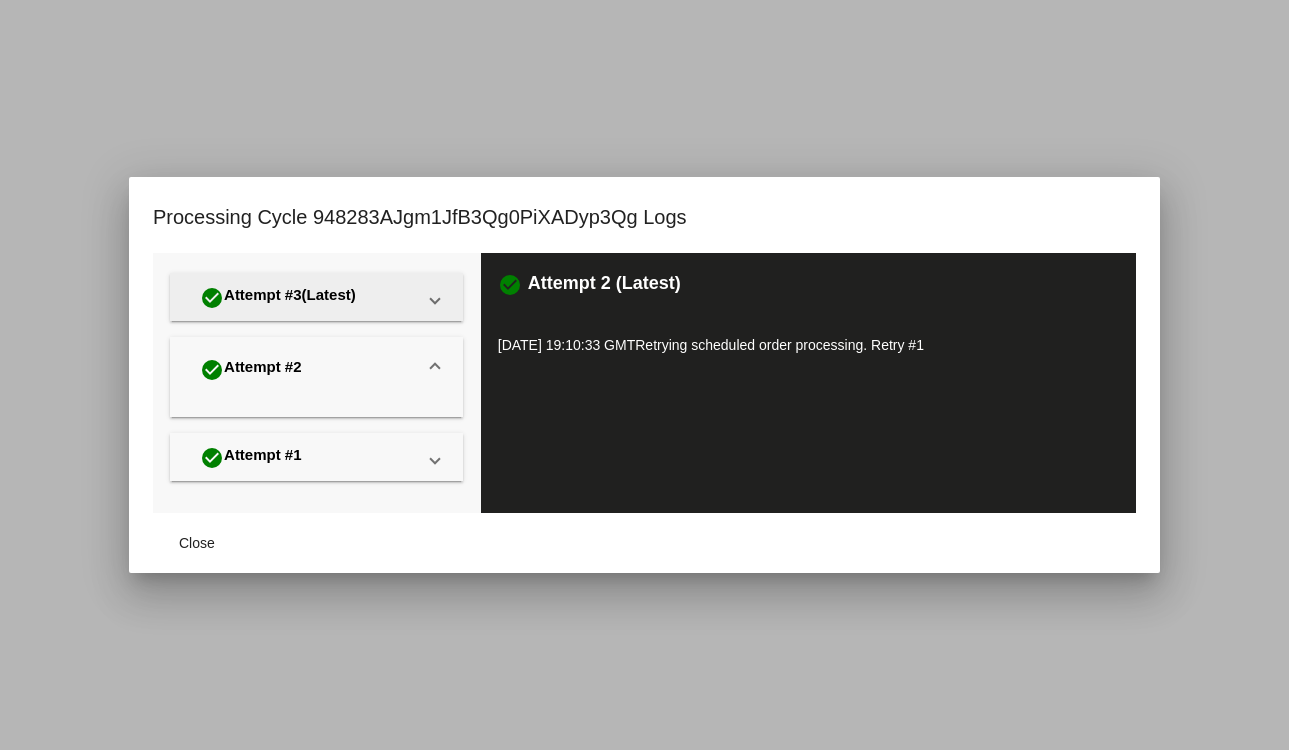 click on "check_circle
Attempt #3  (Latest)" at bounding box center [304, 297] 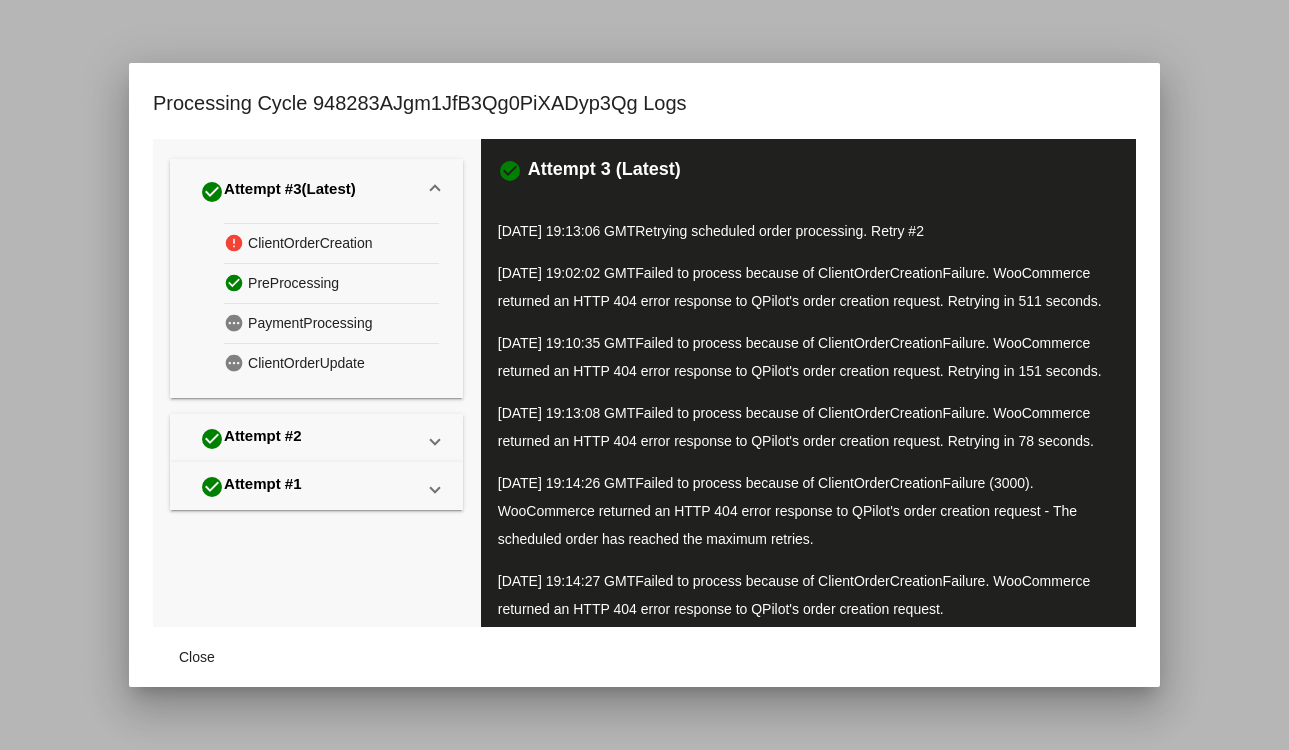 click on "ClientOrderCreation" at bounding box center (310, 243) 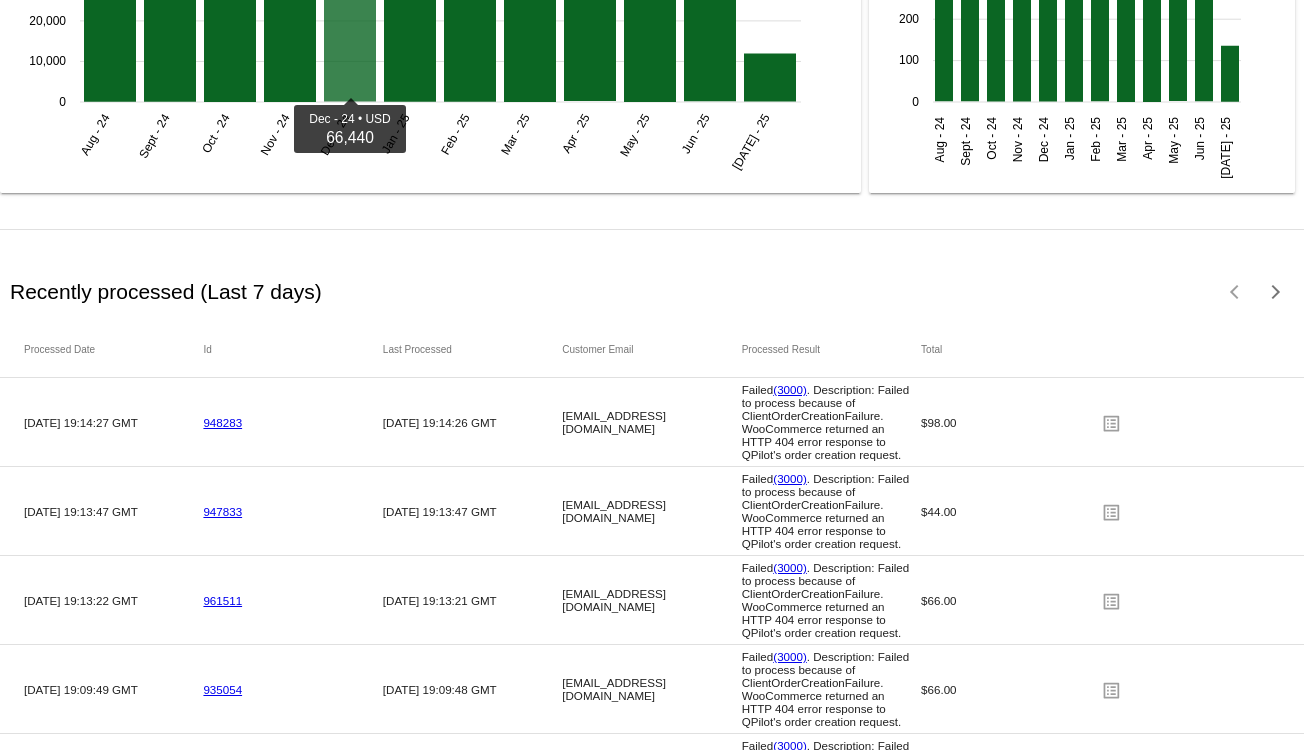 drag, startPoint x: 358, startPoint y: 49, endPoint x: 1000, endPoint y: 245, distance: 671.25256 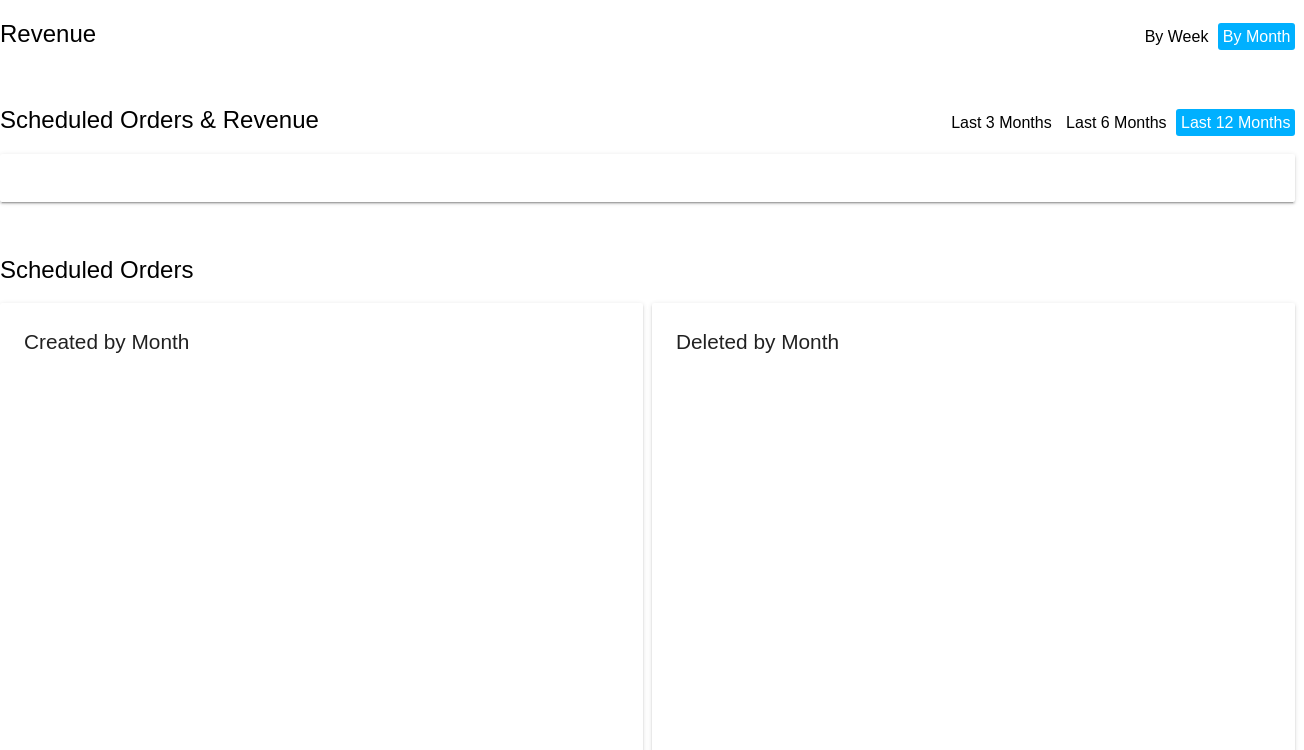 scroll, scrollTop: 0, scrollLeft: 0, axis: both 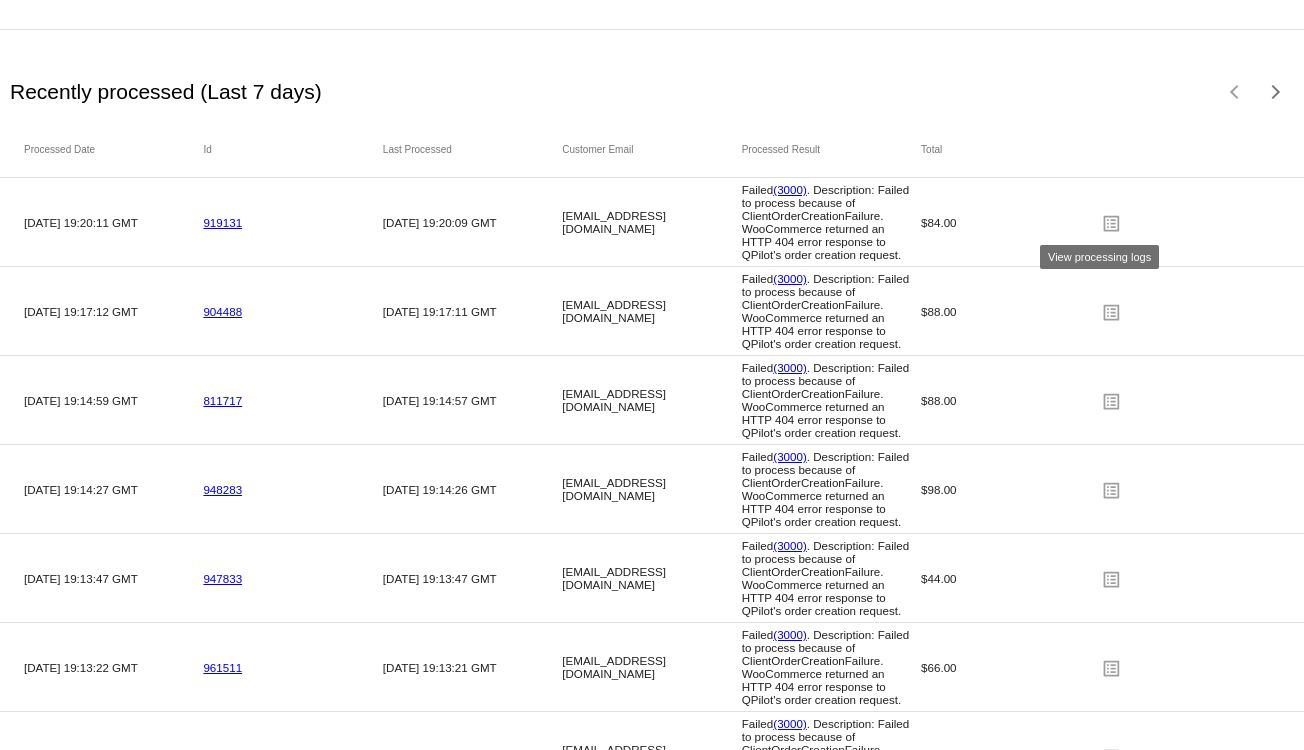 click on "list_alt" 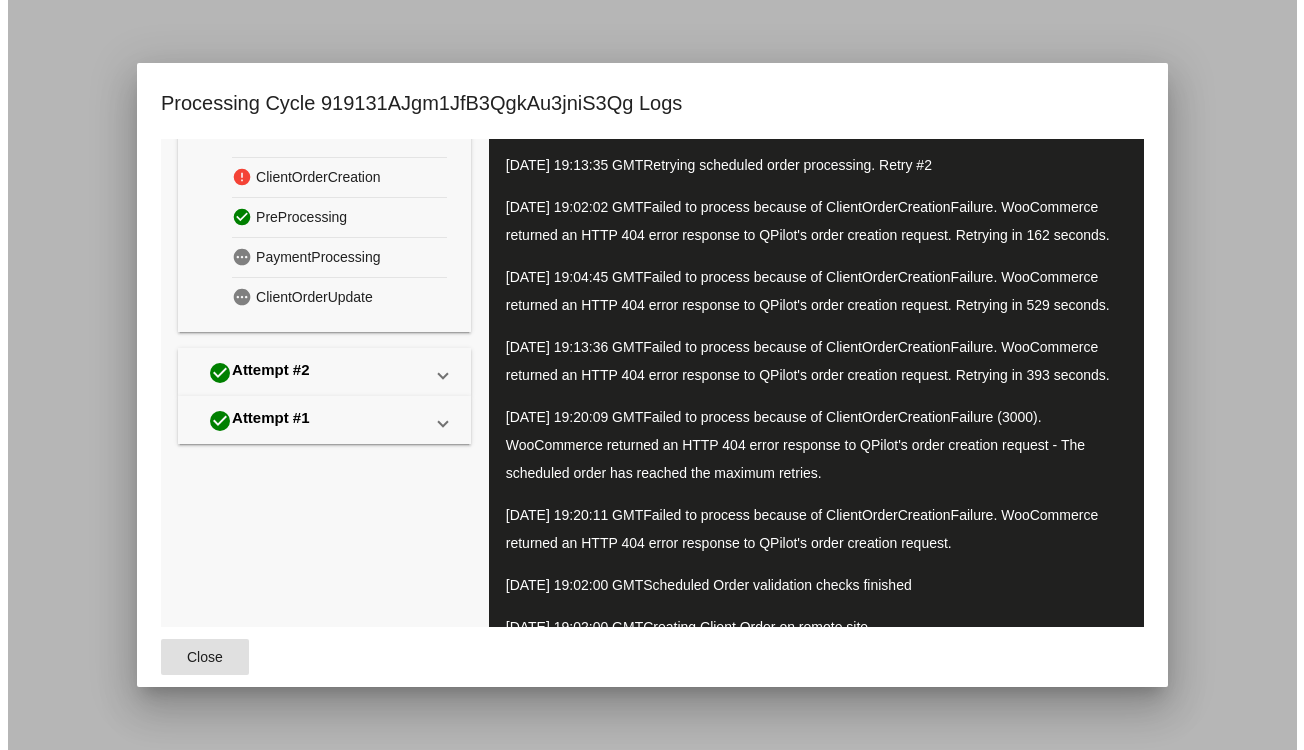 scroll, scrollTop: 100, scrollLeft: 0, axis: vertical 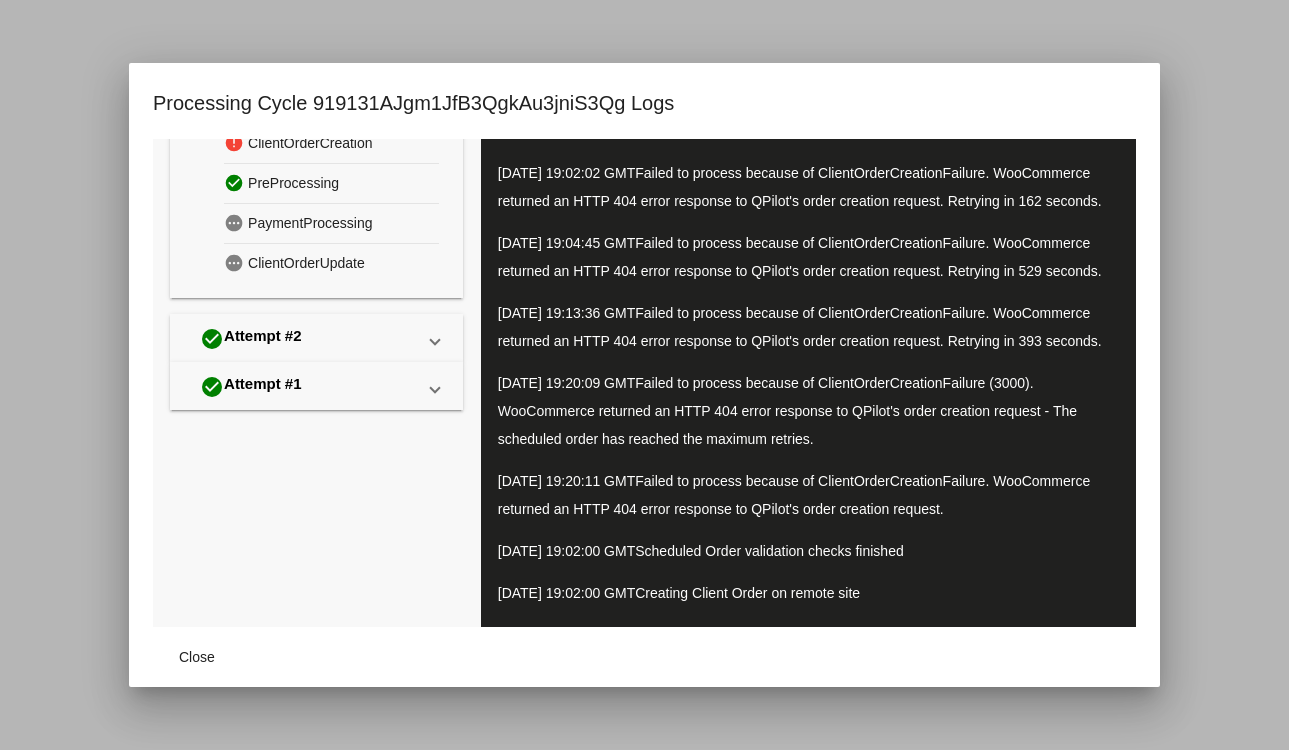 click at bounding box center [644, 375] 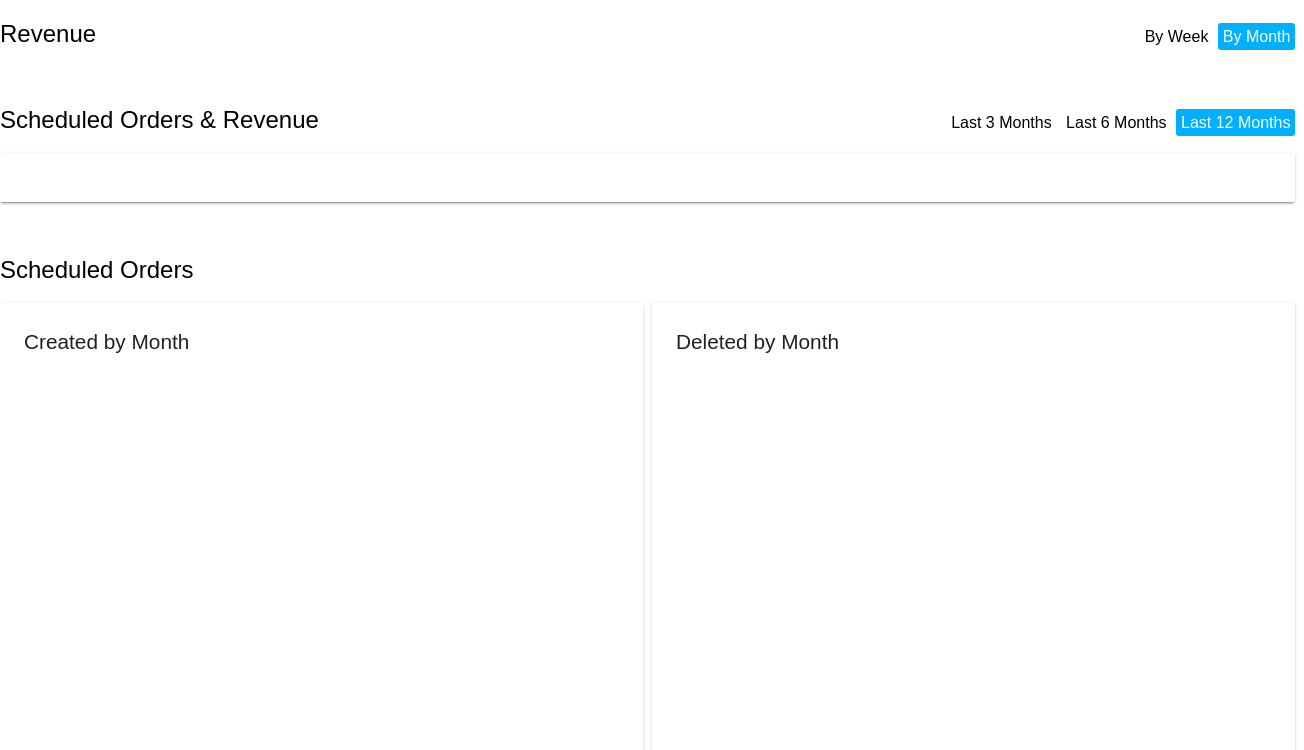 scroll, scrollTop: 0, scrollLeft: 0, axis: both 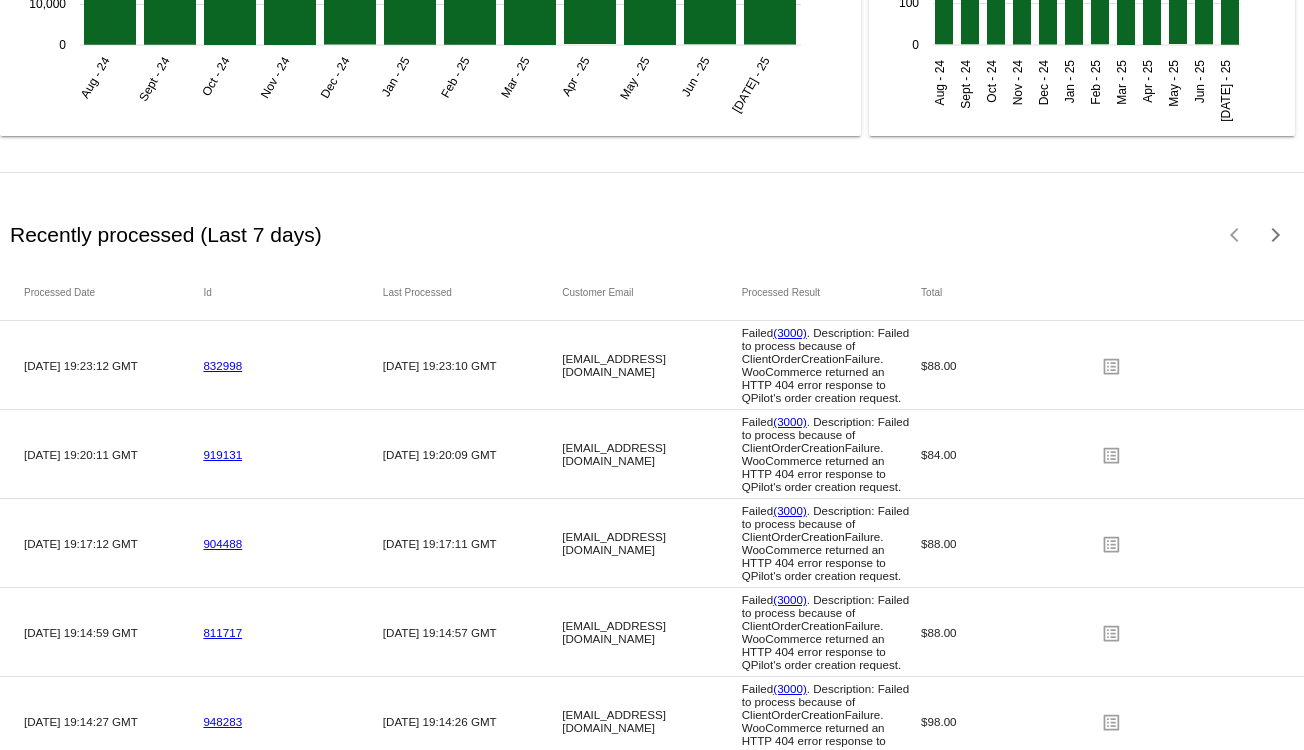 drag, startPoint x: 1233, startPoint y: 408, endPoint x: 890, endPoint y: 370, distance: 345.09854 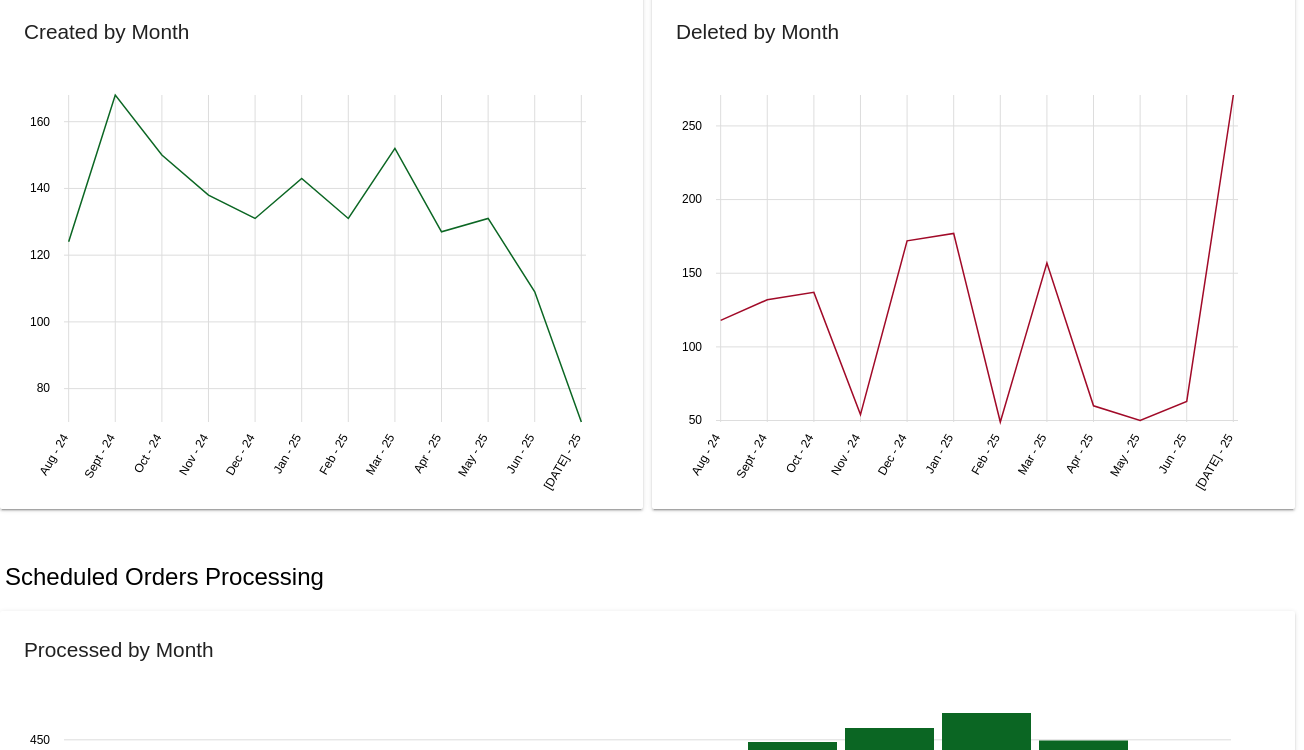 scroll, scrollTop: 0, scrollLeft: 0, axis: both 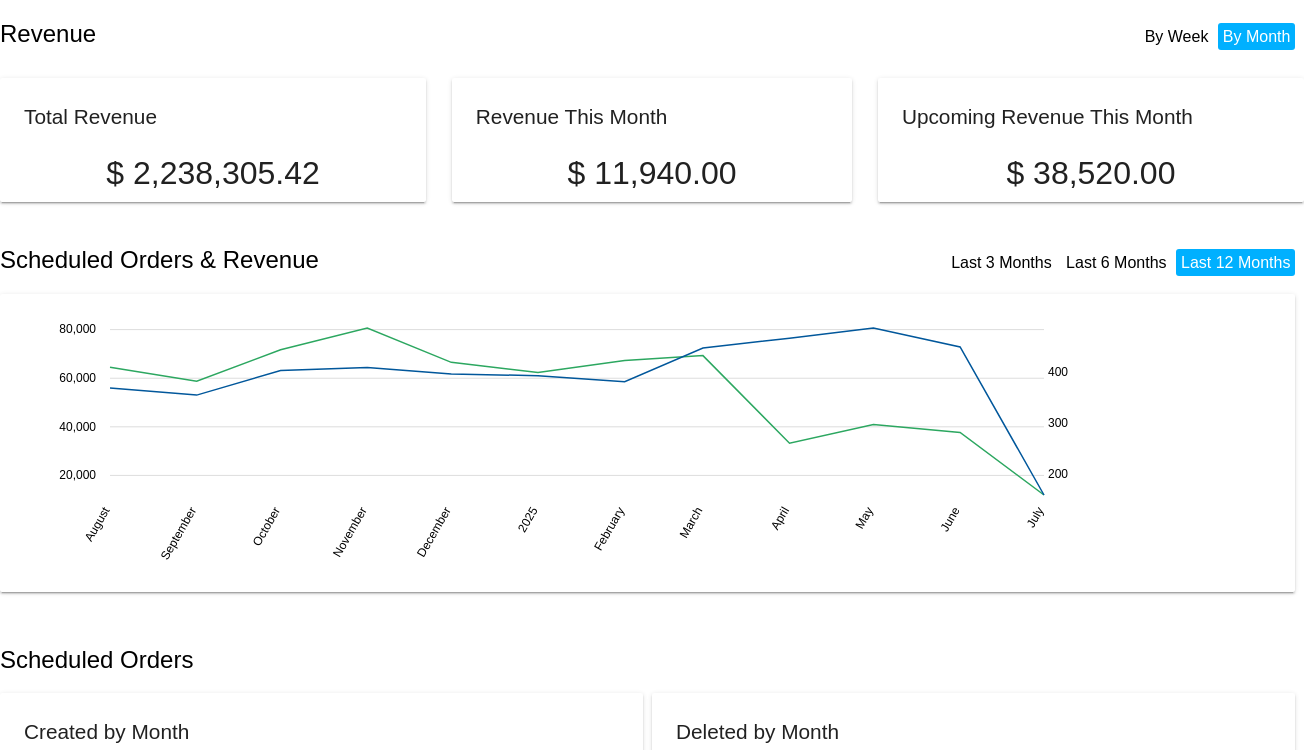 click on "Upcoming Revenue This Month" 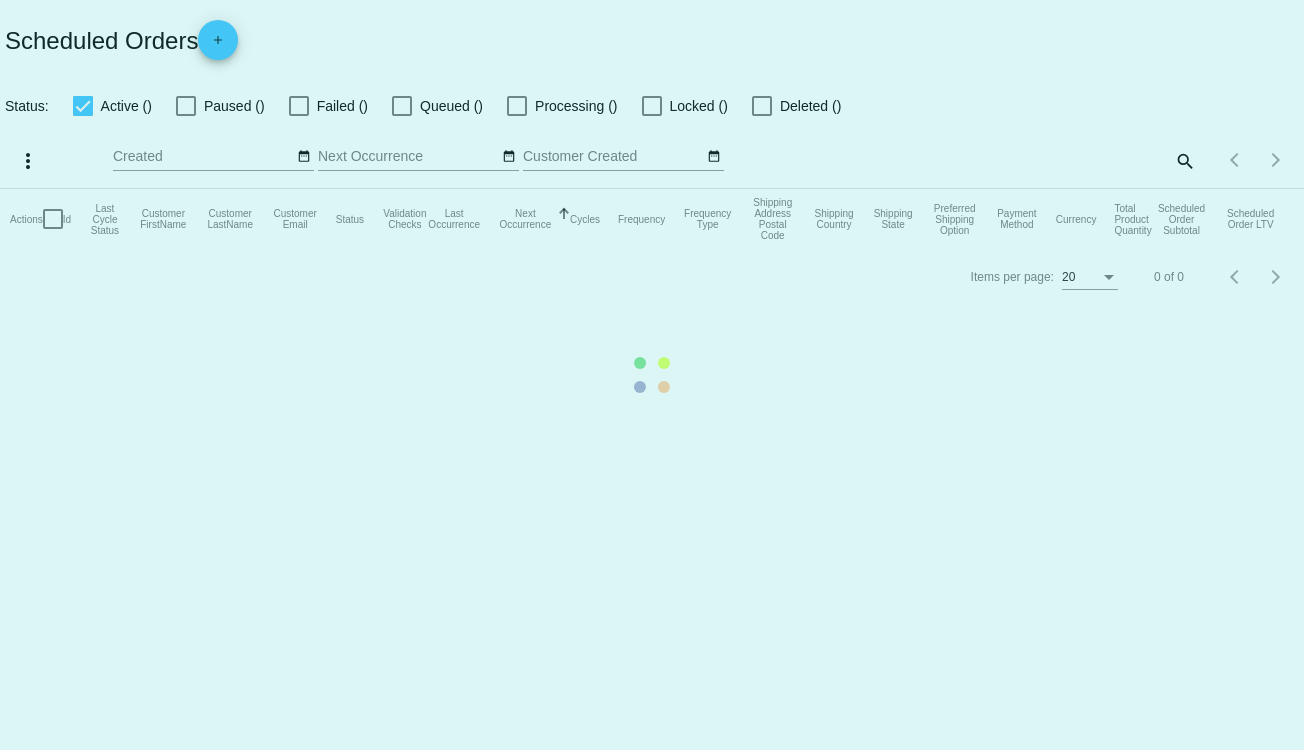 scroll, scrollTop: 0, scrollLeft: 0, axis: both 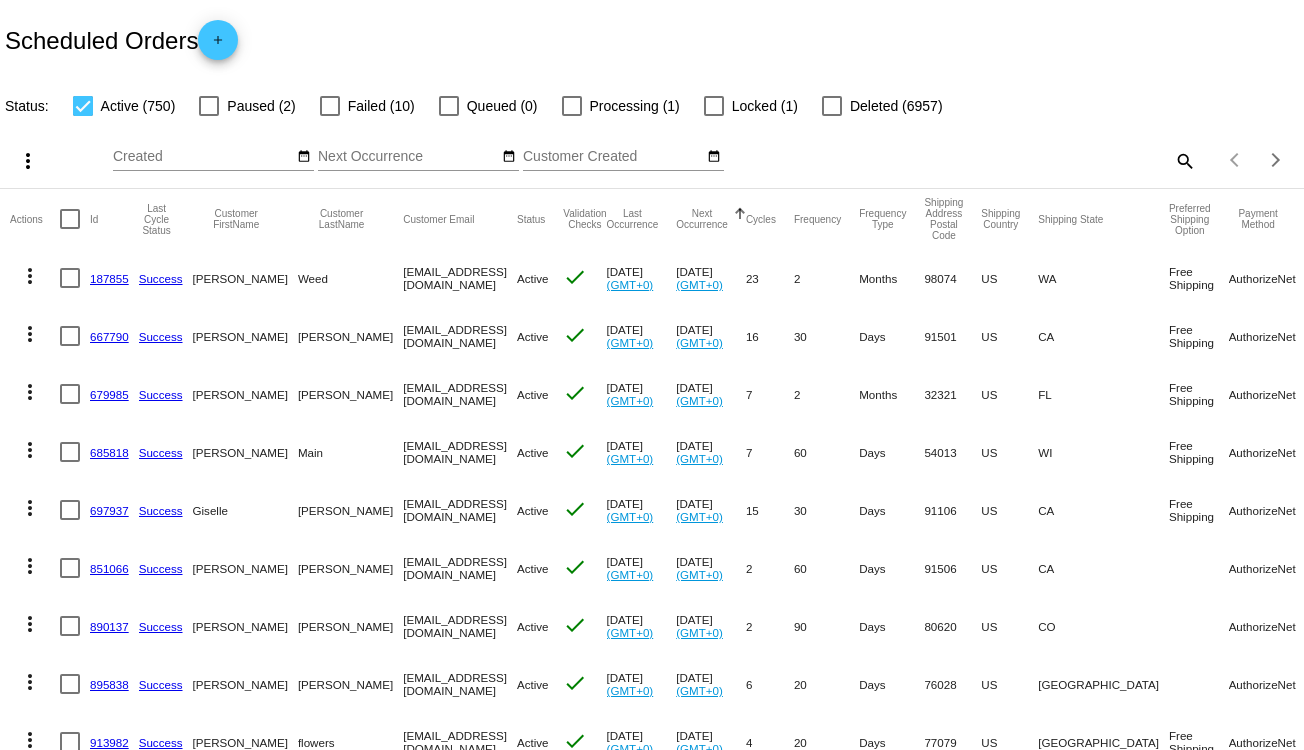 click on "Active (750)" at bounding box center (112, 106) 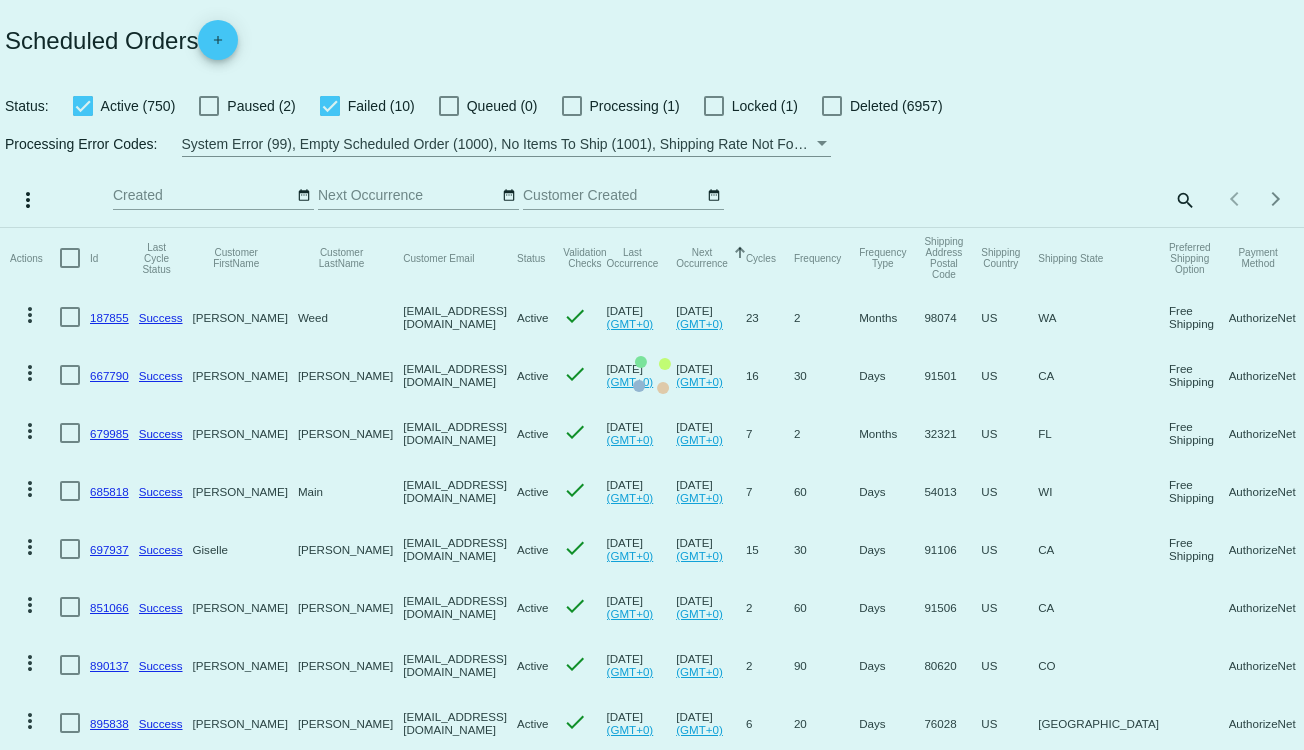 click on "Actions
Id   Last Cycle Status   Customer FirstName   Customer LastName   Customer Email   Status   Validation Checks   Last Occurrence   Next Occurrence   Sorted by NextOccurrenceUtc ascending  Cycles   Frequency   Frequency Type   Shipping Address Postal Code
Shipping Country
Shipping State
Preferred Shipping Option
Payment Method   Currency   Total Product Quantity   Scheduled Order Subtotal
Scheduled Order LTV
more_vert
187855
Success
Jennifer
Weed
jenniferweed@comcast.net
Active
check
Apr 11 2025
(GMT+0)
Jul 13 2025
(GMT+0)
23  2  Months  98074  US  WA  Free Shipping  AuthorizeNet  USD  1  36.00  807.00" 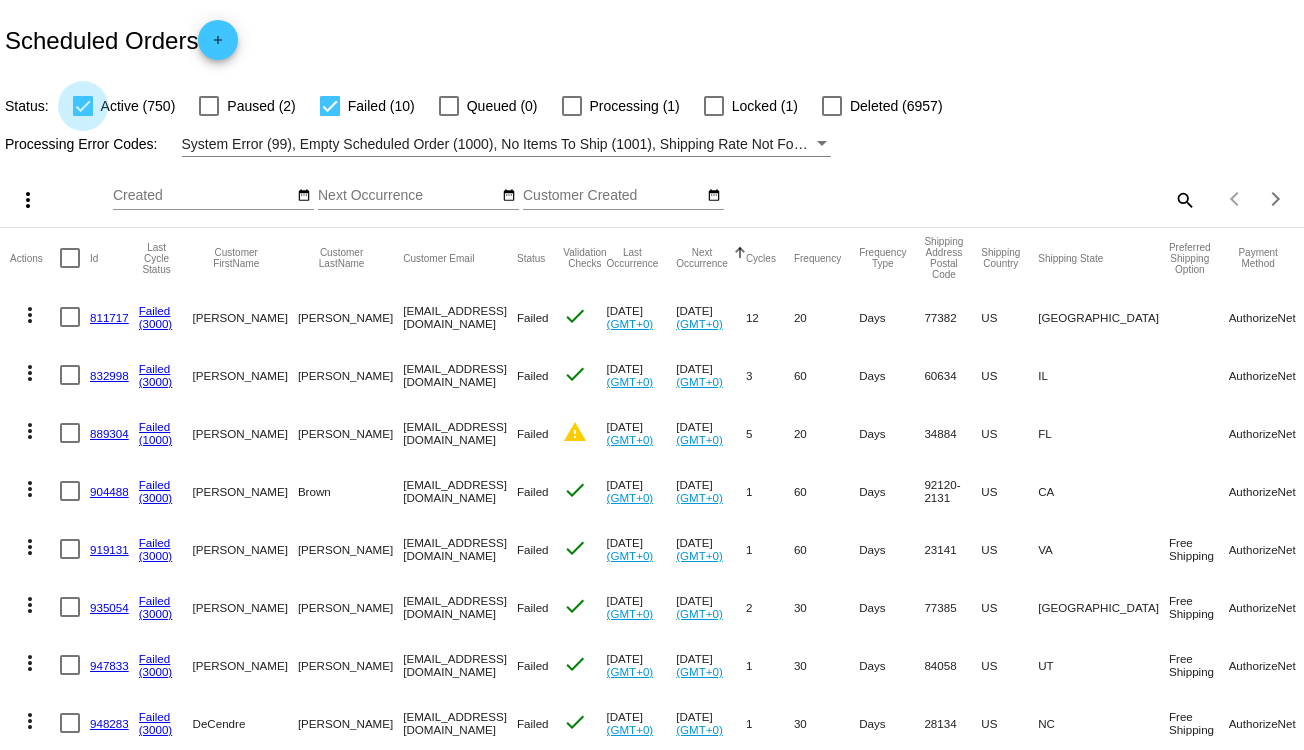 click at bounding box center [83, 106] 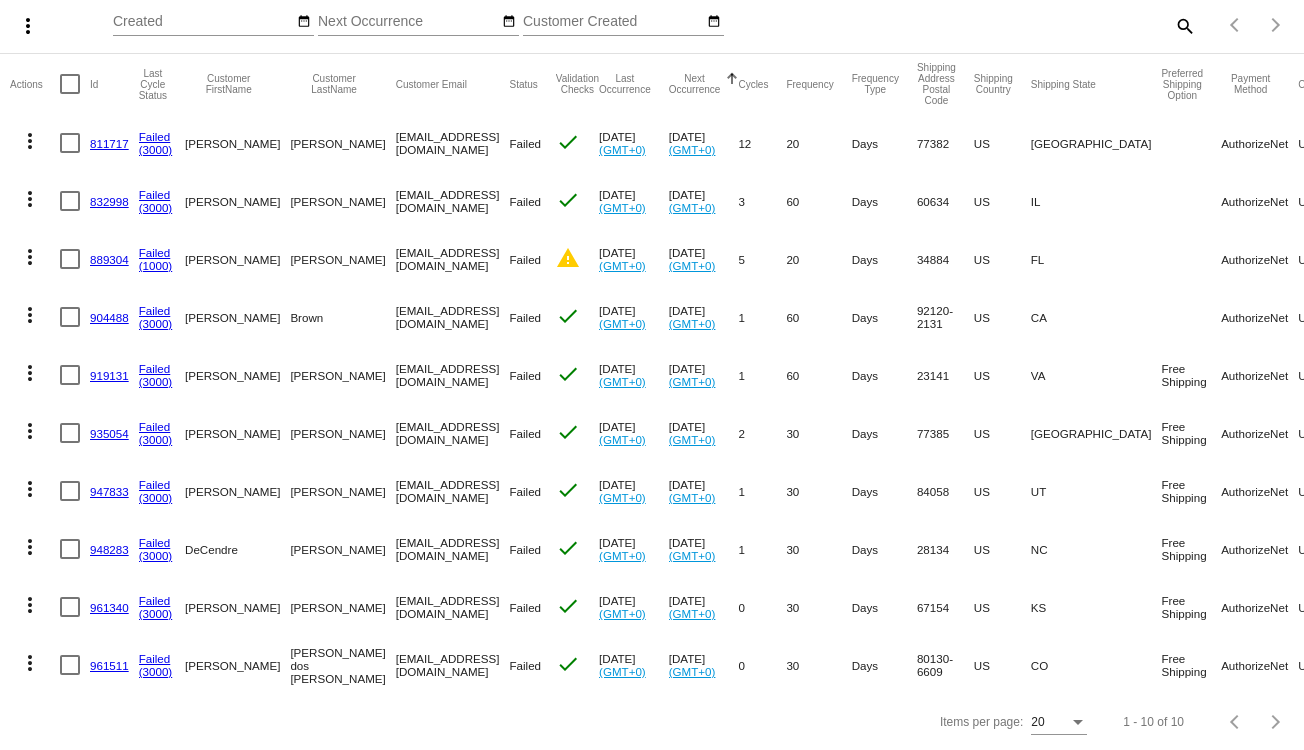 scroll, scrollTop: 0, scrollLeft: 0, axis: both 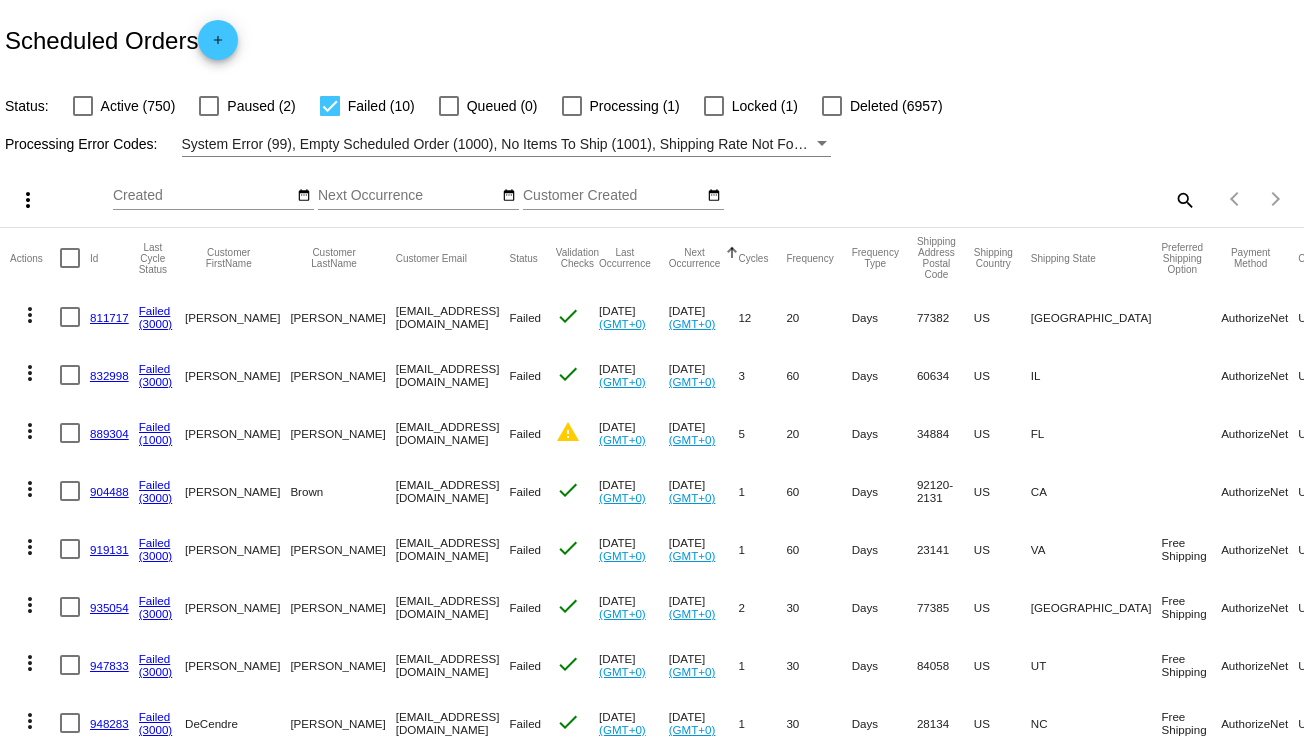 click at bounding box center (330, 106) 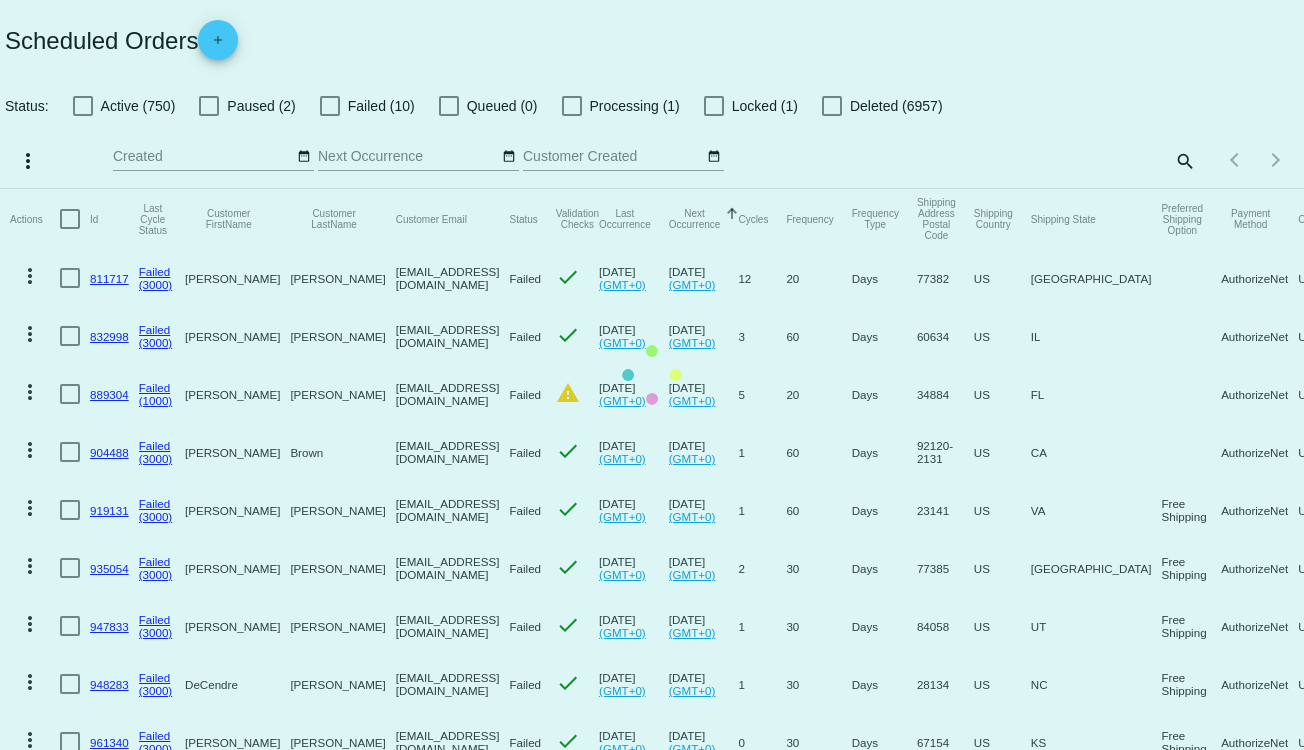 click on "Actions
Id   Last Cycle Status   Customer FirstName   Customer LastName   Customer Email   Status   Validation Checks   Last Occurrence   Next Occurrence   Sorted by NextOccurrenceUtc ascending  Cycles   Frequency   Frequency Type   Shipping Address Postal Code
Shipping Country
Shipping State
Preferred Shipping Option
Payment Method   Currency   Total Product Quantity   Scheduled Order Subtotal
Scheduled Order LTV
more_vert
811717
Failed
(3000)
Claire
Dempsey
cluckclaire@yahoo.com
Failed
check
Jul 11 2025
(GMT+0)
Jul 12 2025
(GMT+0)
12  20  Days  77382  US  TX    AuthorizeNet  USD  1  88.00  1,056.00
more_vert" 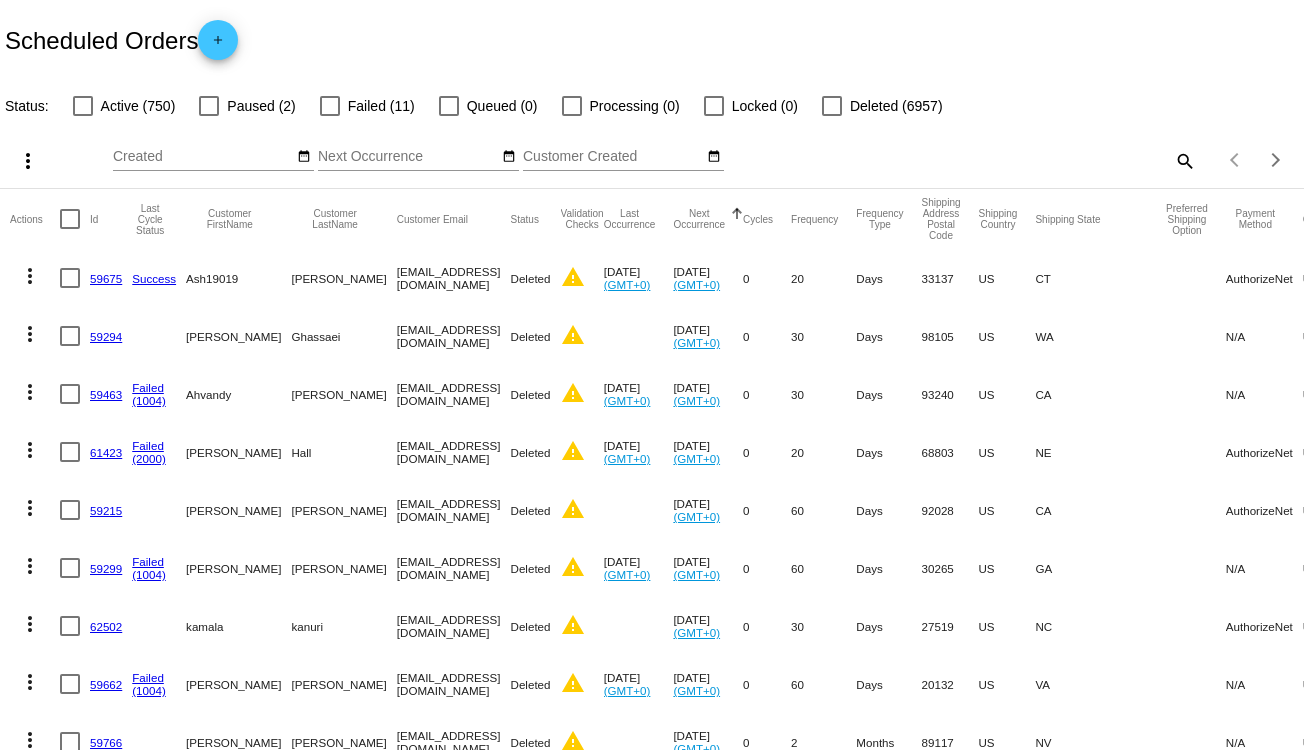 click at bounding box center (83, 106) 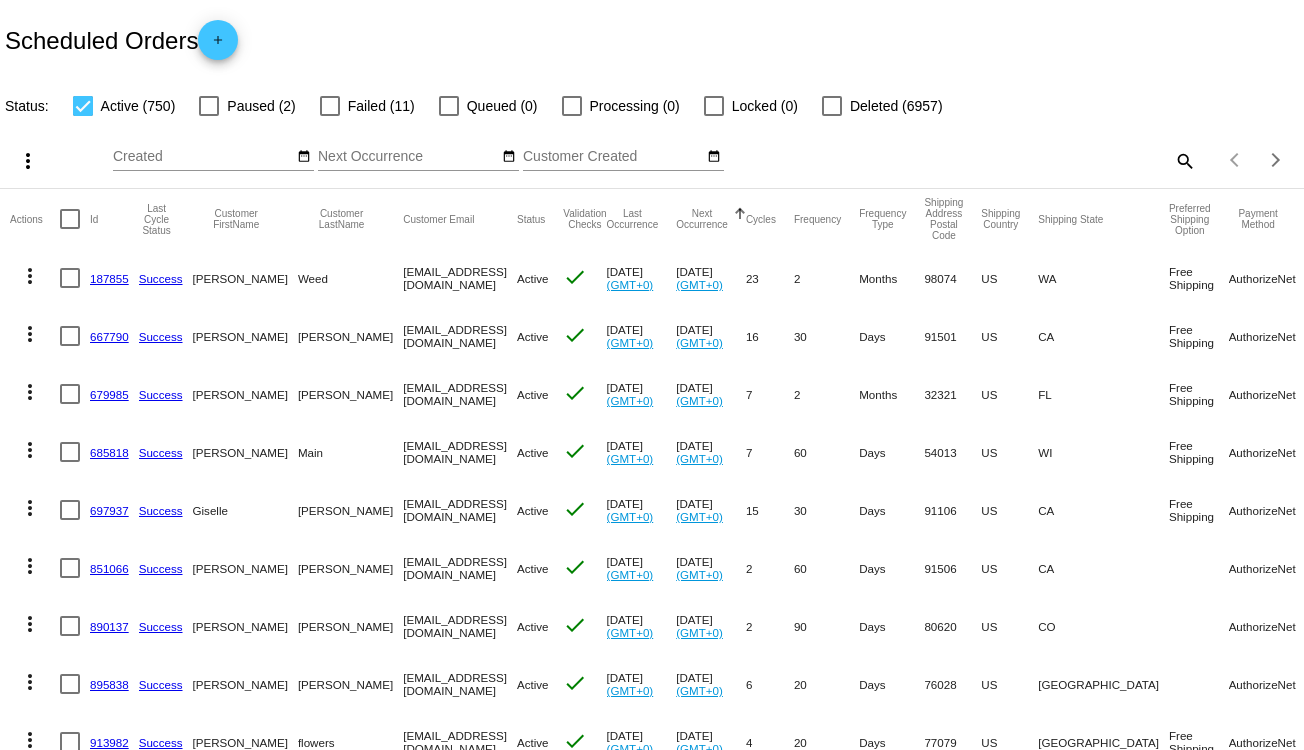 drag, startPoint x: 1062, startPoint y: 140, endPoint x: 1324, endPoint y: 134, distance: 262.0687 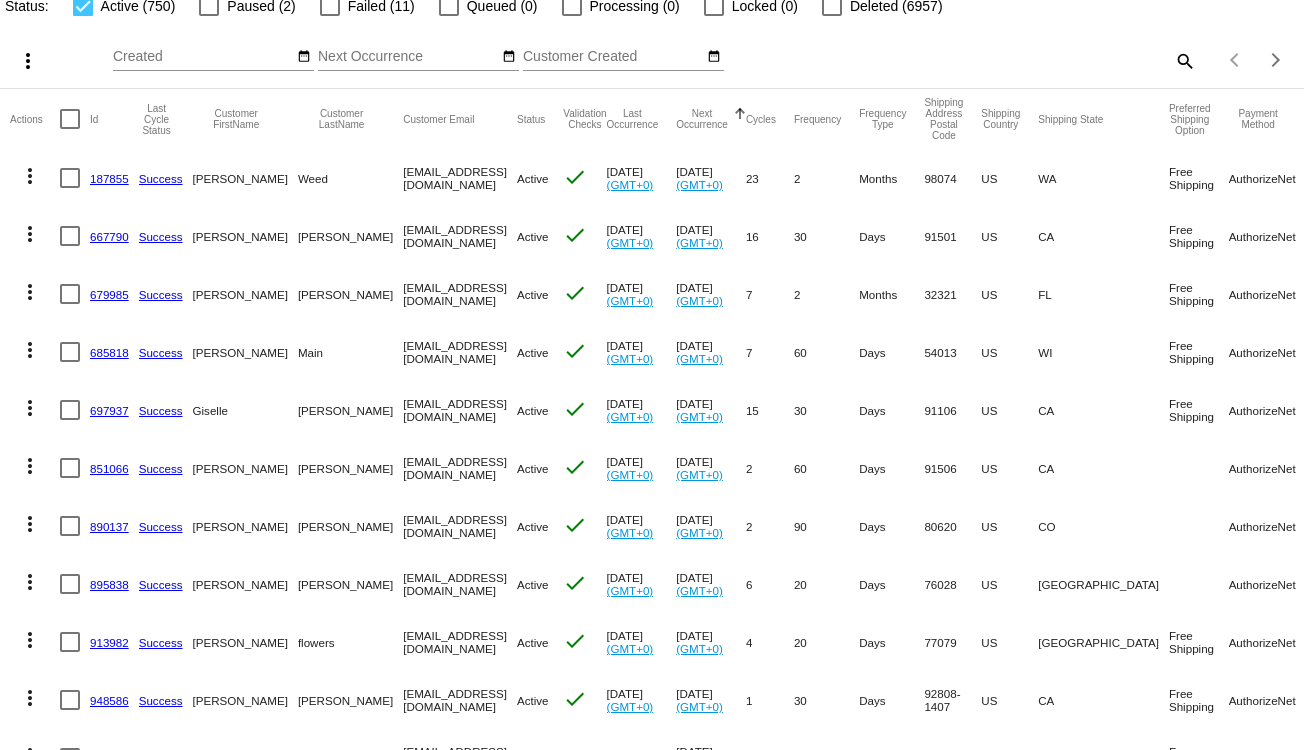 scroll, scrollTop: 0, scrollLeft: 0, axis: both 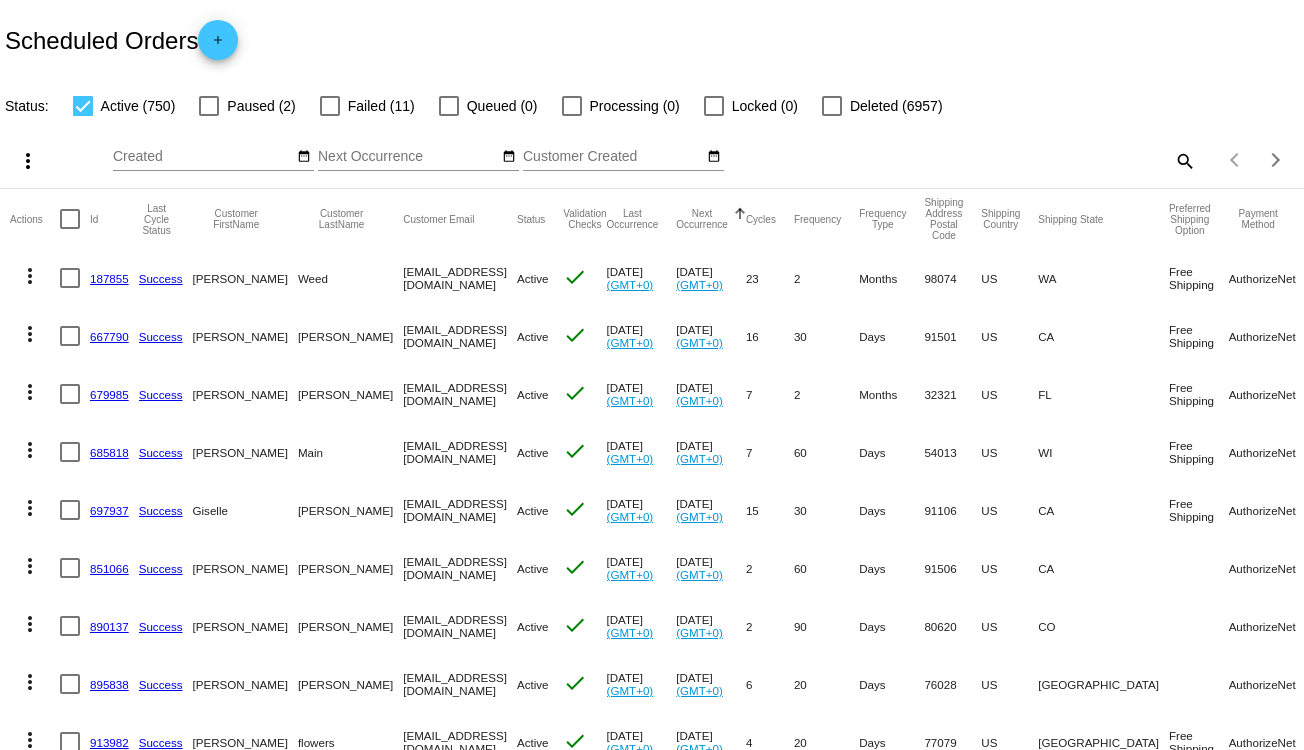 click on "Active (750)" at bounding box center [124, 106] 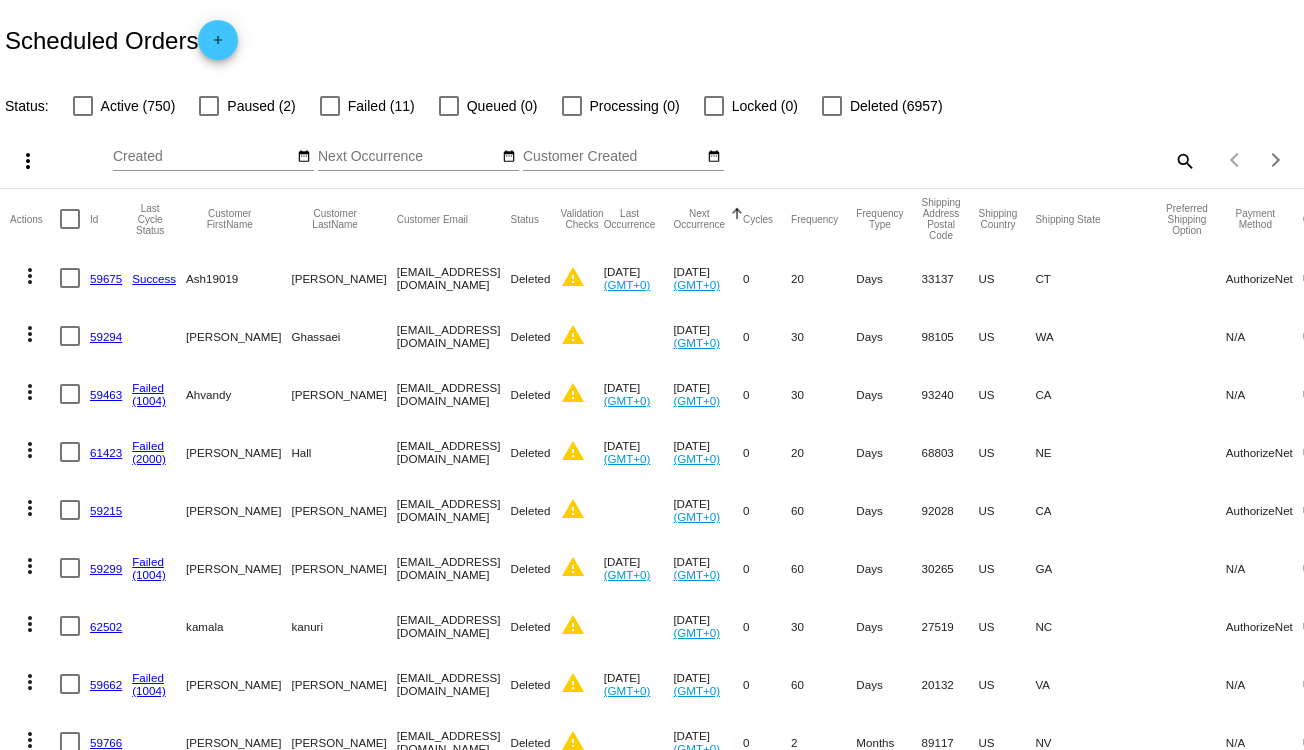 click at bounding box center [330, 106] 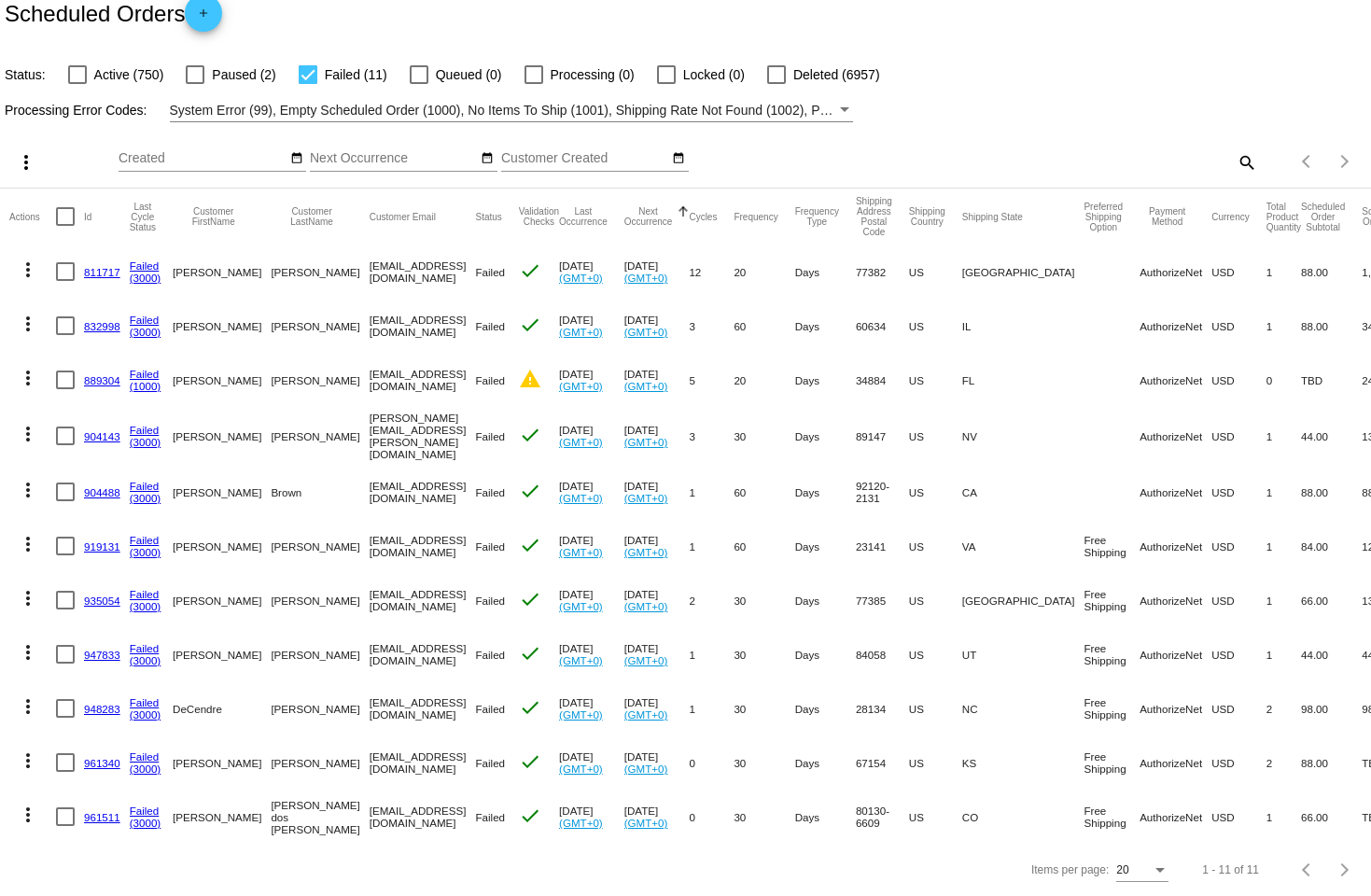 scroll, scrollTop: 37, scrollLeft: 0, axis: vertical 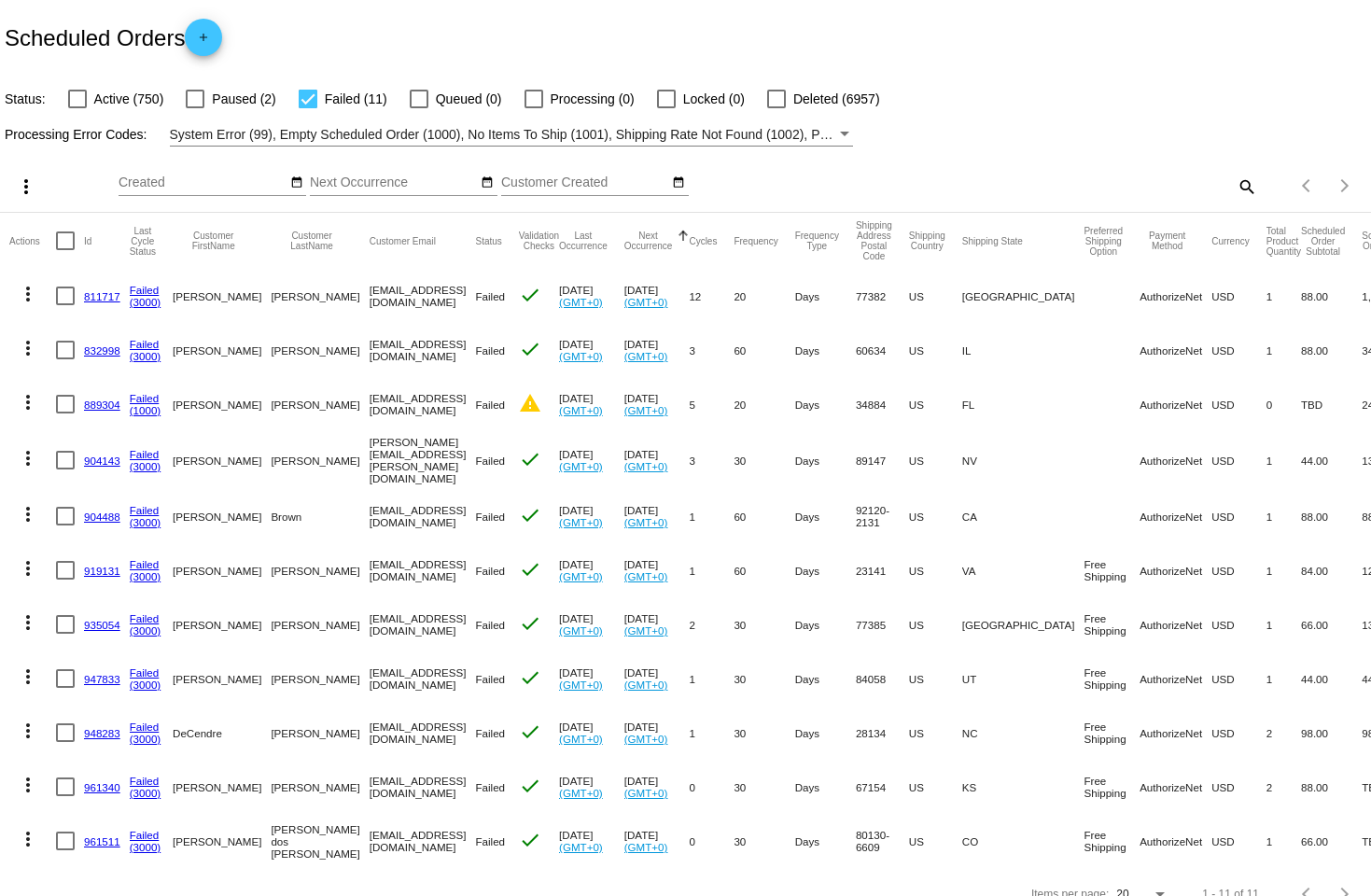 click at bounding box center (65, 296) 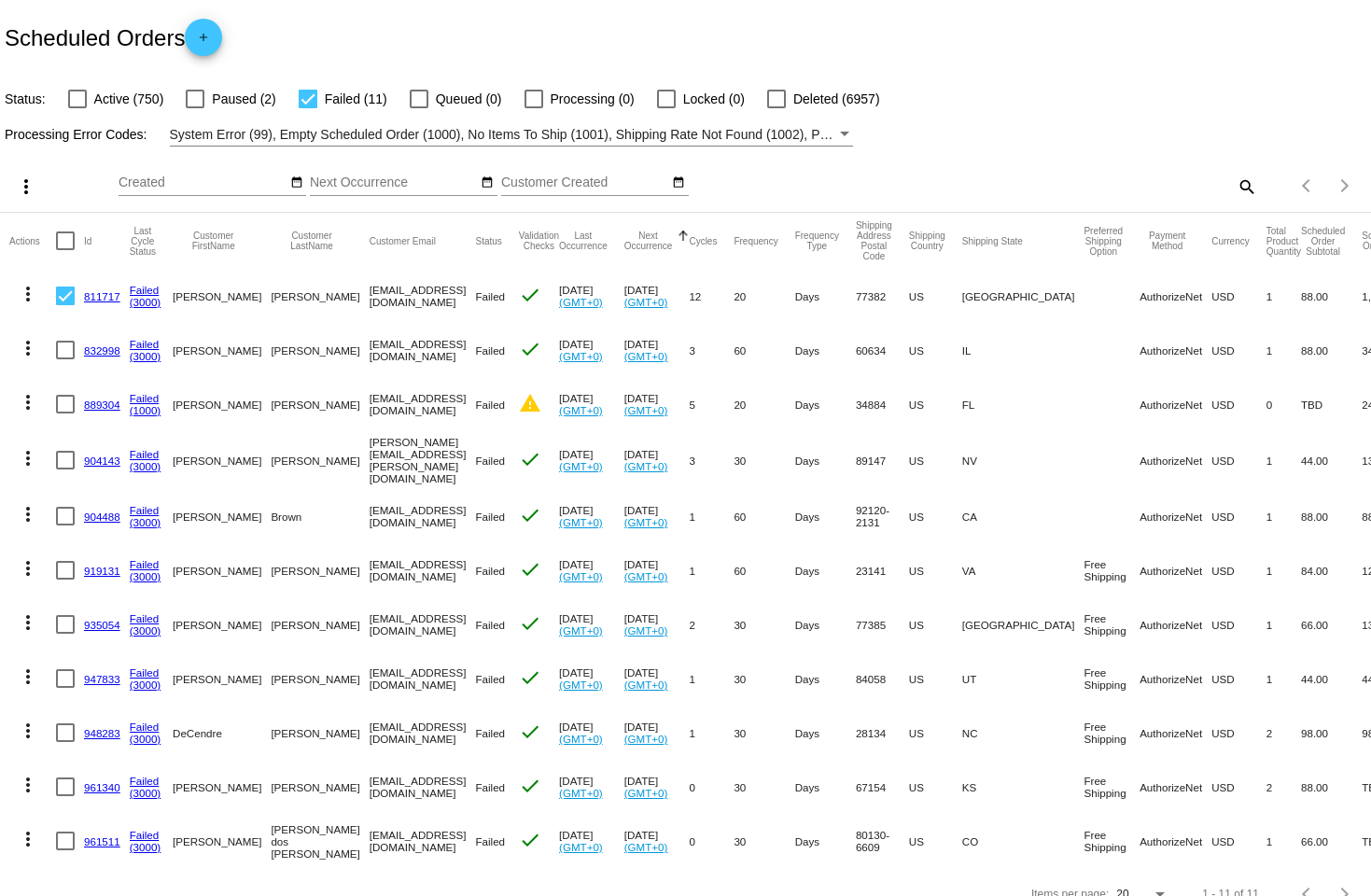 click on "more_vert" 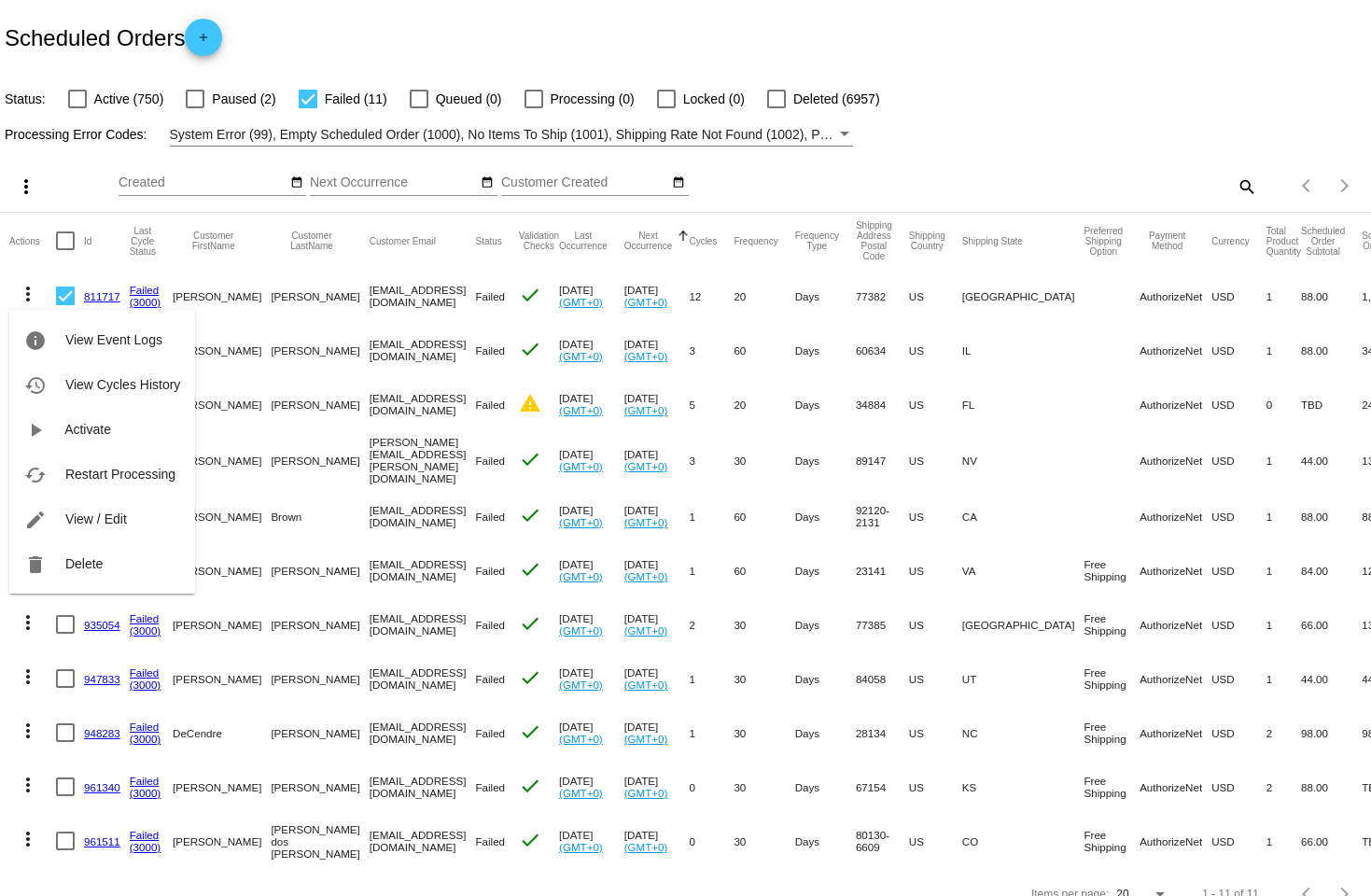 click at bounding box center [685, 448] 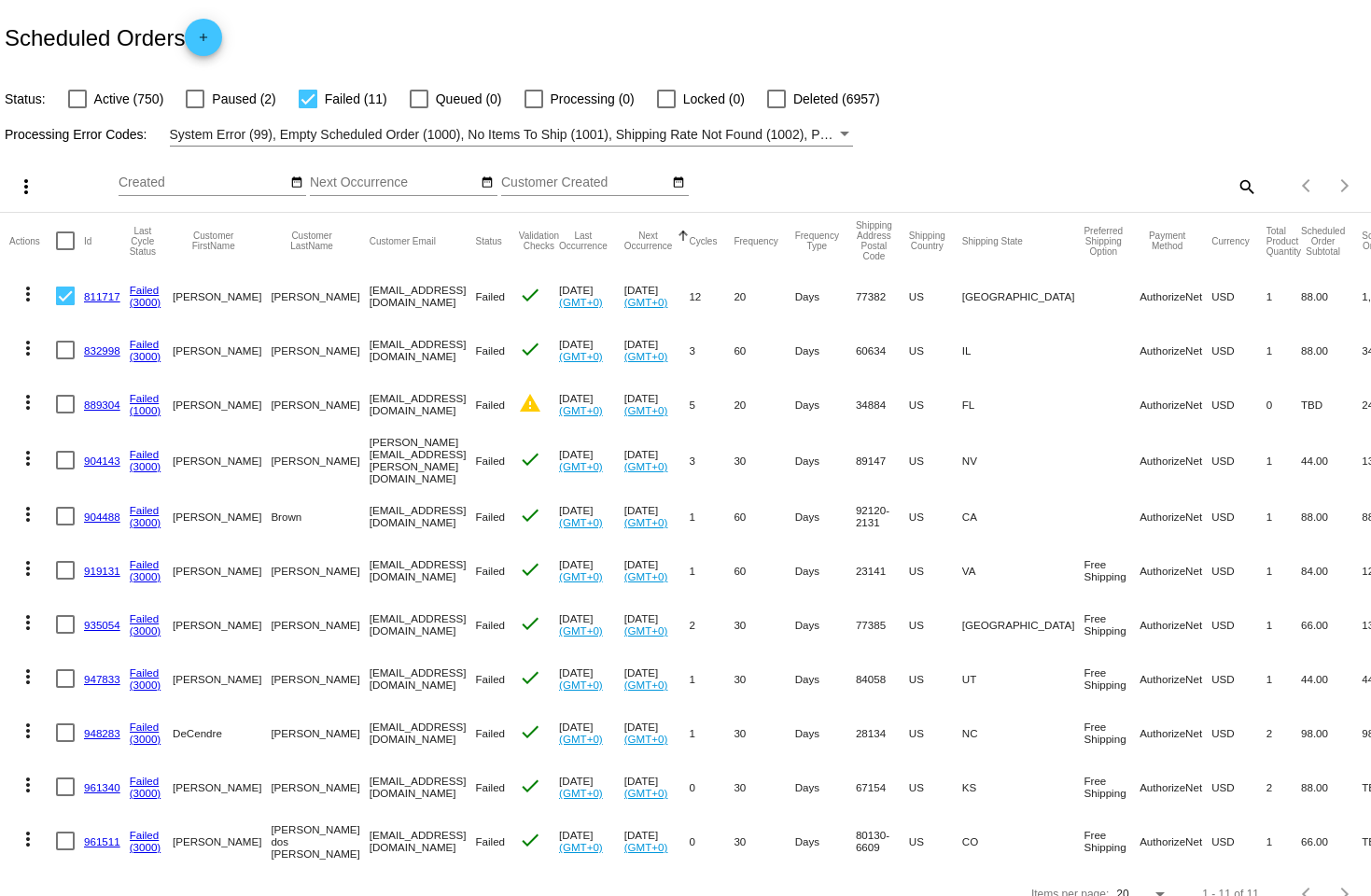 click on "more_vert" 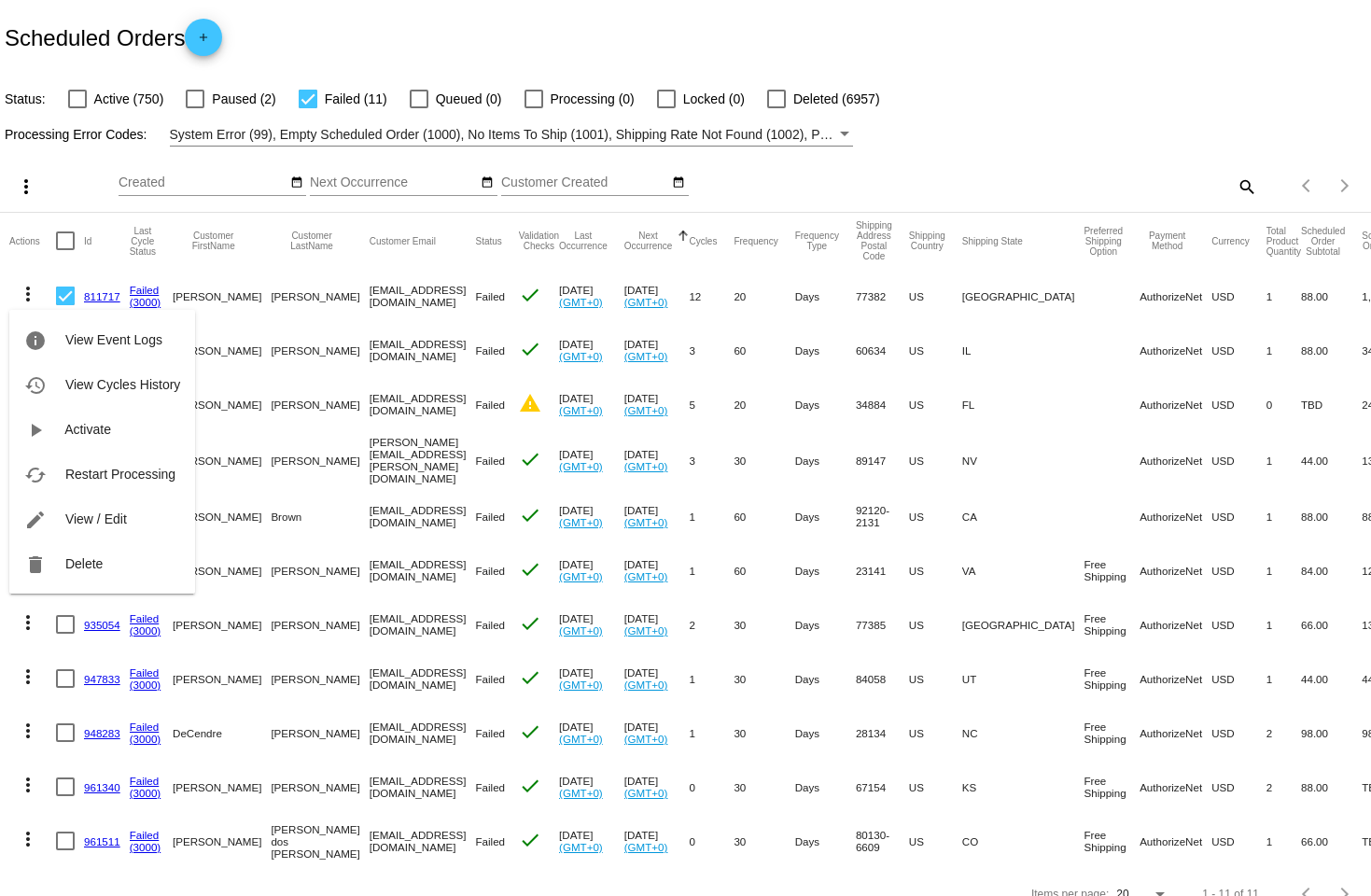 type 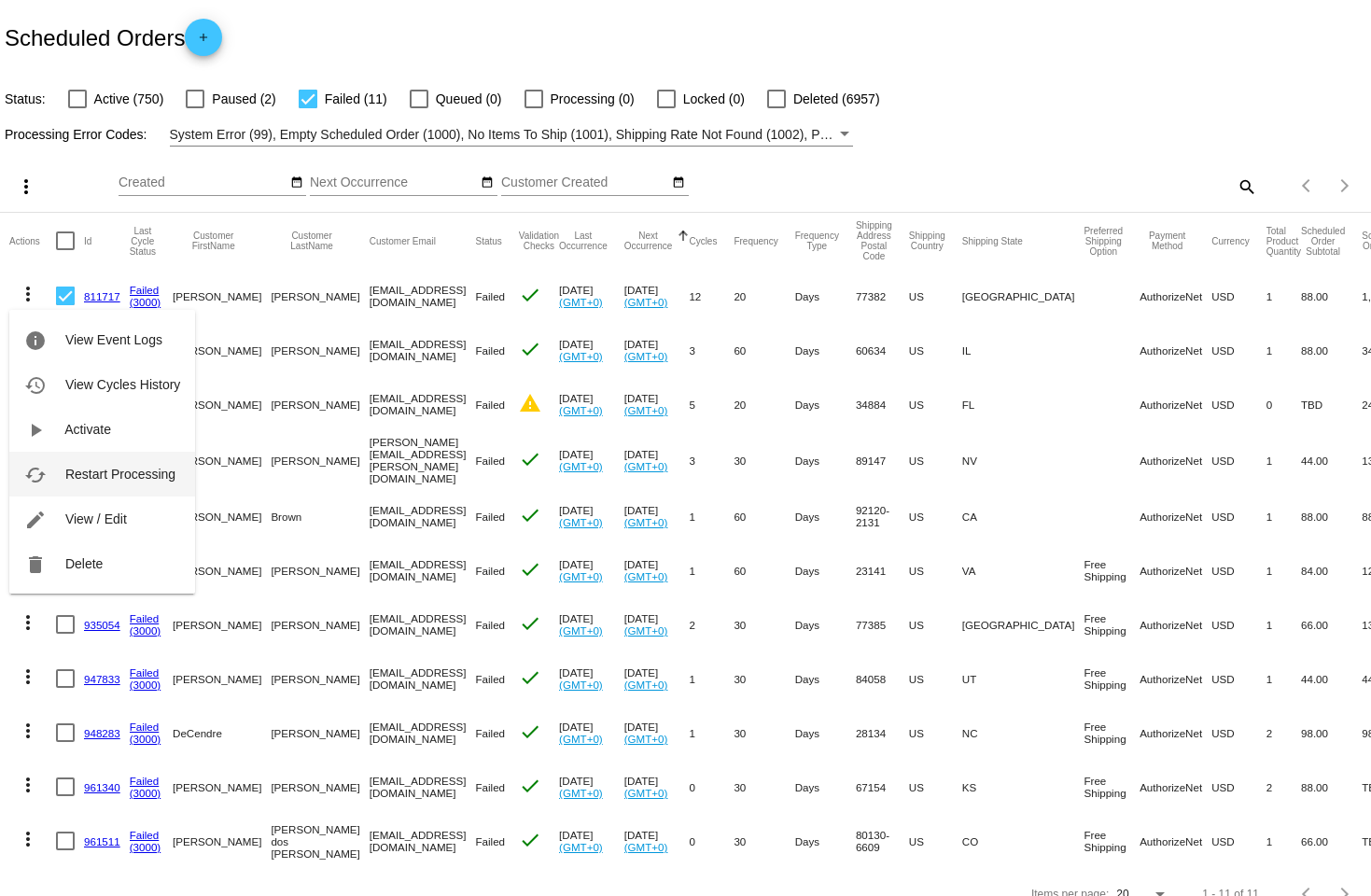 click on "cached
Restart Processing" at bounding box center [102, 474] 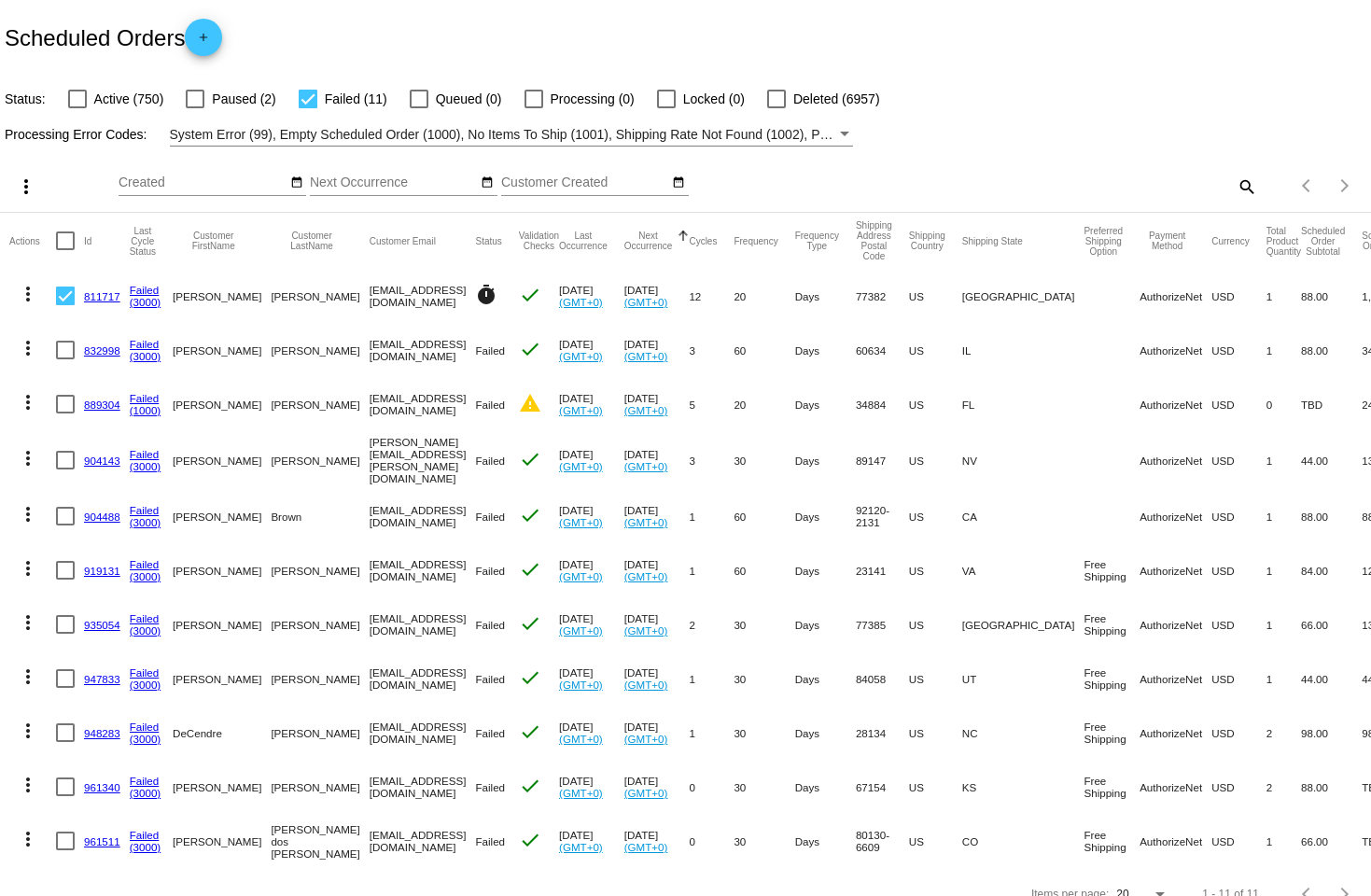 click on "Scheduled Orders
add" 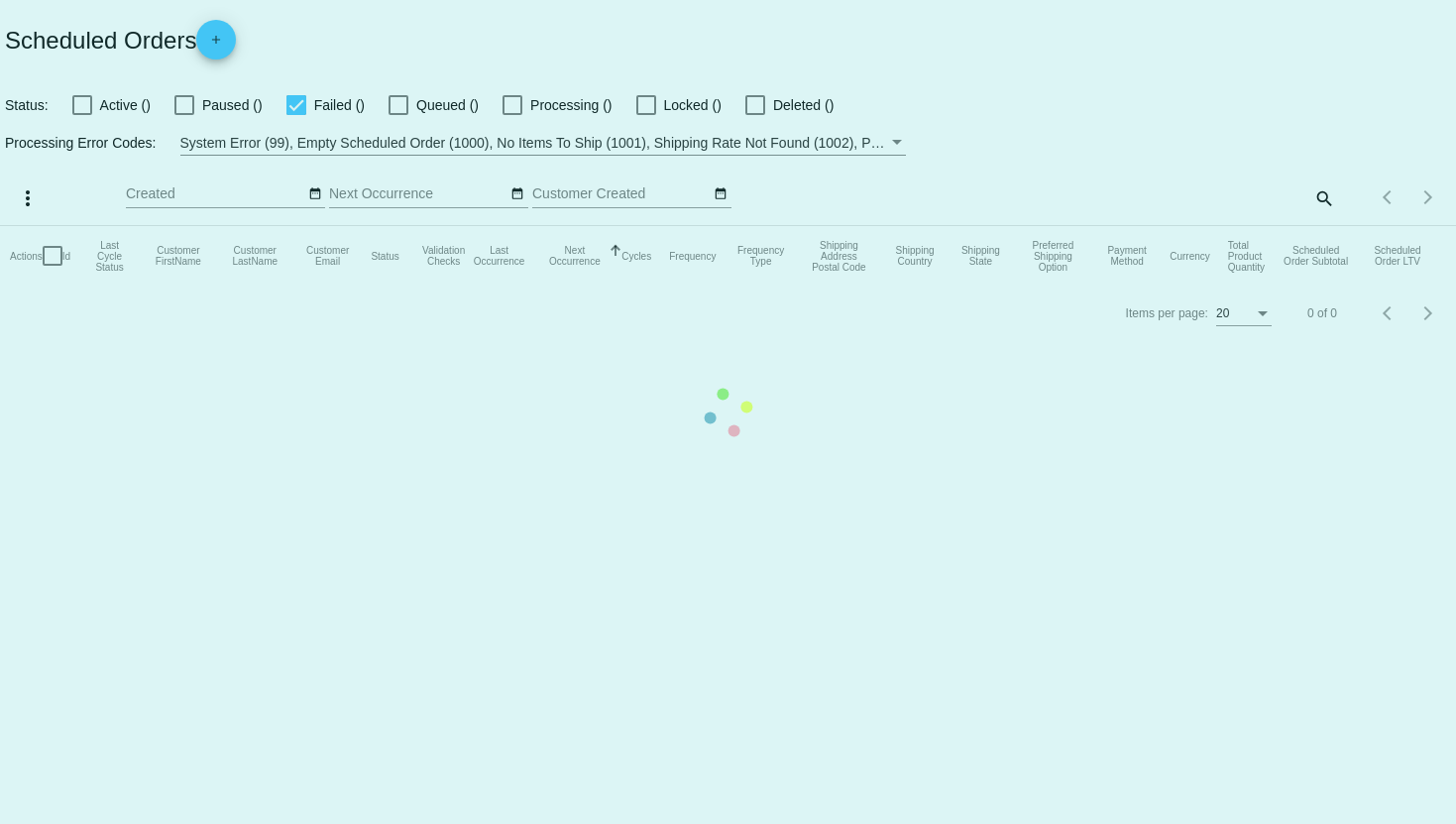 scroll, scrollTop: 0, scrollLeft: 0, axis: both 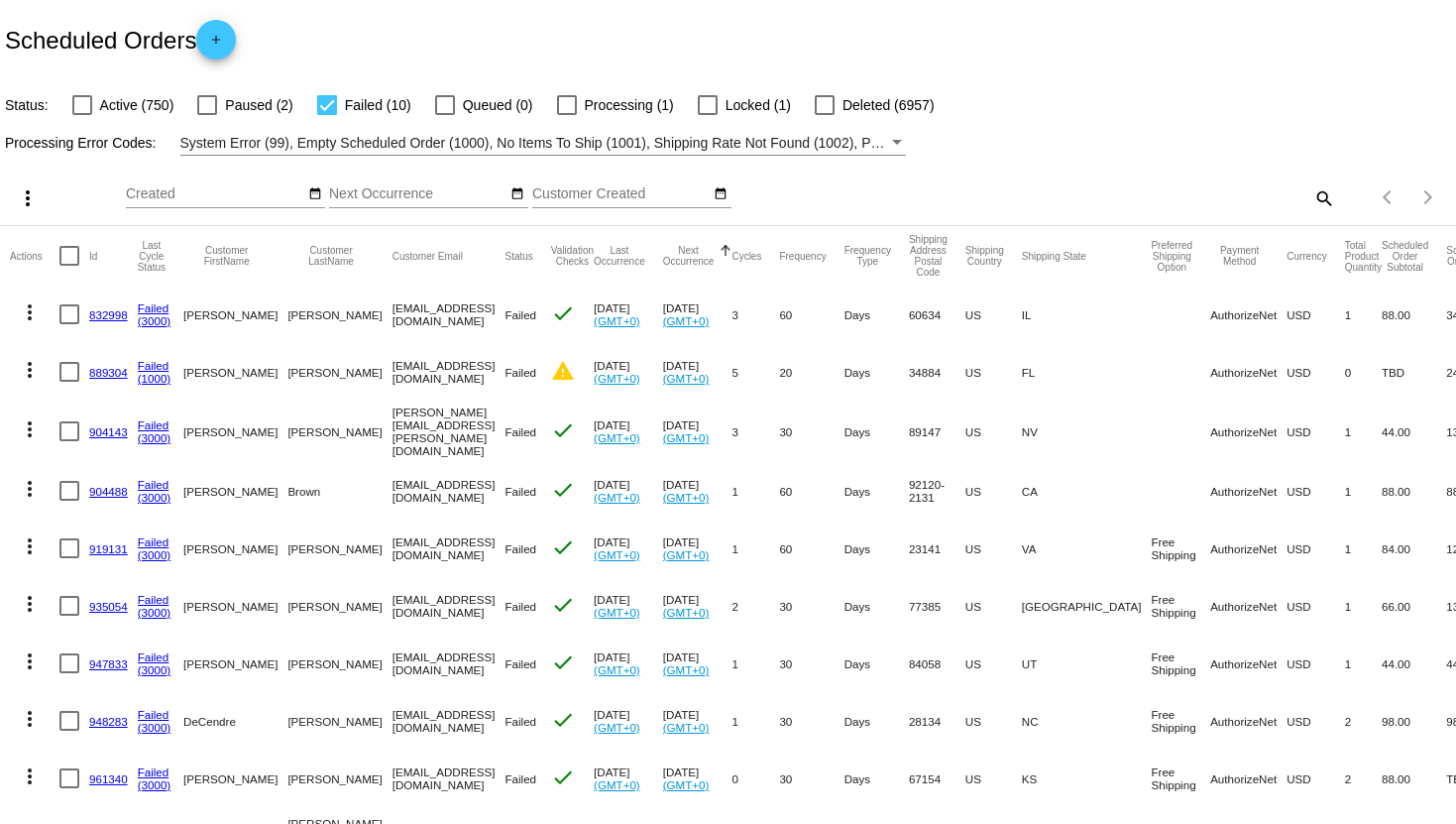 click at bounding box center (327, 105) 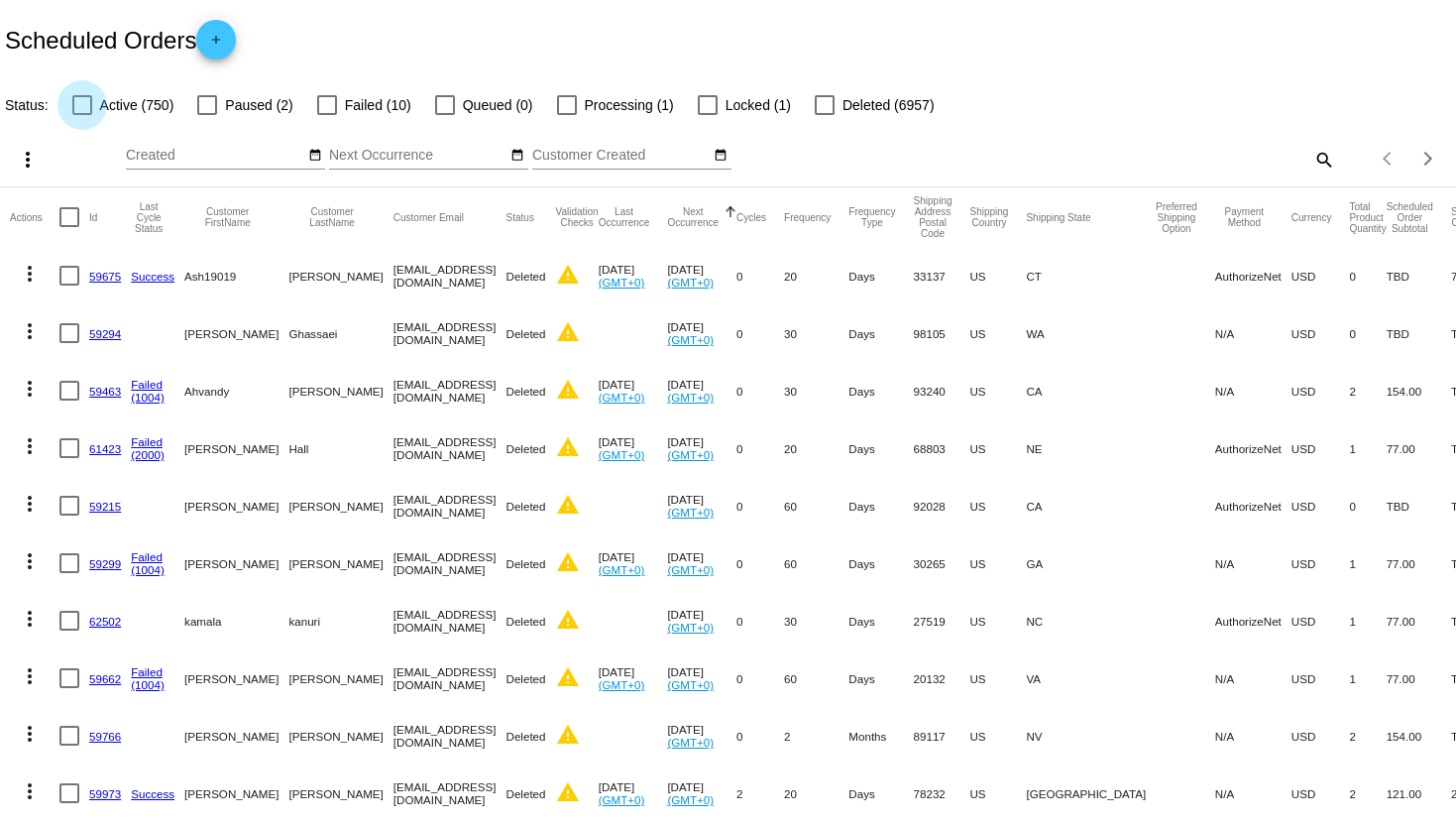 click at bounding box center [82, 105] 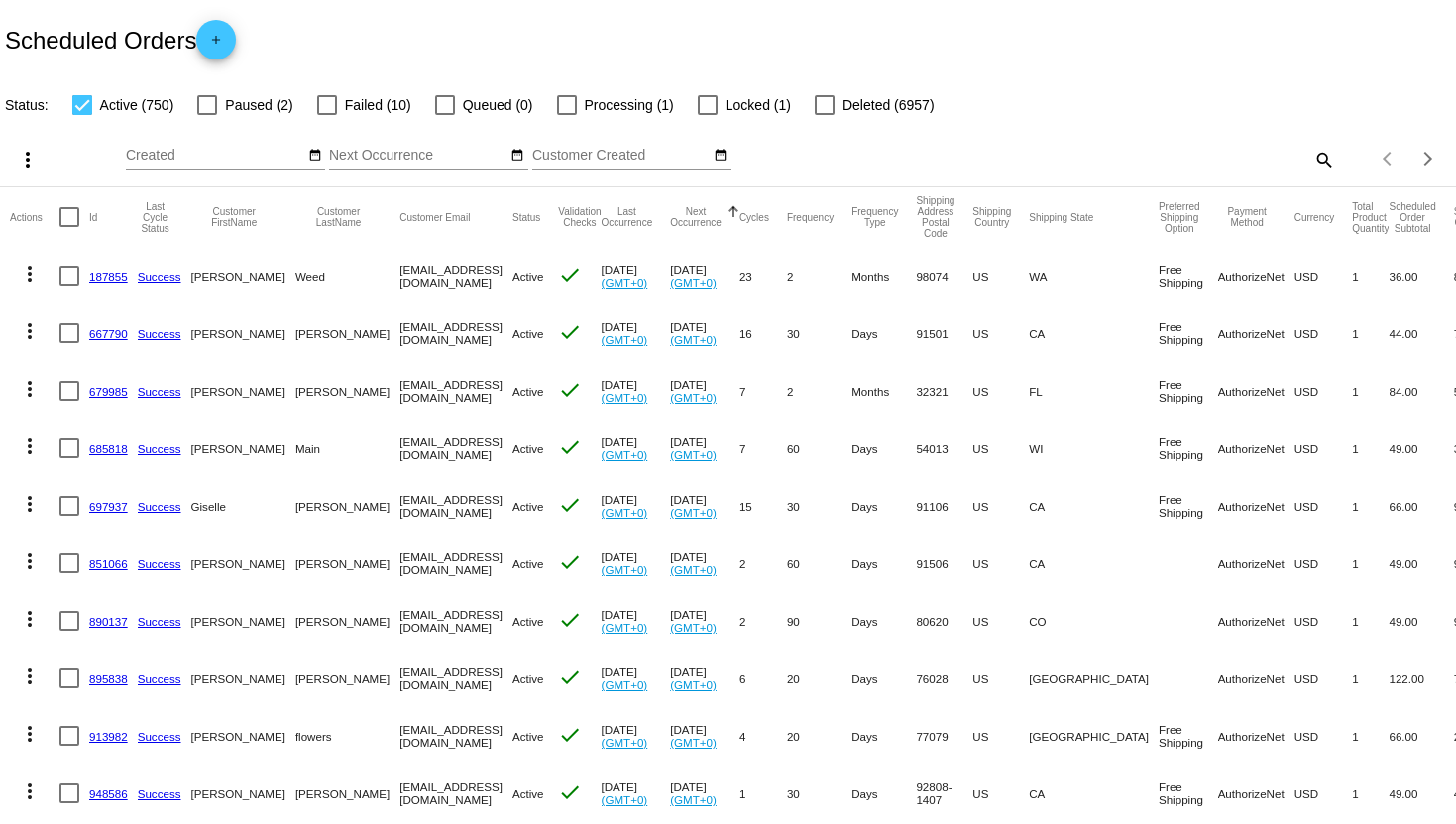 click on "more_vert" at bounding box center (28, 160) 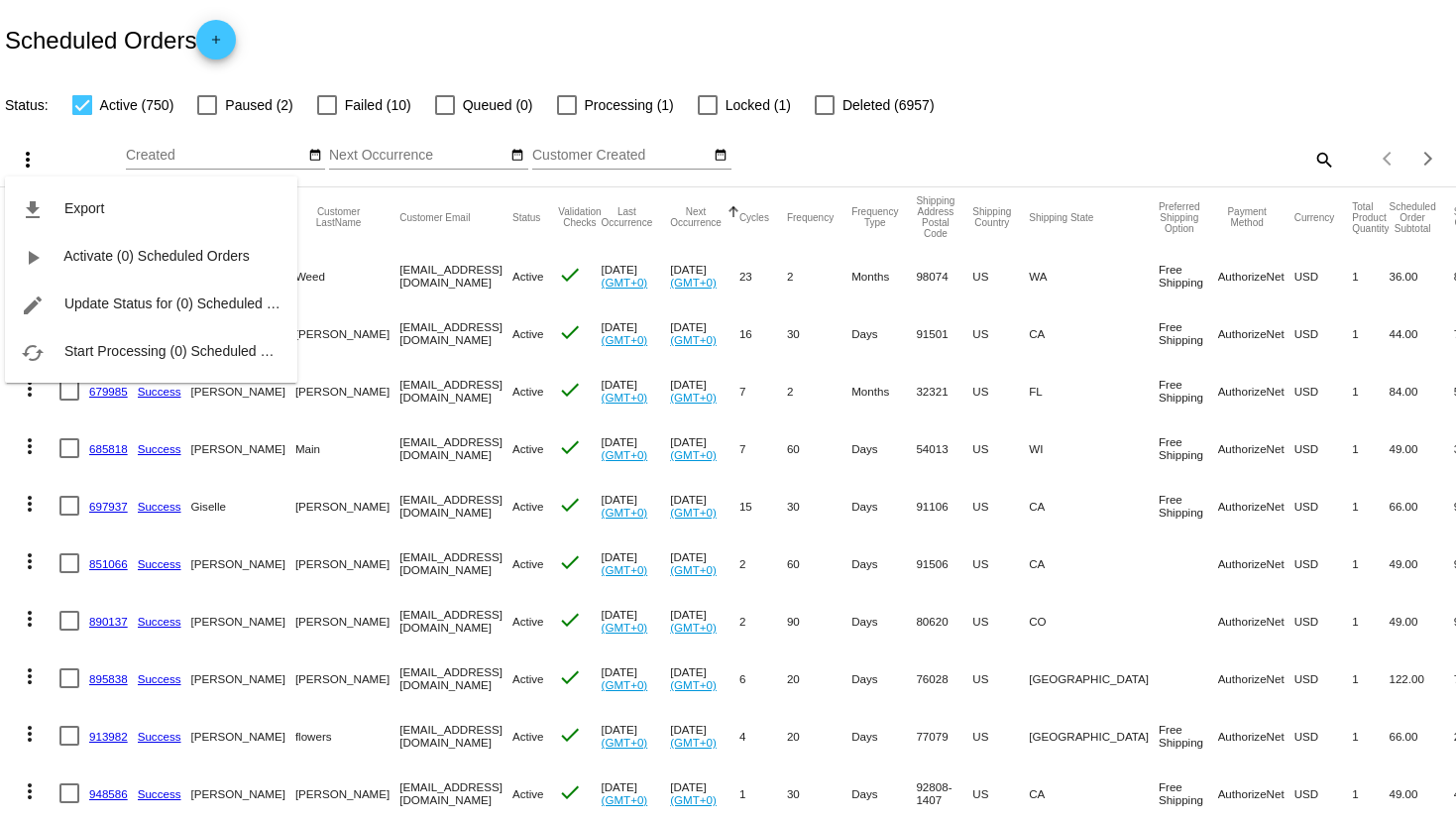 click at bounding box center [728, 412] 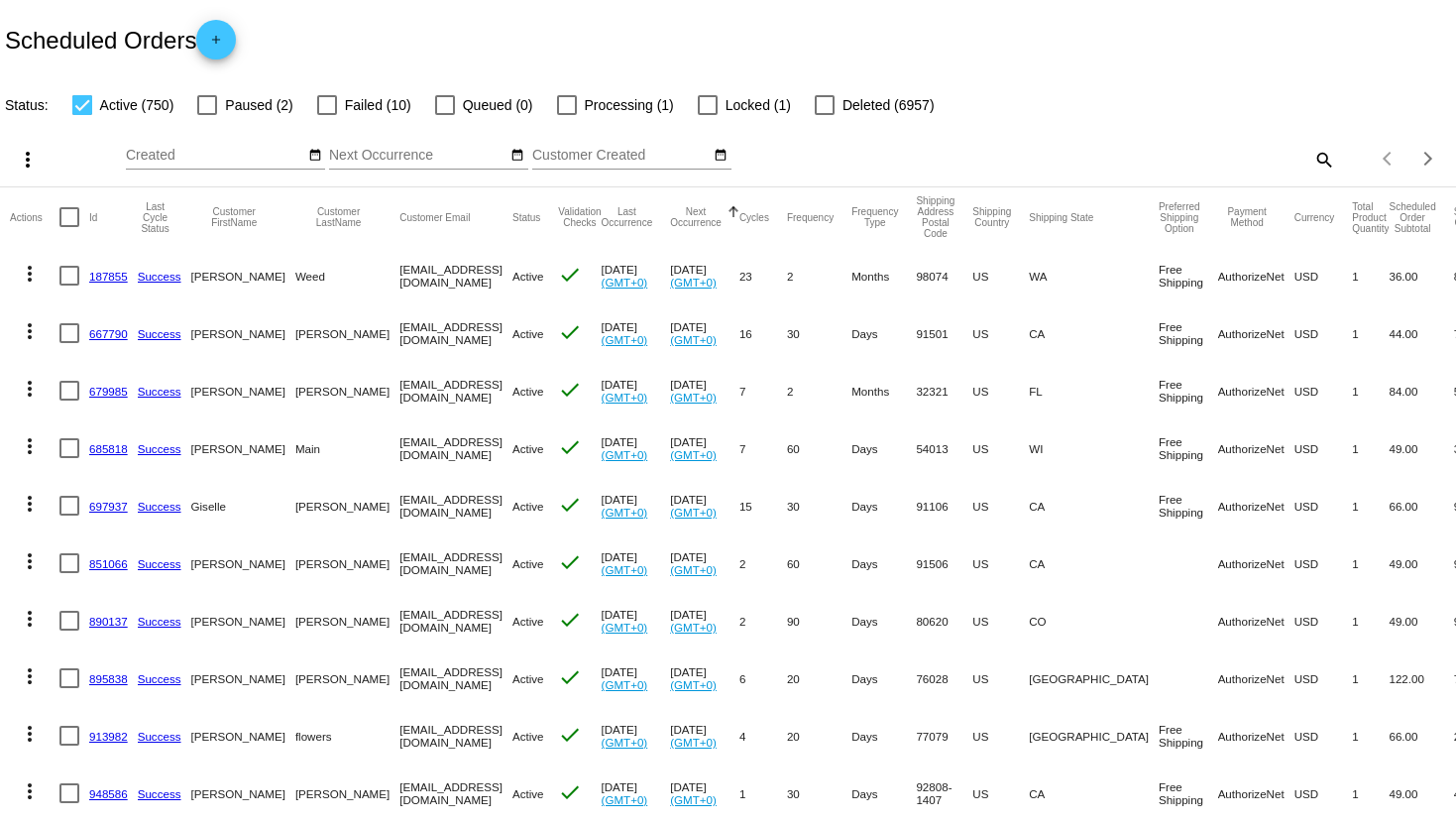click on "search" 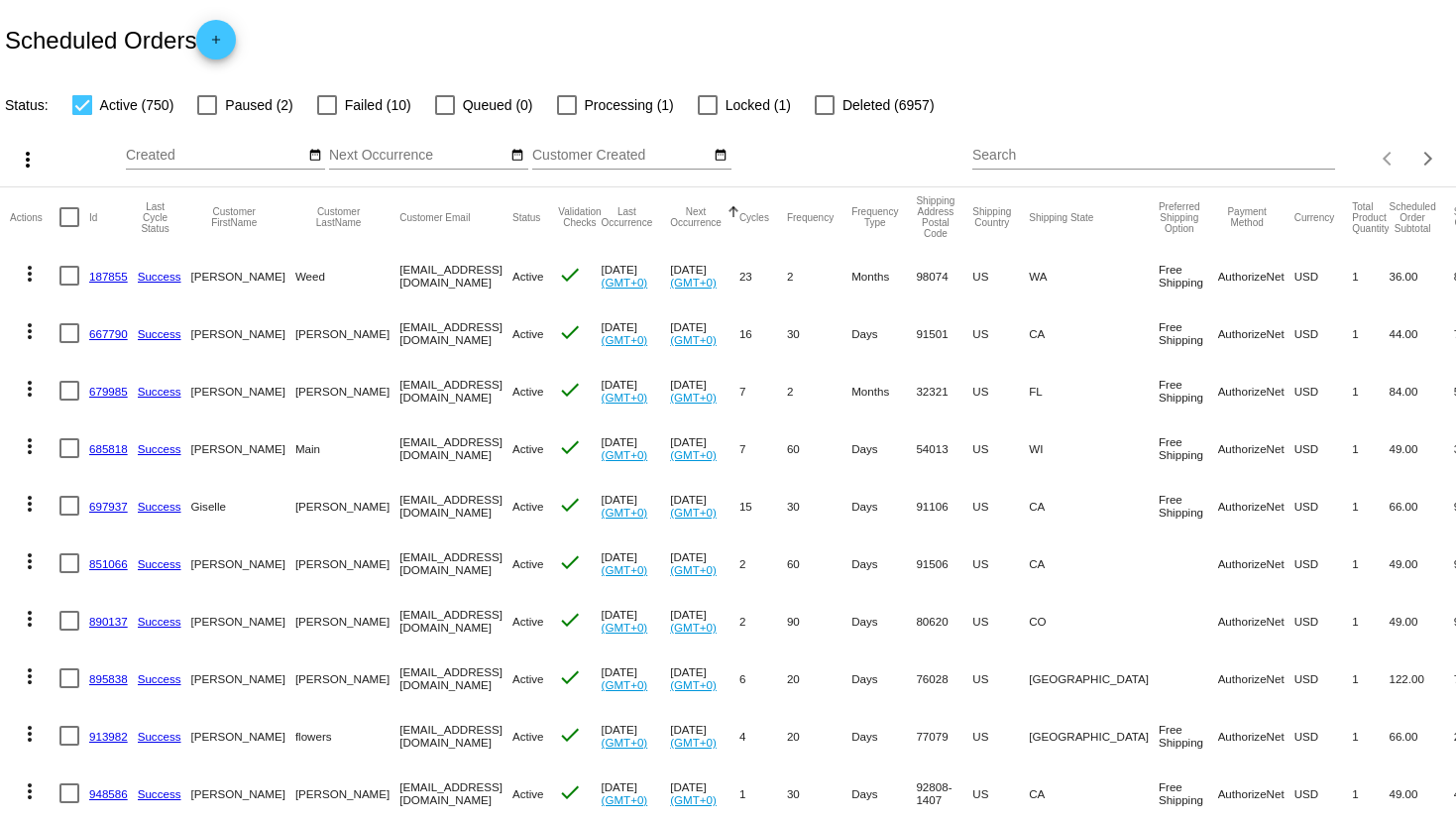 click on "Search" at bounding box center [1154, 156] 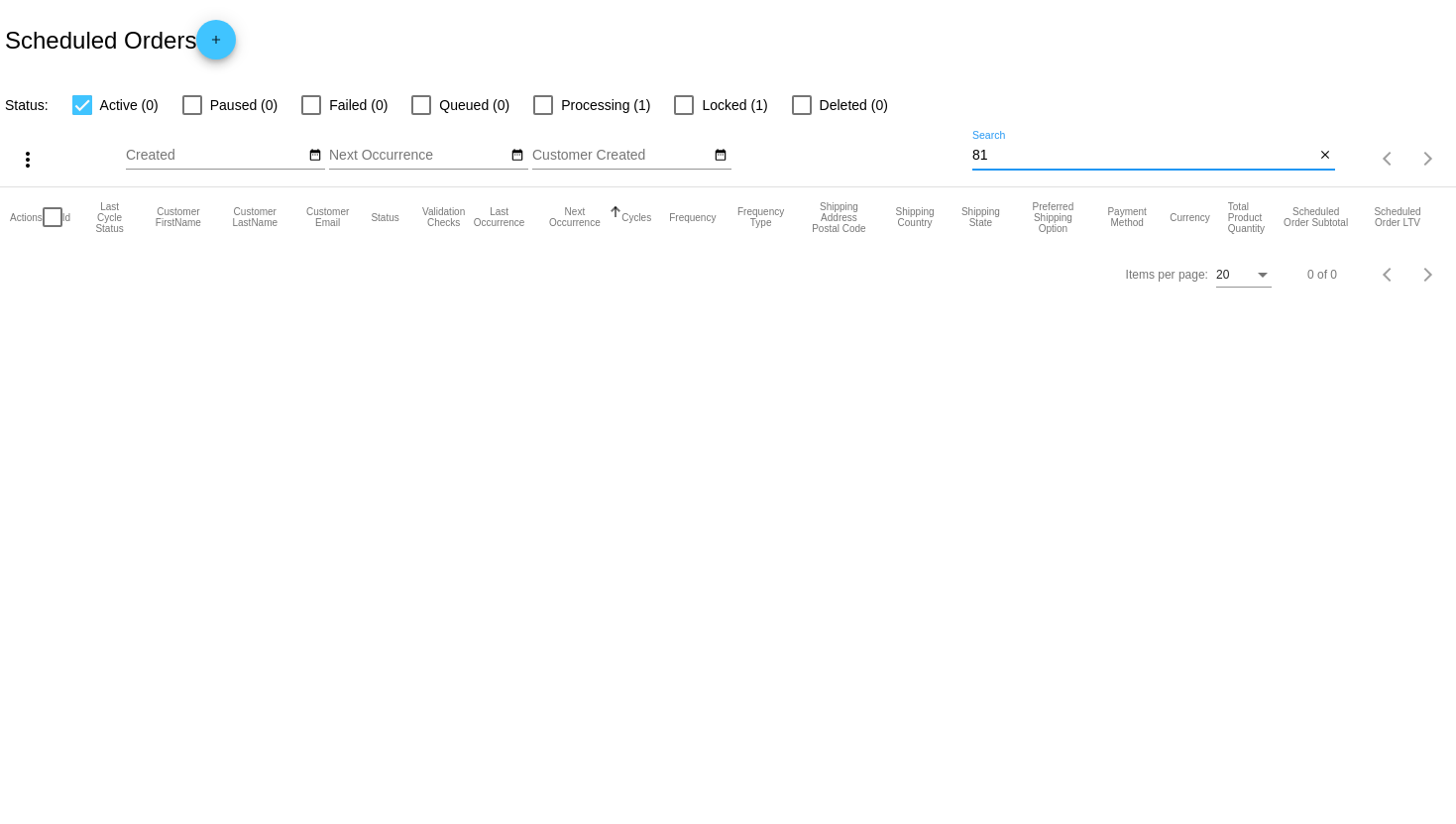 type on "8" 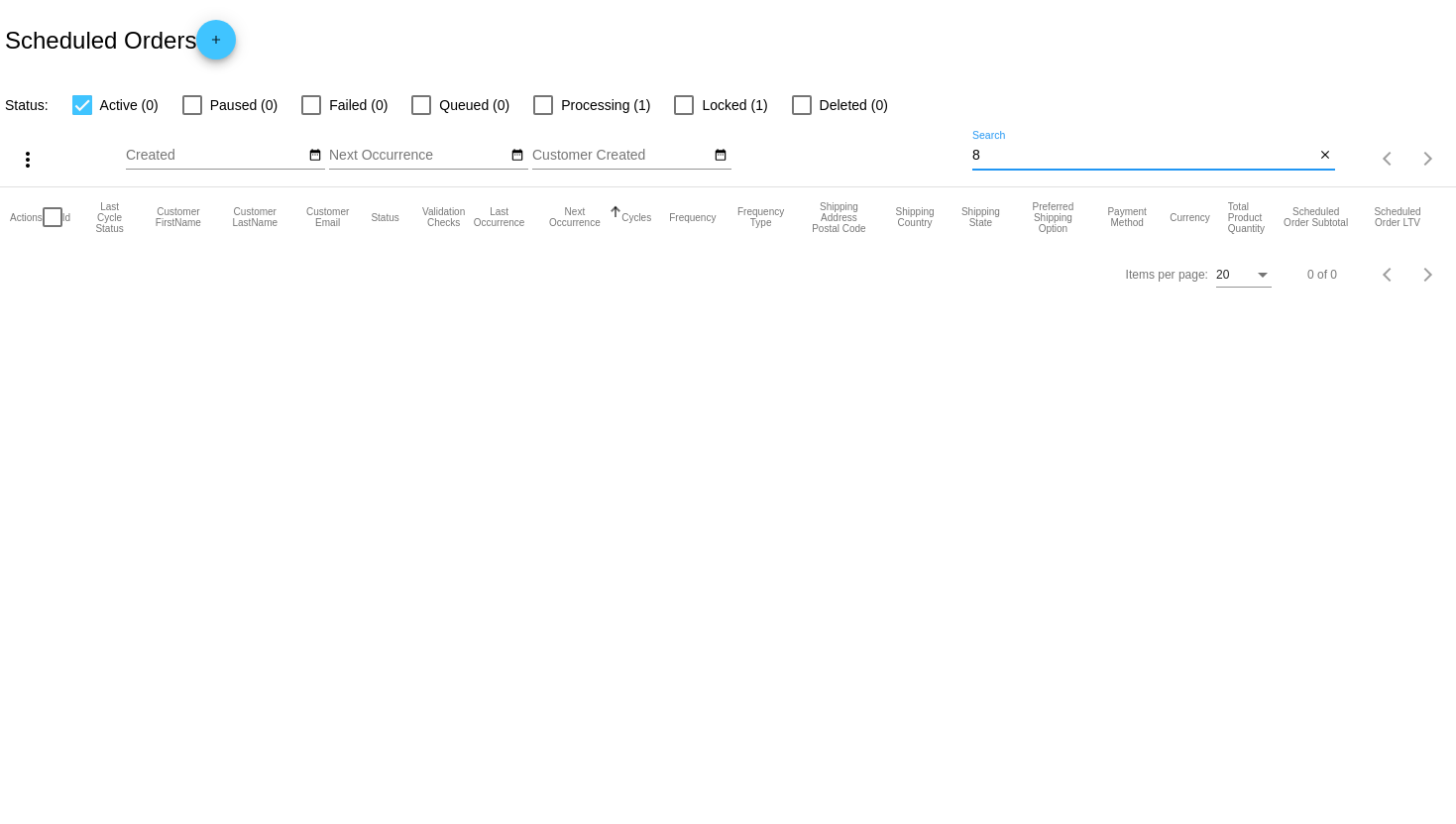 type 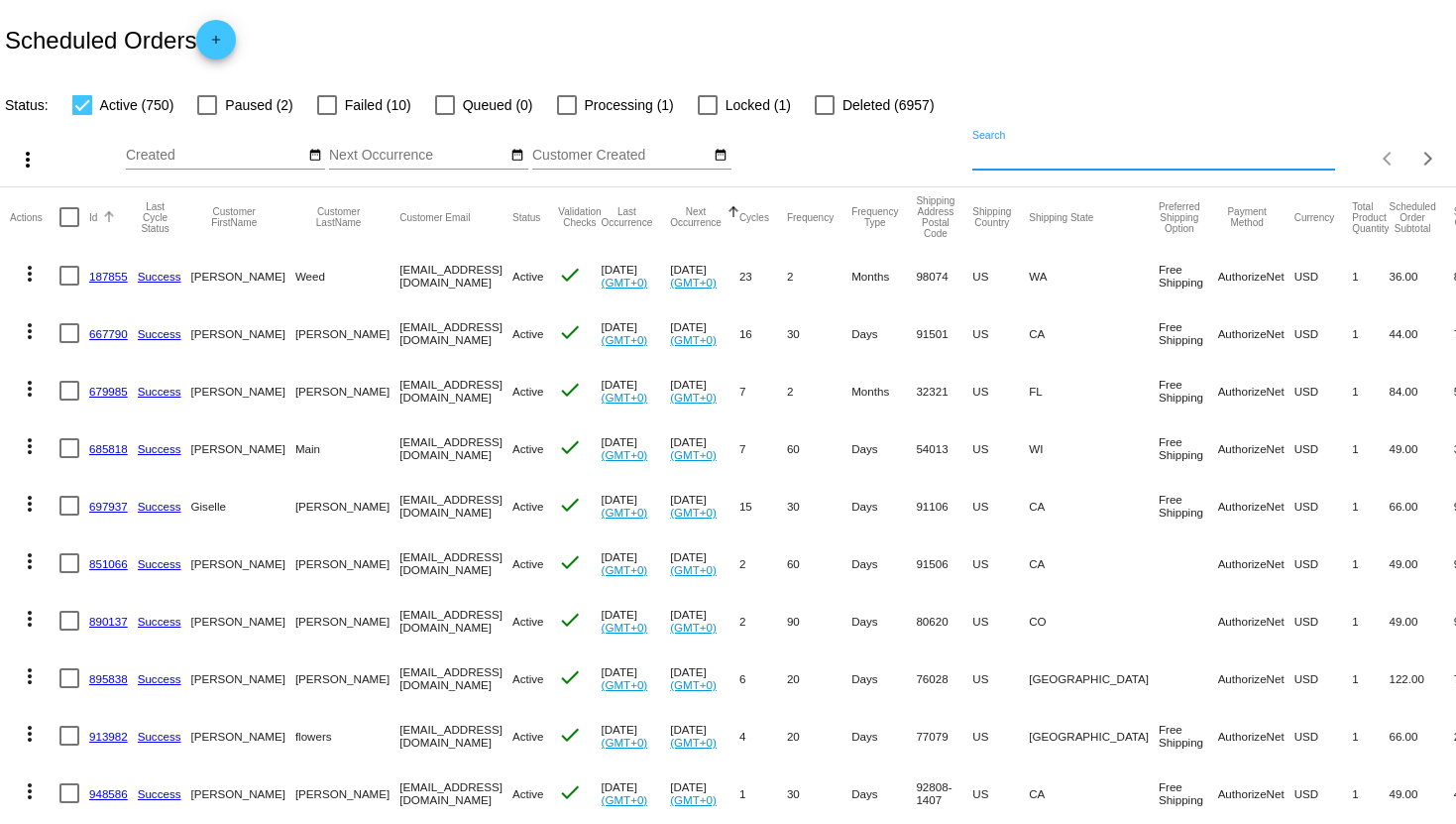 click on "Id" 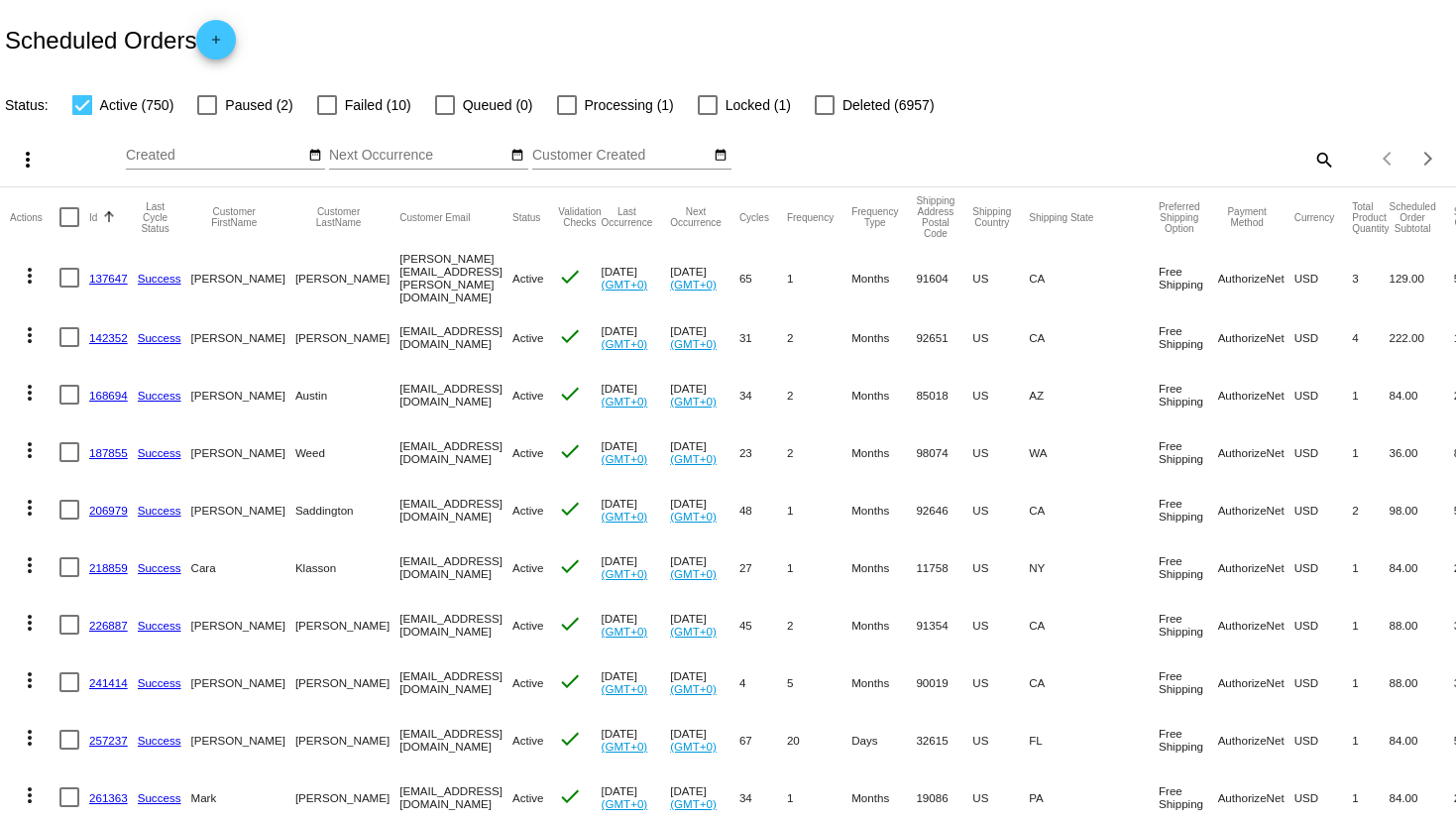 click 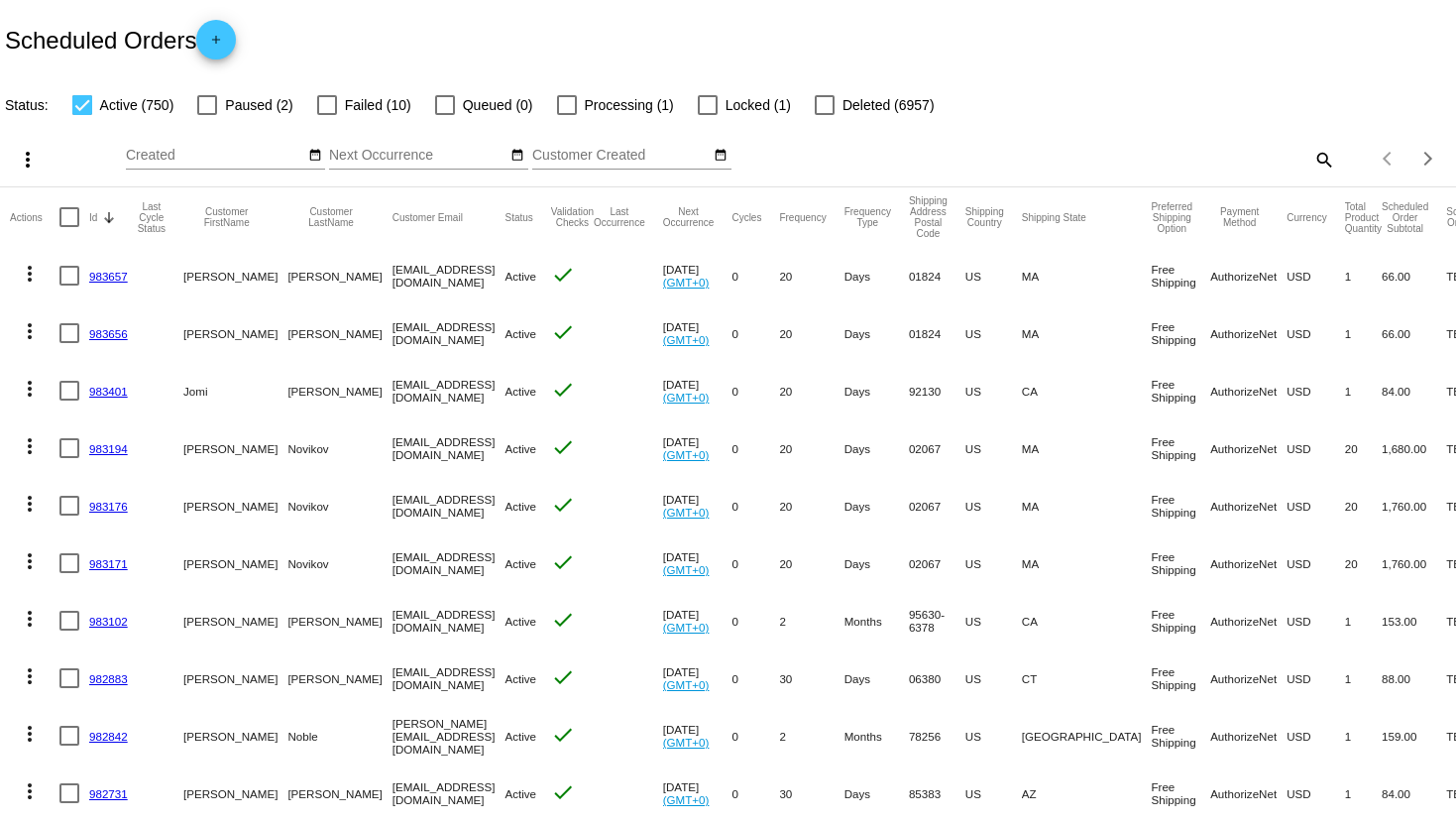 click on "Processing
(1)" at bounding box center (629, 105) 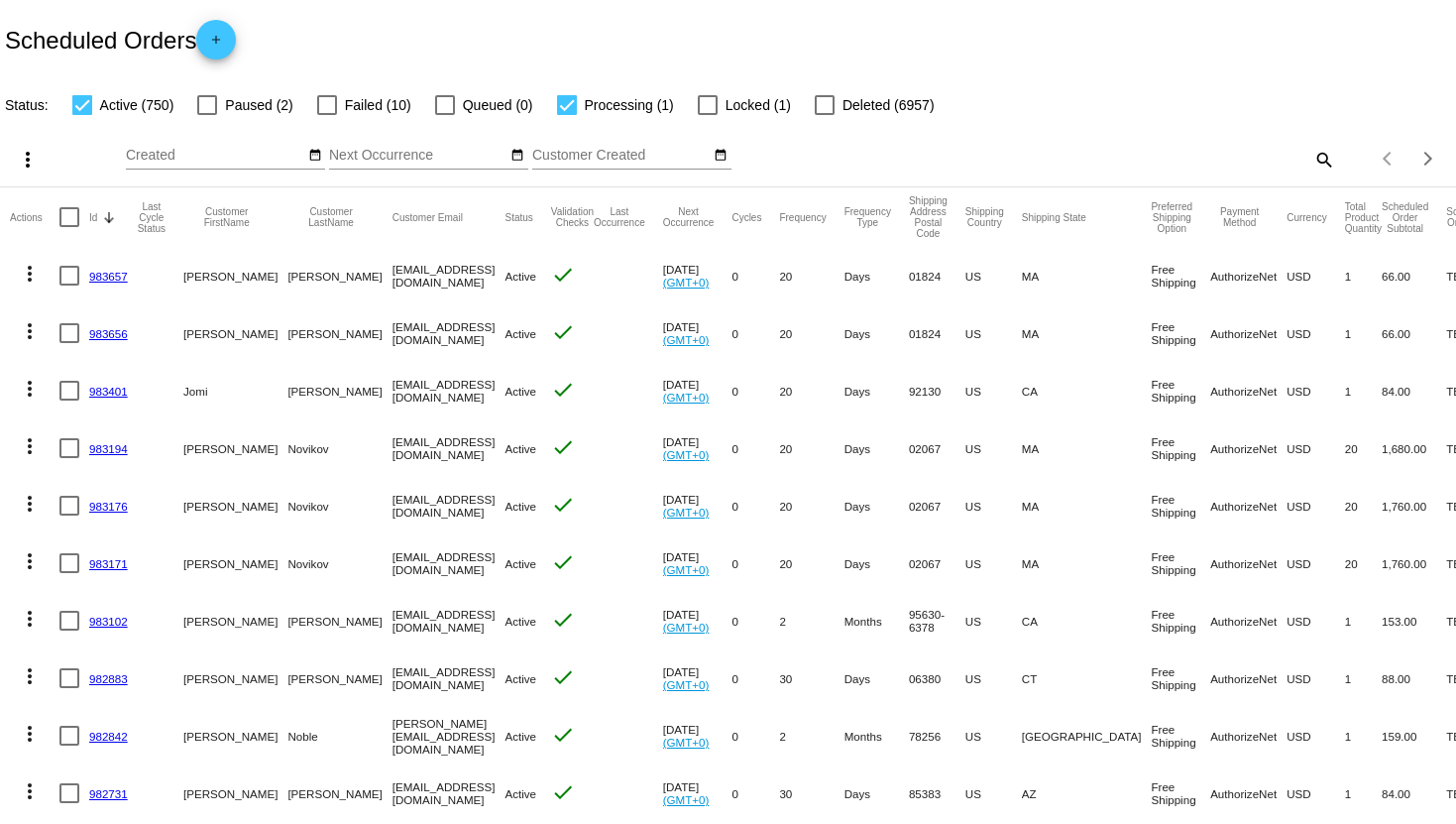 click on "Processing
(1)" at bounding box center (629, 105) 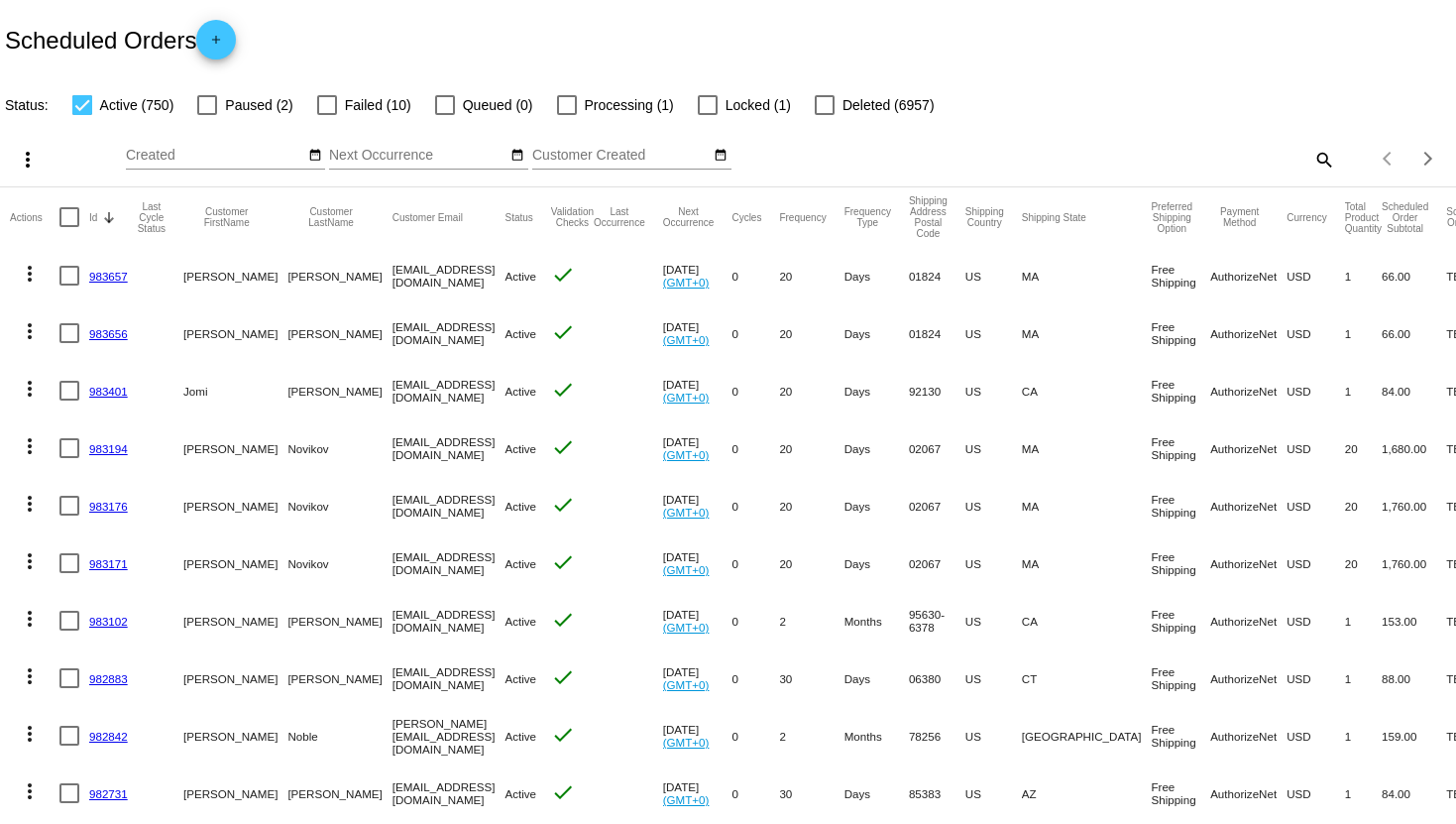 click on "Processing
(1)" at bounding box center (629, 105) 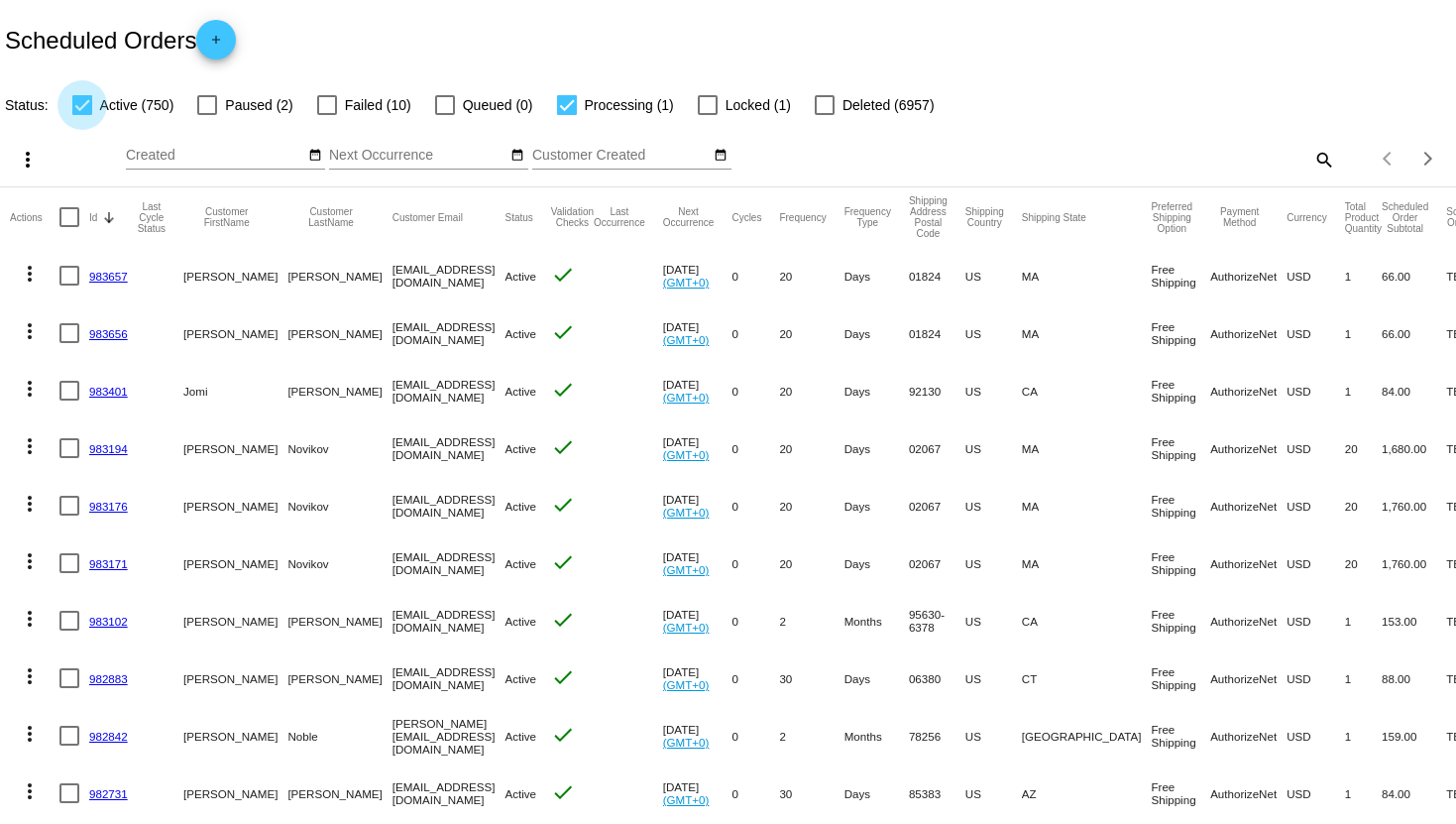 click on "Active (750)" at bounding box center (123, 105) 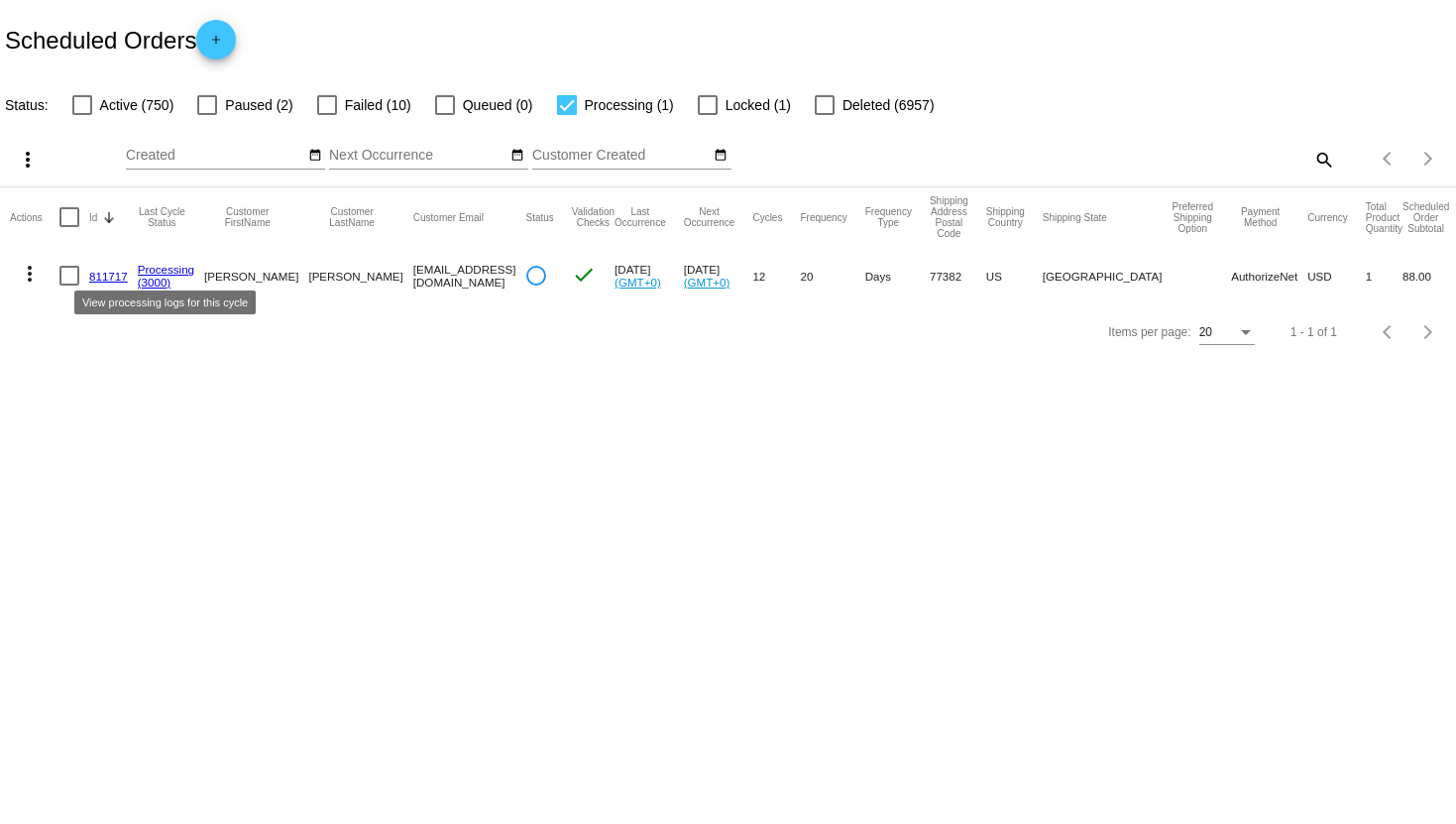 click on "Processing" 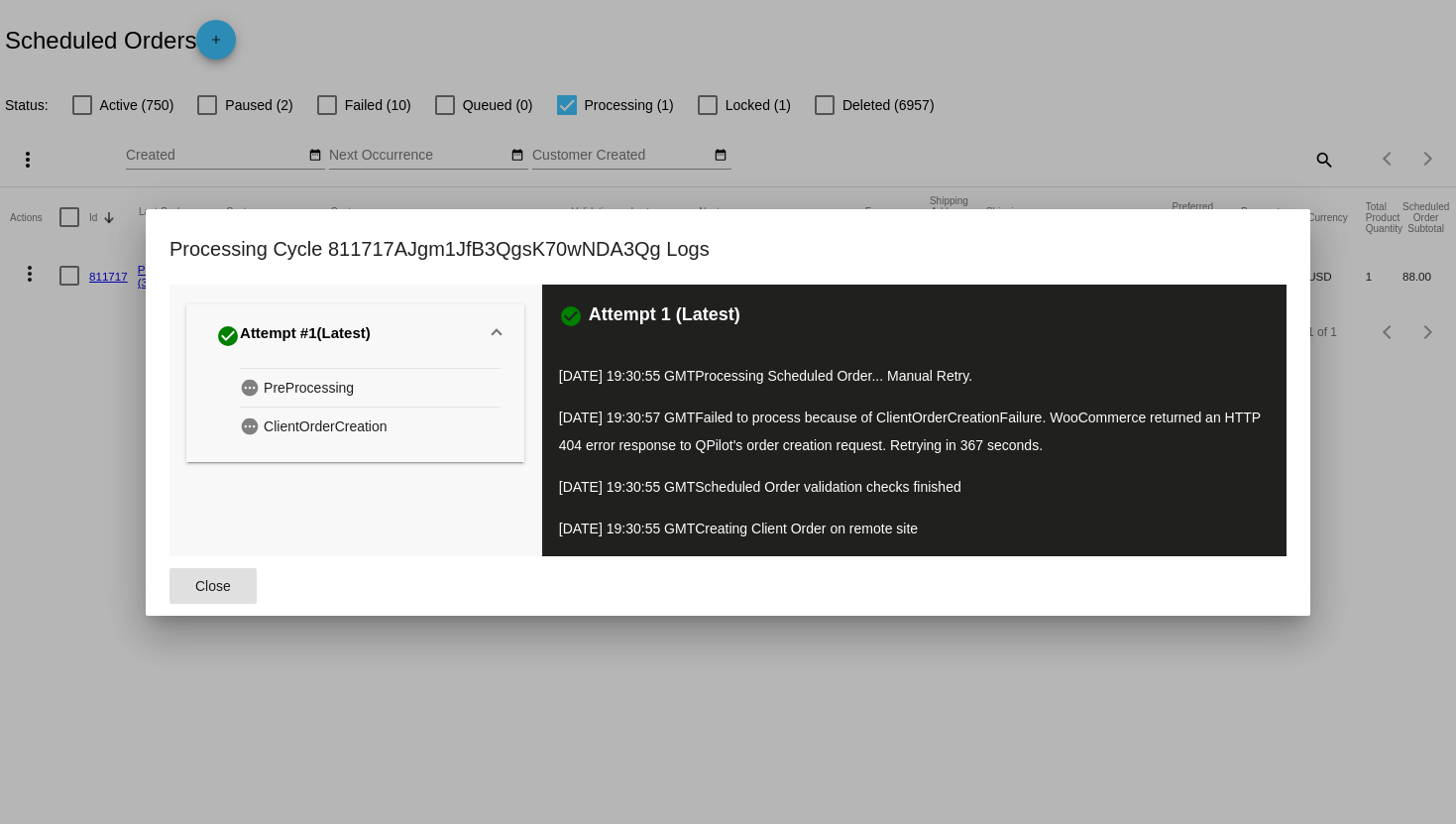 type 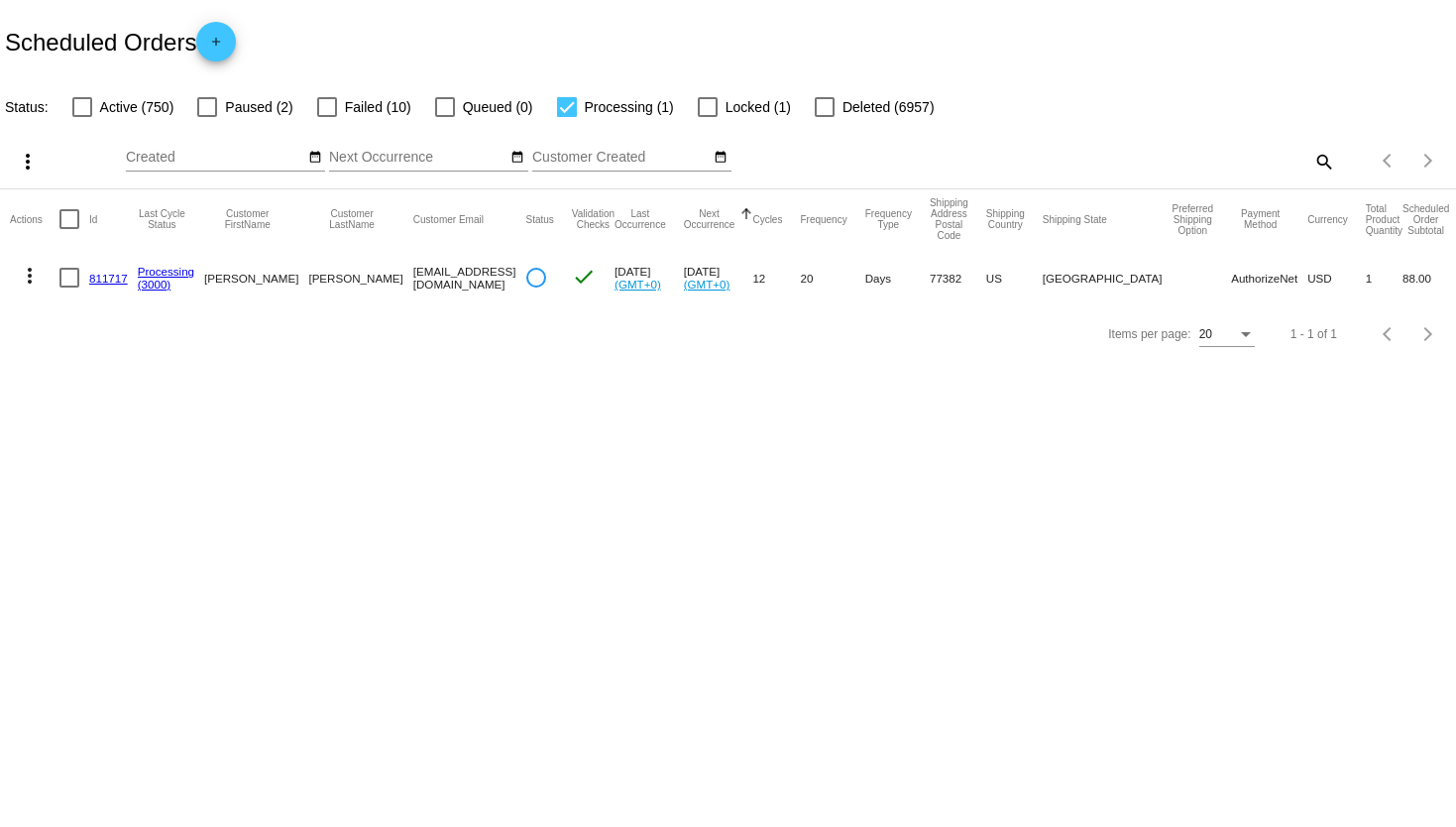 scroll, scrollTop: 0, scrollLeft: 0, axis: both 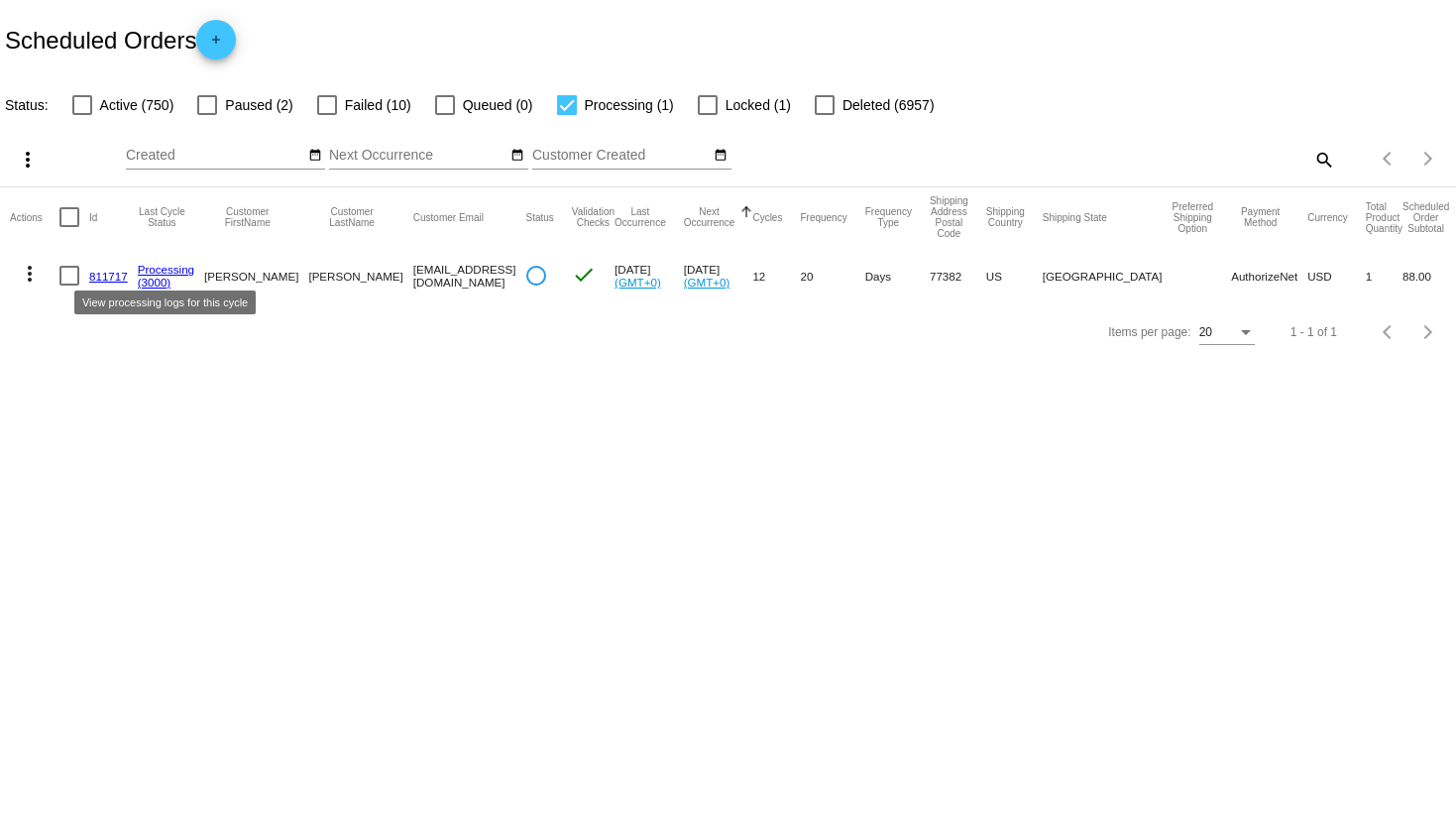 click on "(3000)" 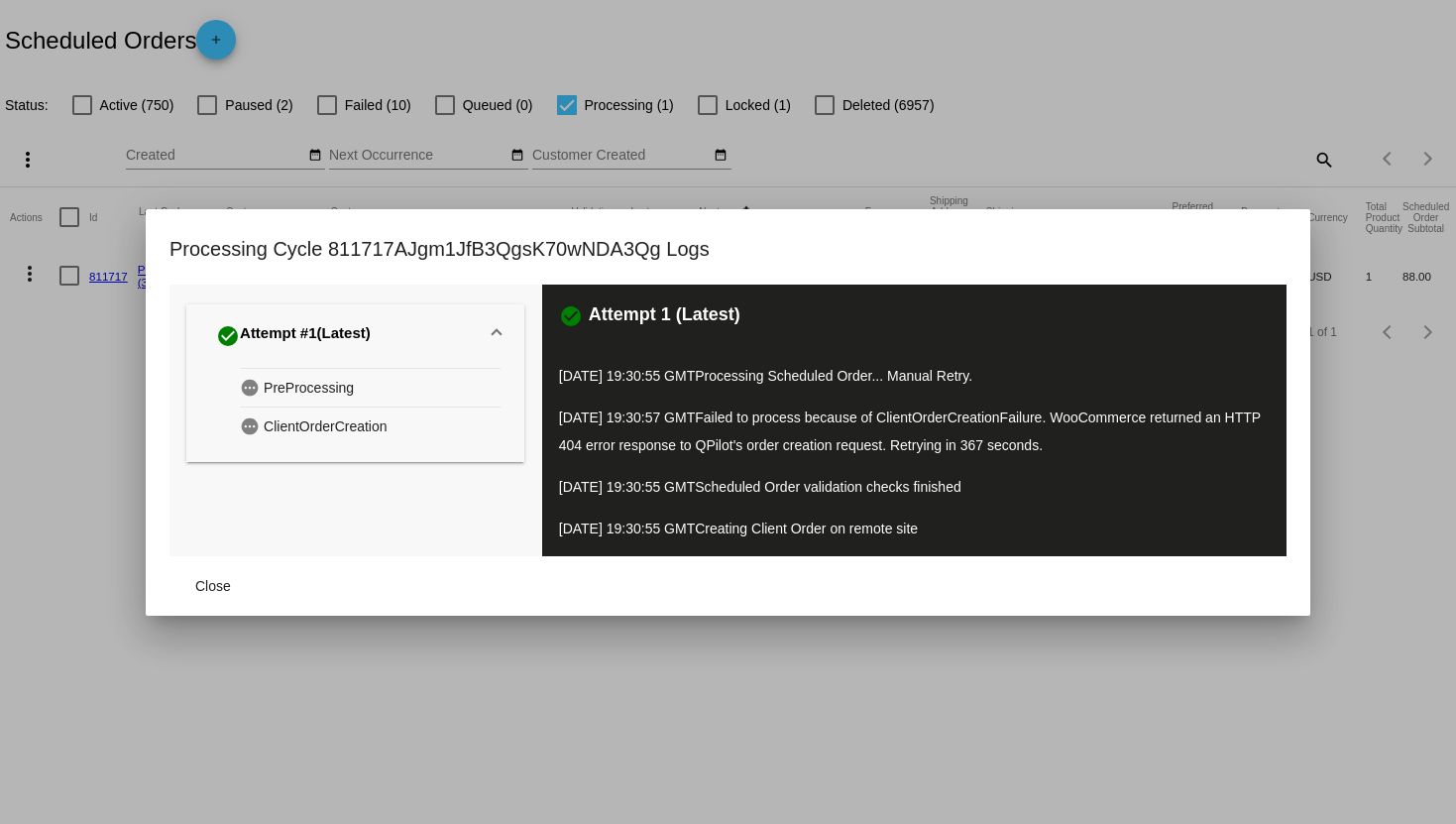 type 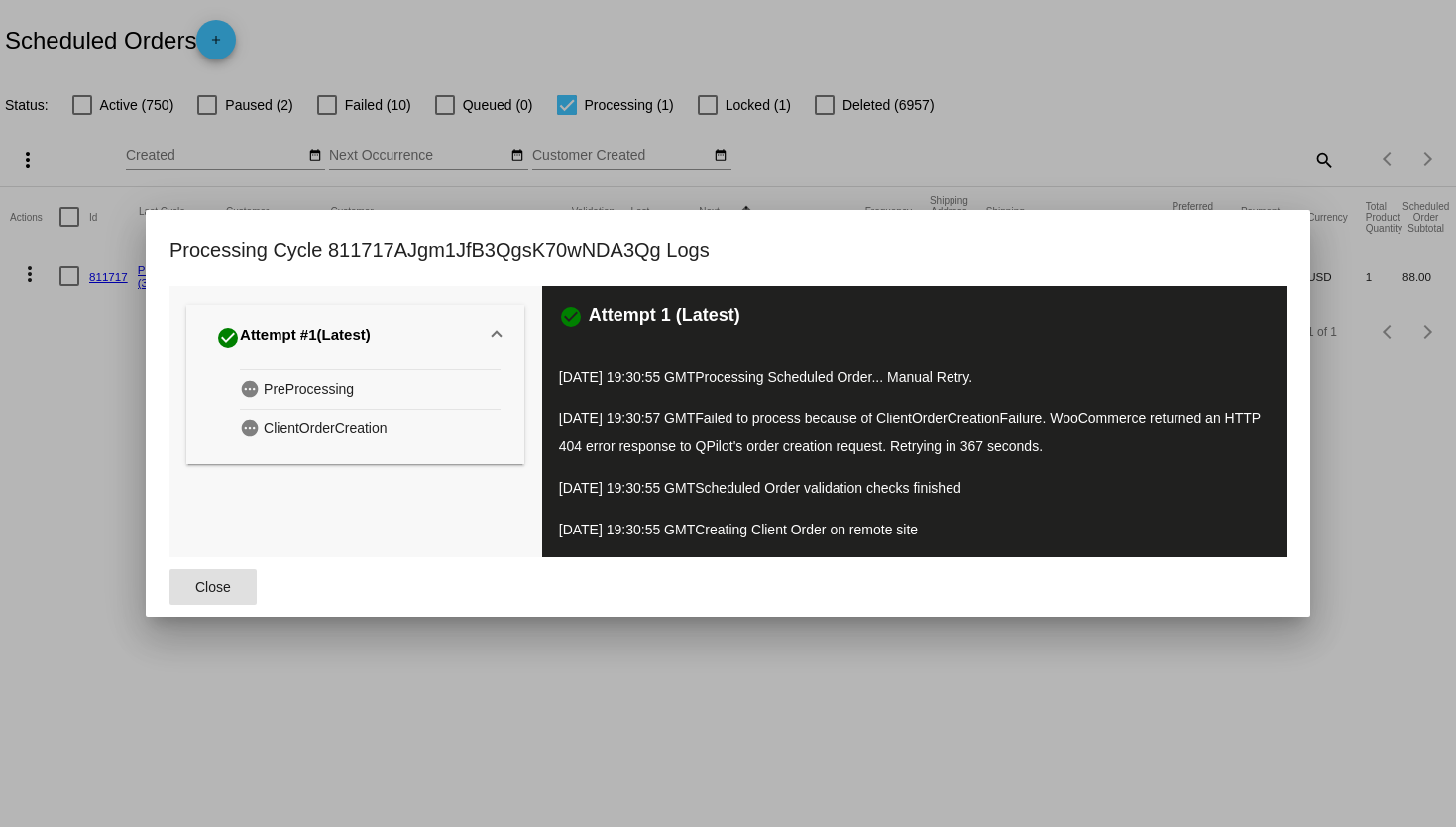 click on "pending
PreProcessing
pending
ClientOrderCreation" at bounding box center [355, 416] 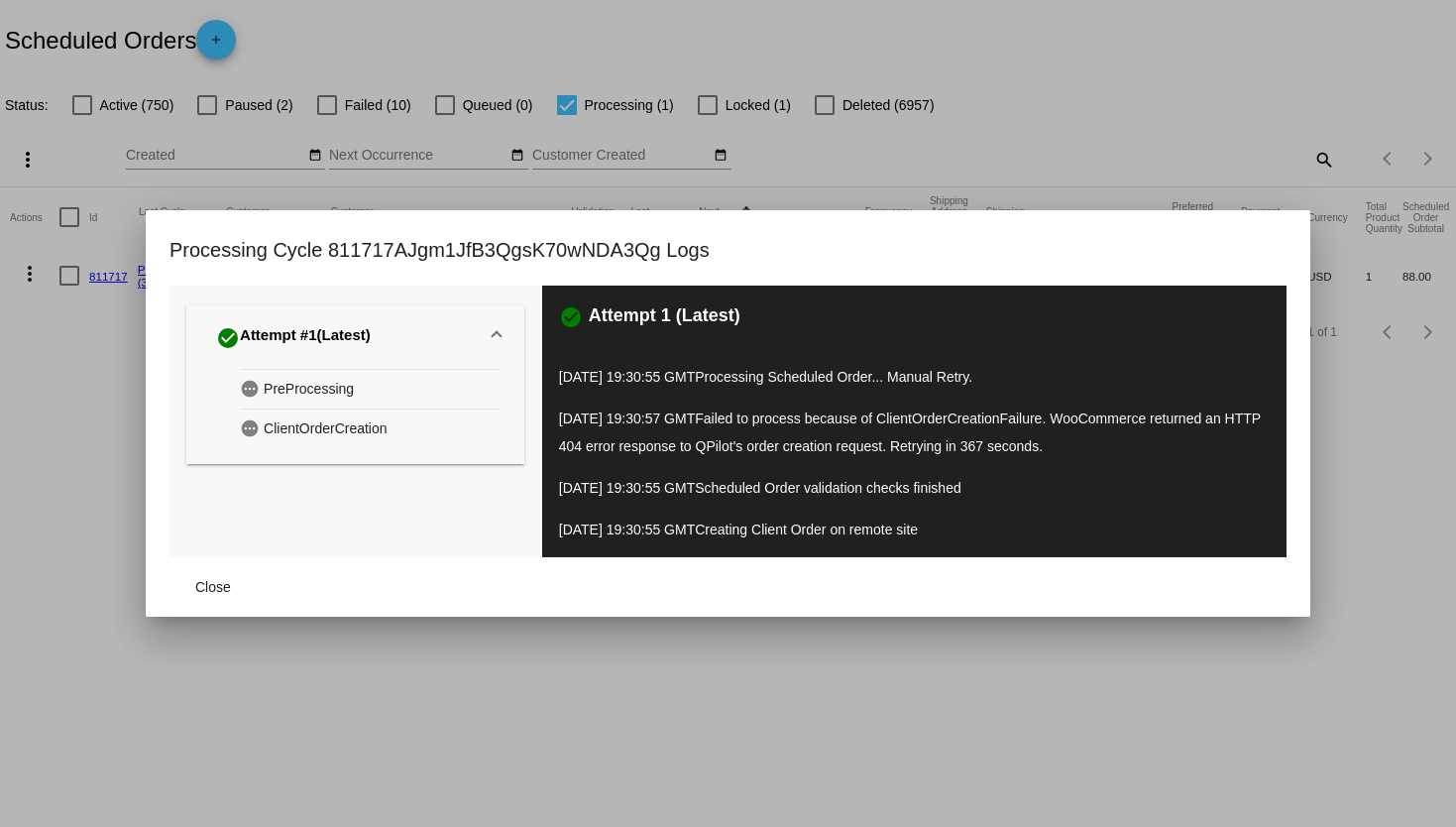 click at bounding box center [728, 414] 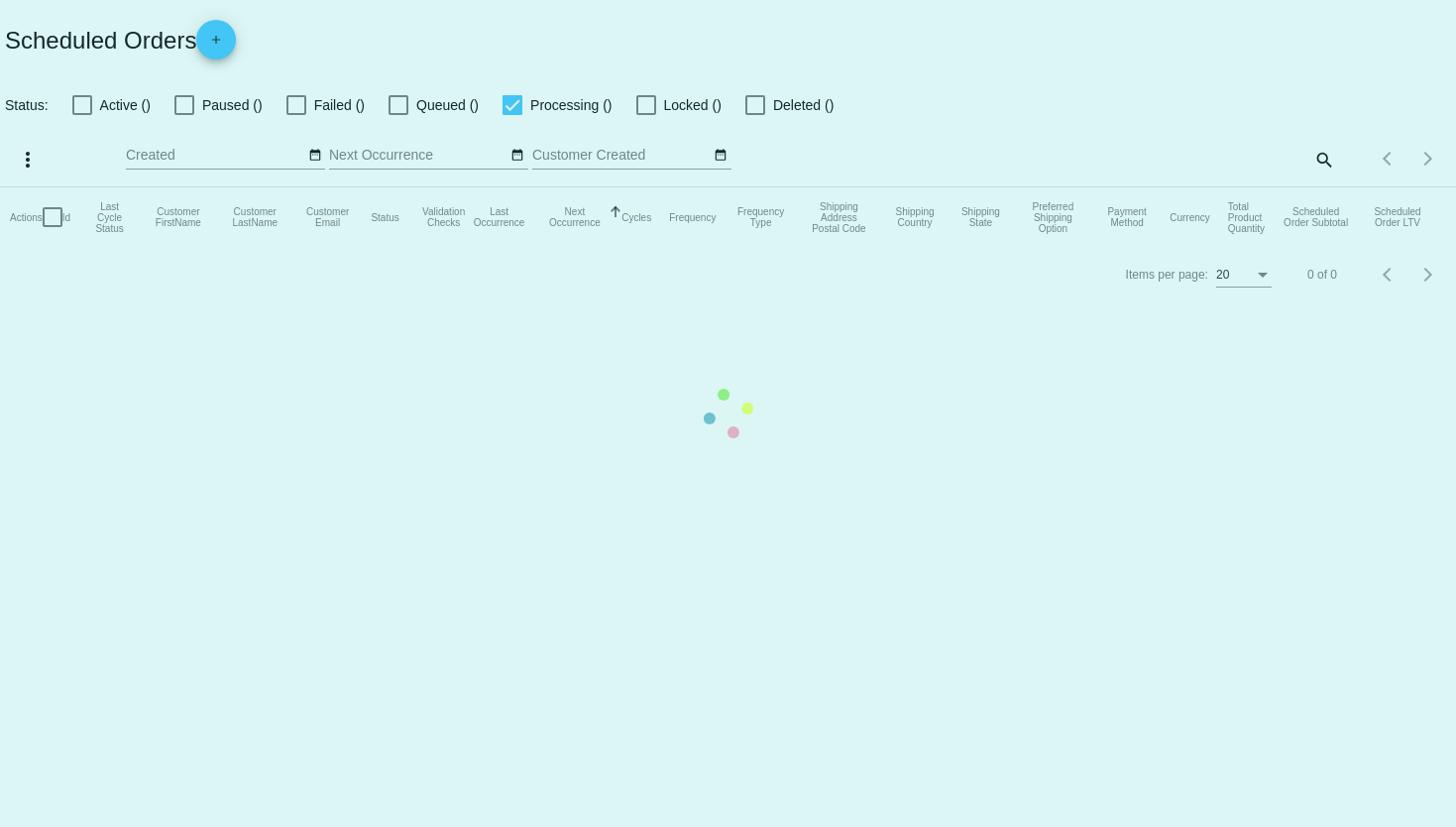 scroll, scrollTop: 0, scrollLeft: 0, axis: both 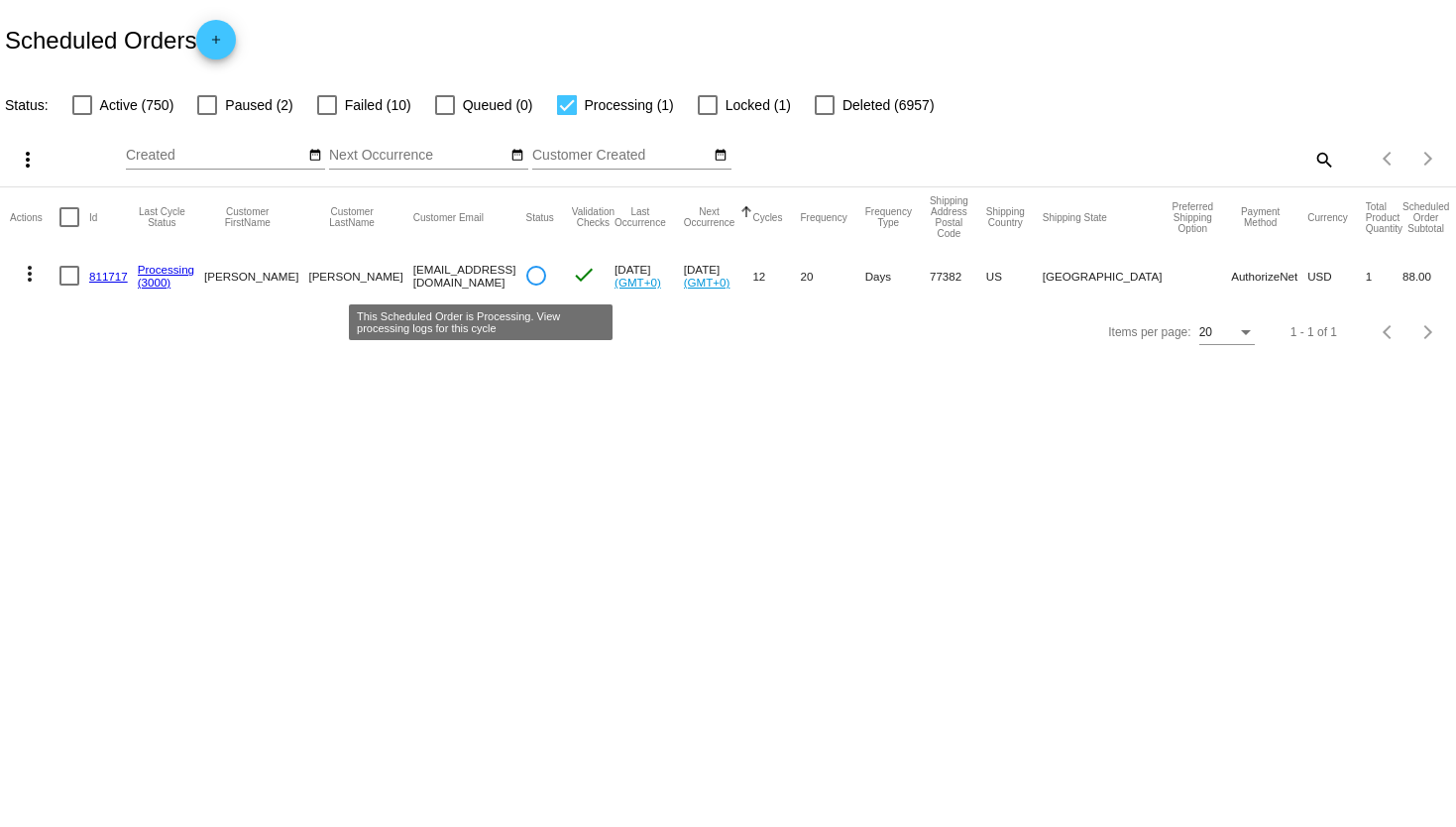 click 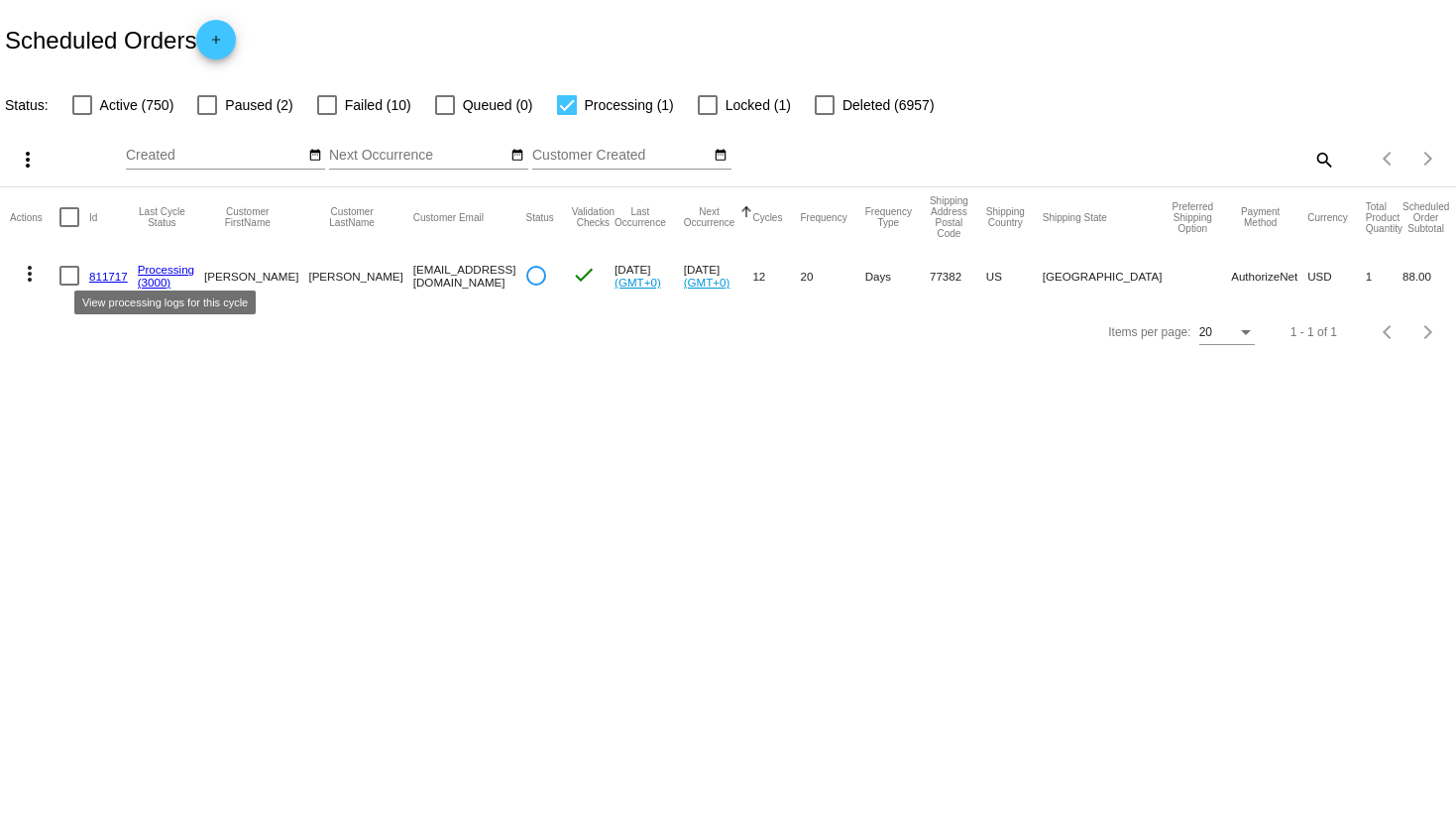 click on "Processing" 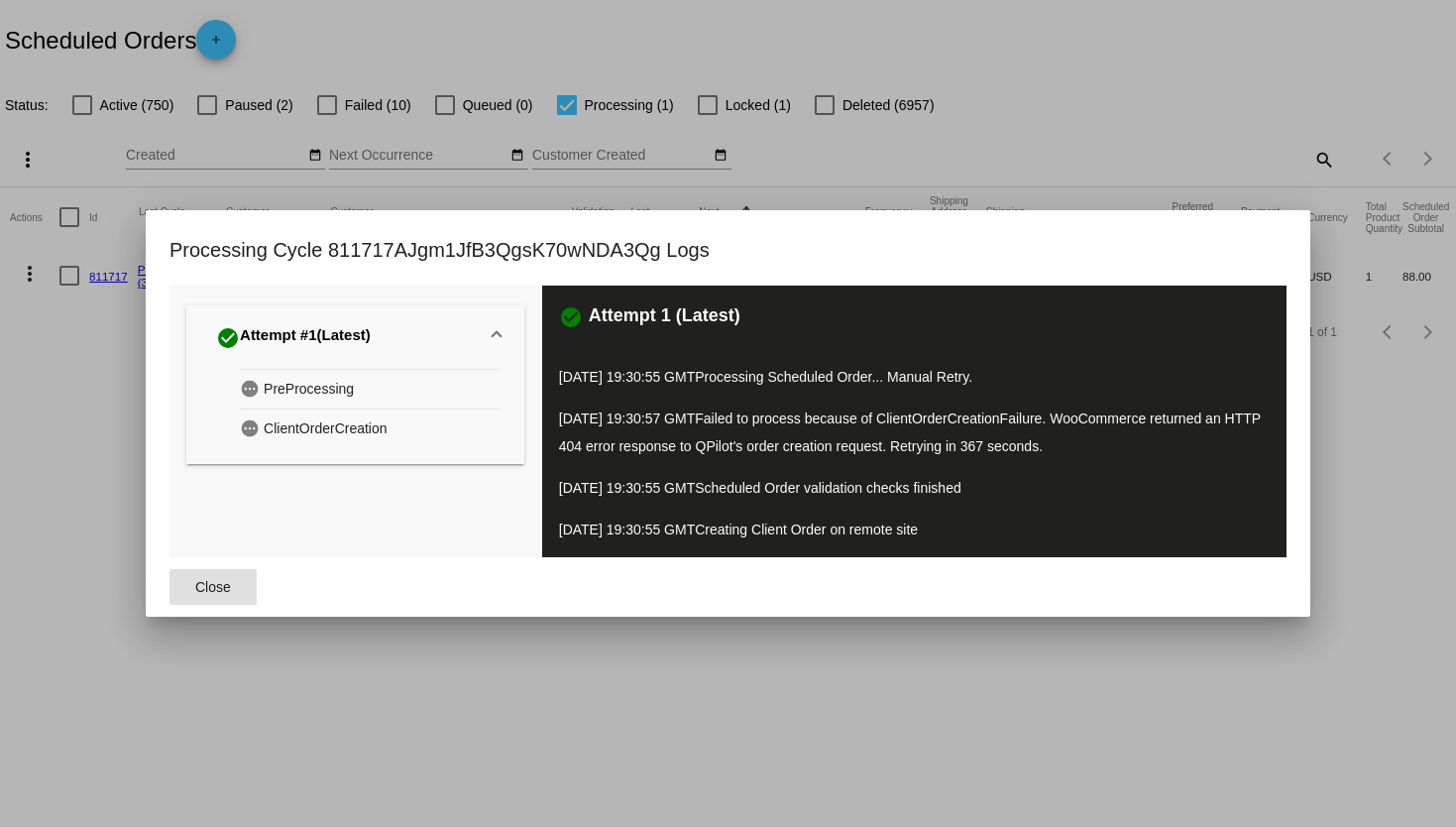 type 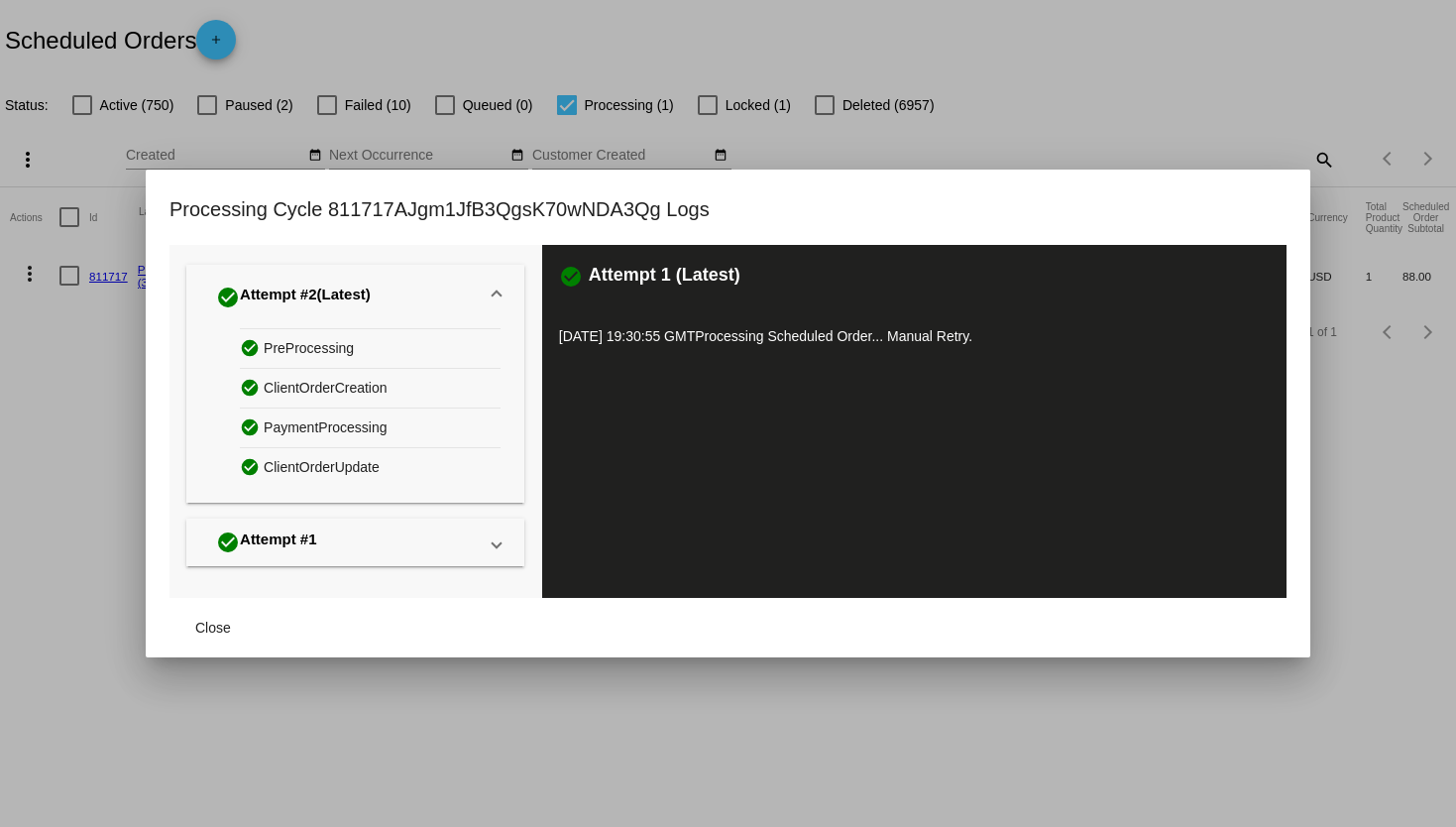 click on "check_circle
PreProcessing" at bounding box center (370, 348) 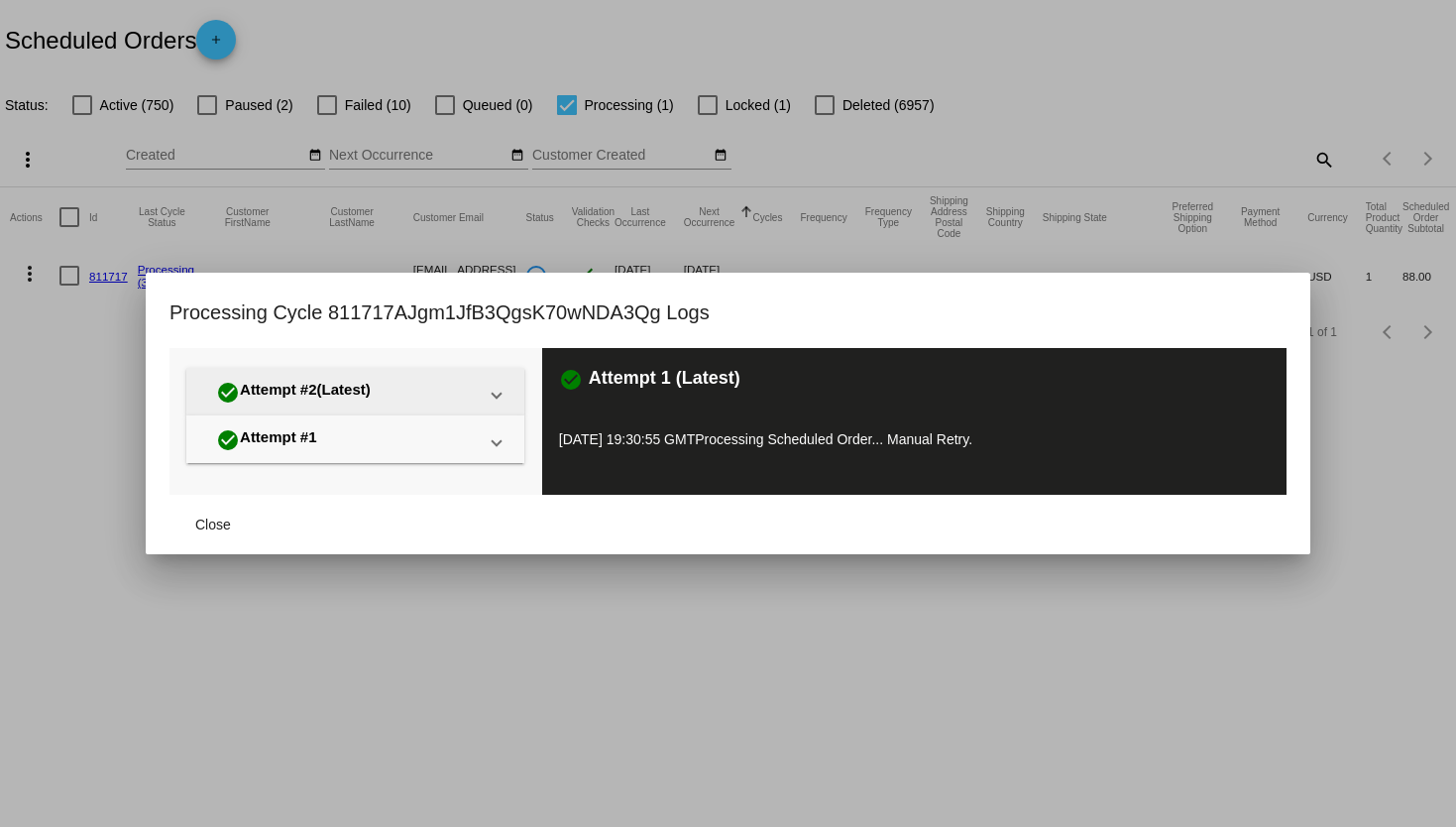 click on "(Latest)" at bounding box center (344, 393) 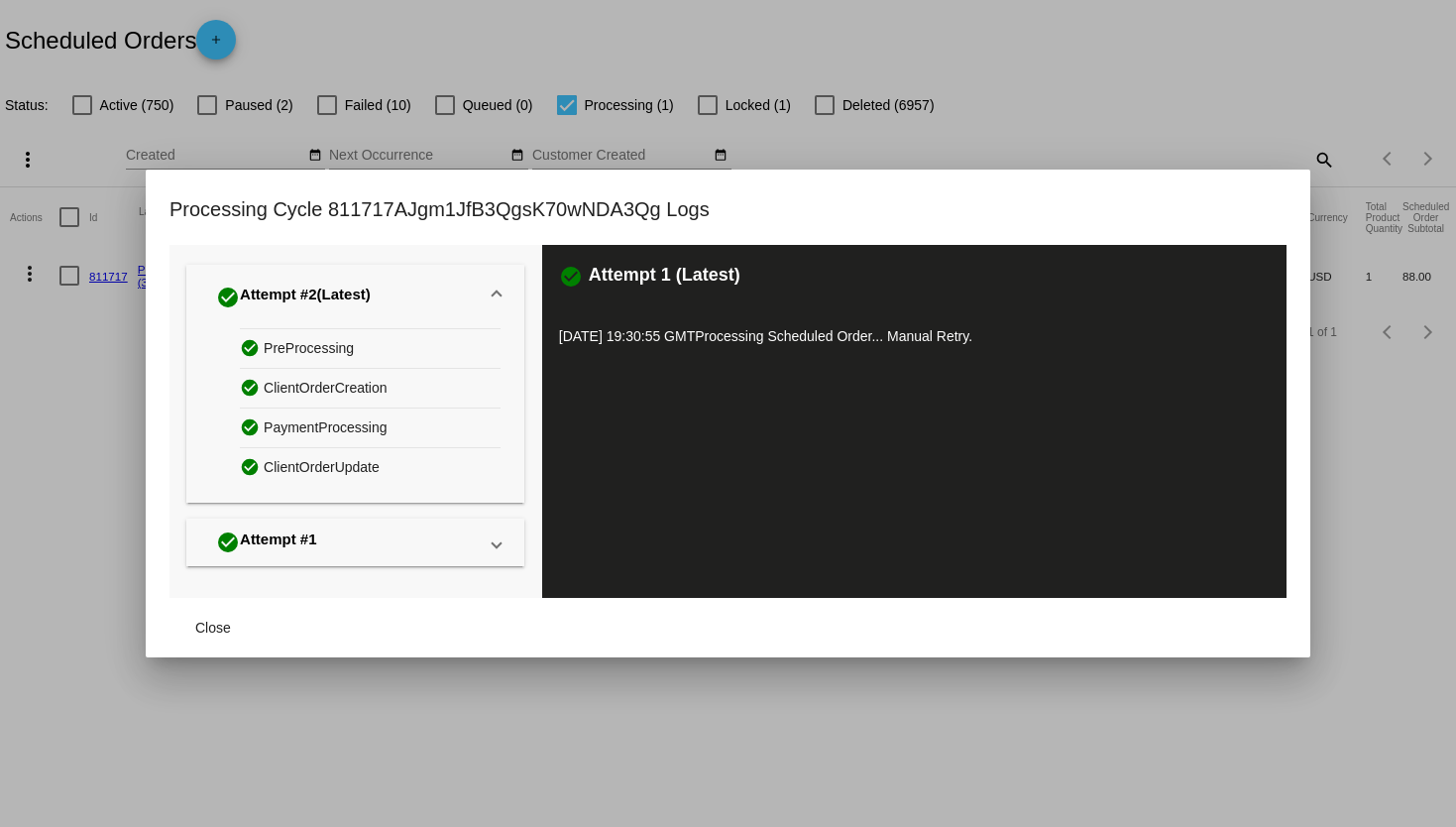 click on "check_circle
Attempt #2  (Latest)" at bounding box center (343, 296) 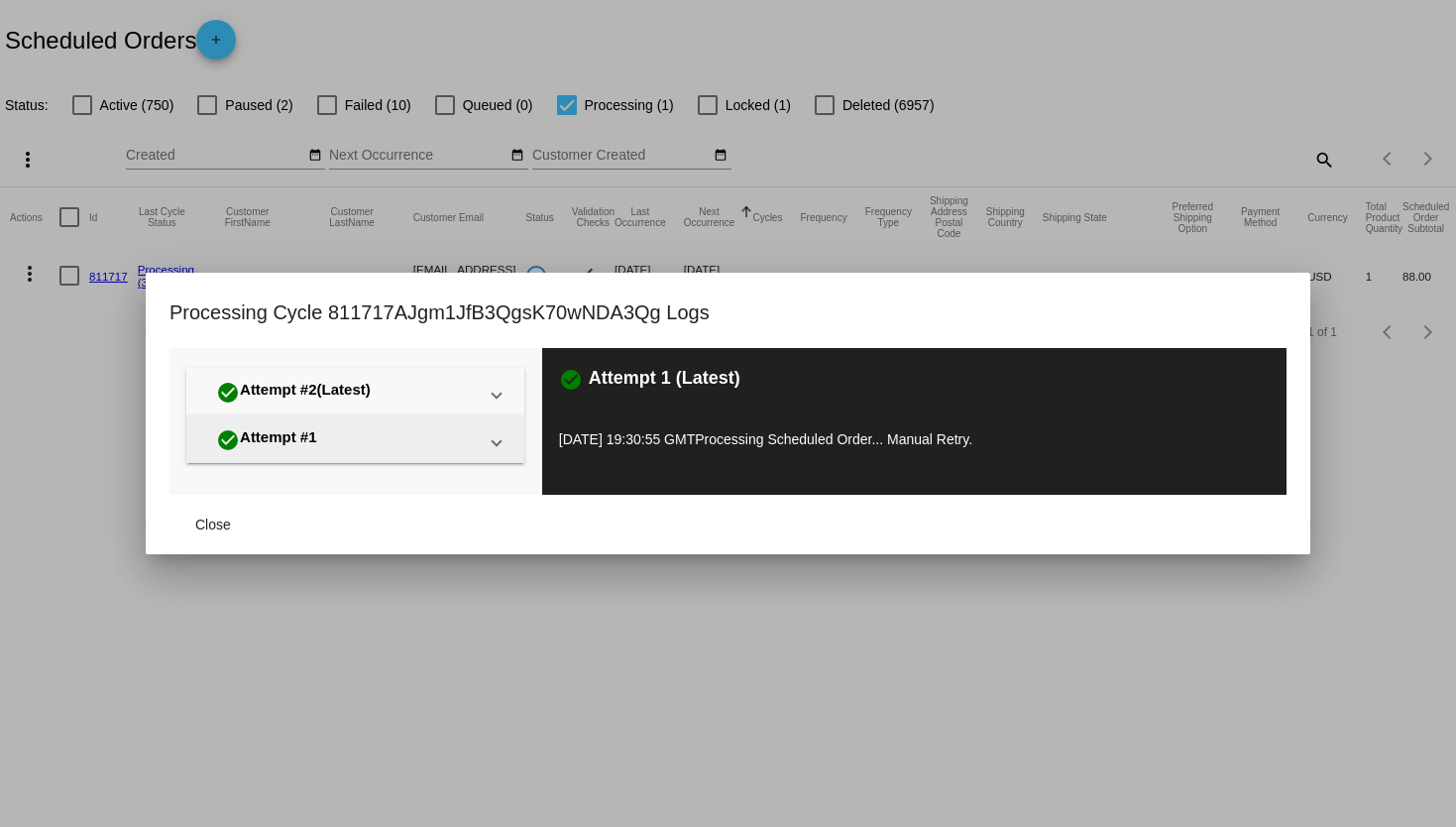 click on "check_circle
Attempt #1" at bounding box center [343, 439] 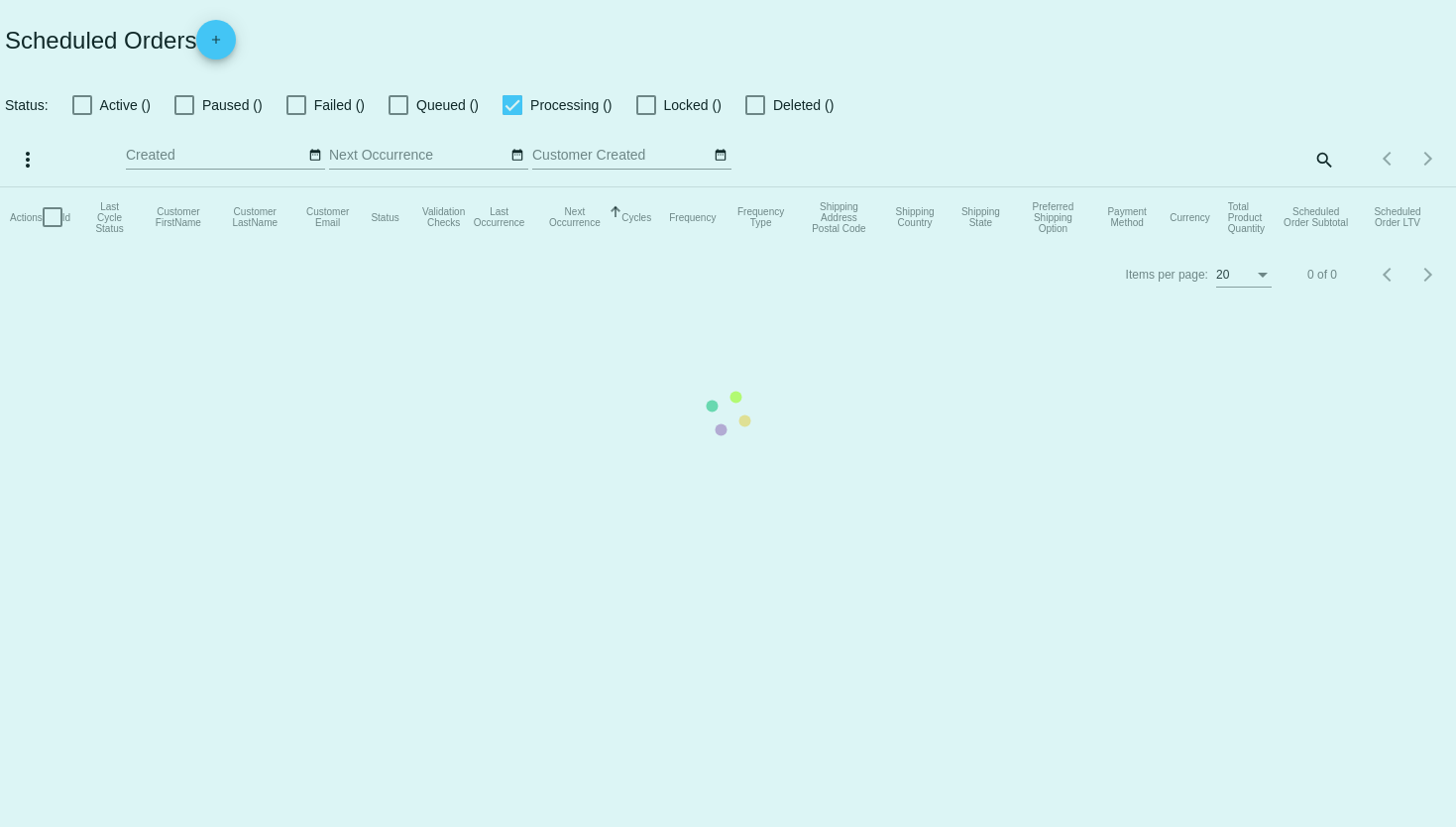 scroll, scrollTop: 0, scrollLeft: 0, axis: both 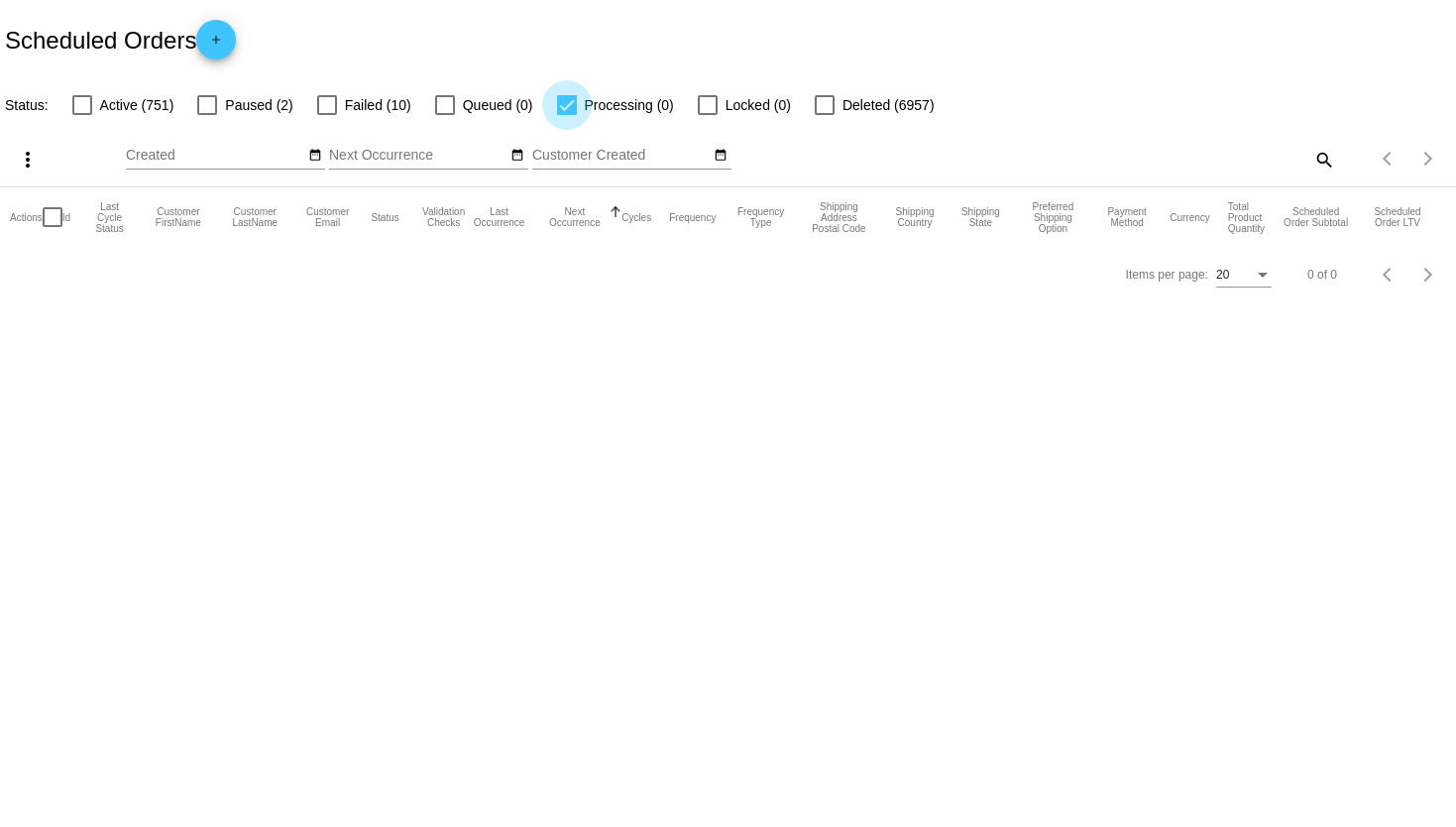 click at bounding box center (567, 105) 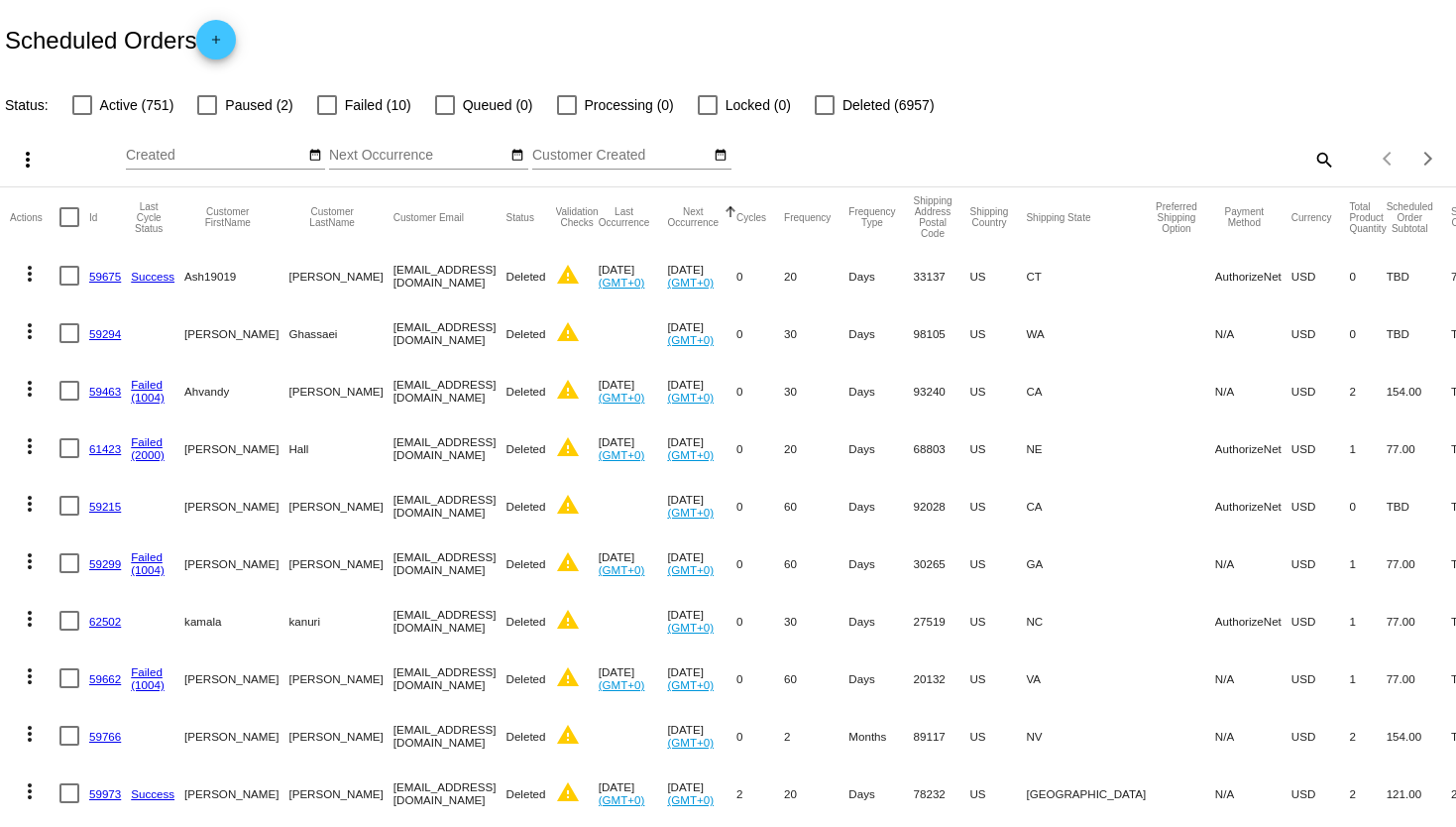 click at bounding box center [82, 105] 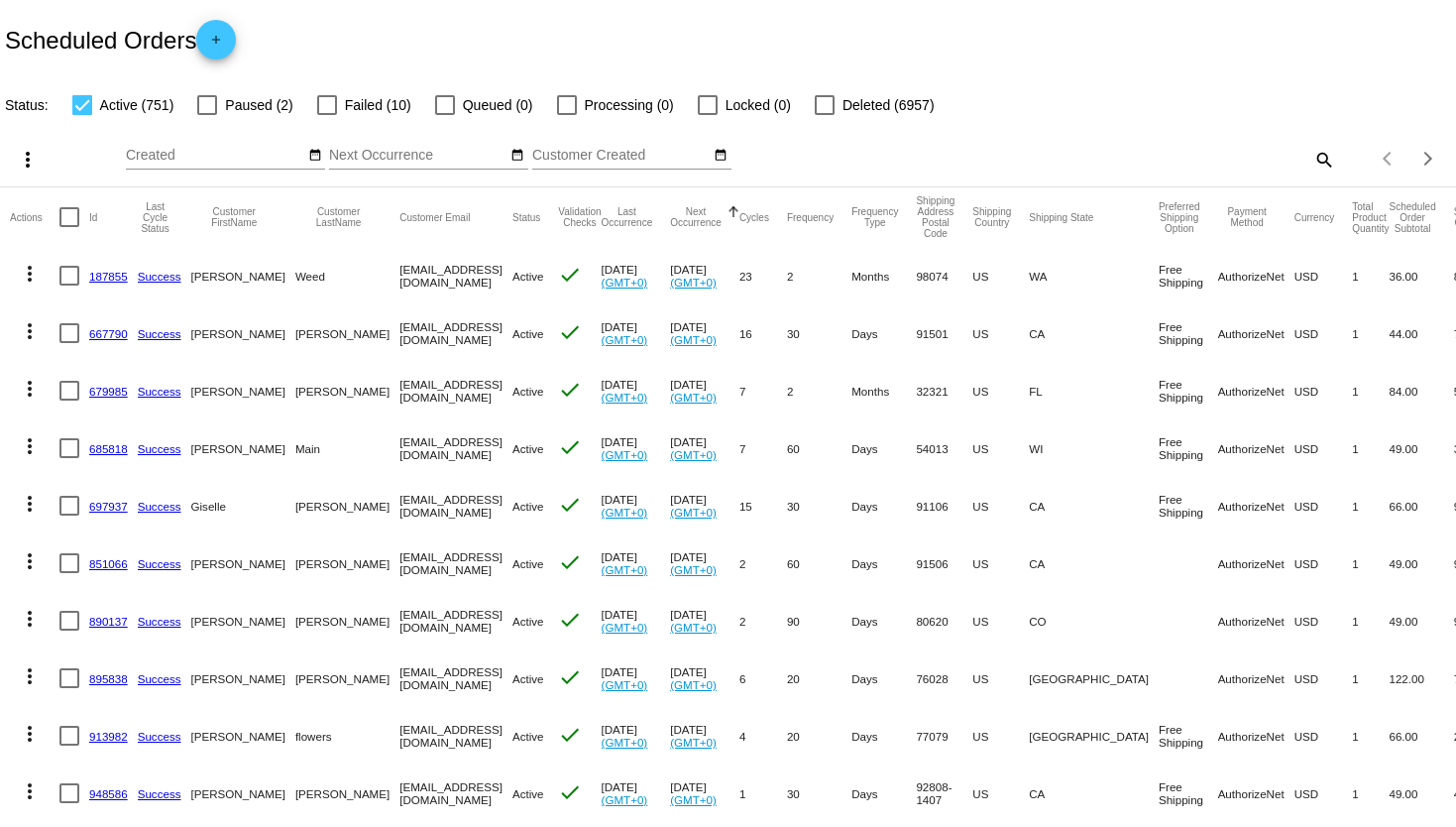drag, startPoint x: 103, startPoint y: 339, endPoint x: 840, endPoint y: 7, distance: 808.3273 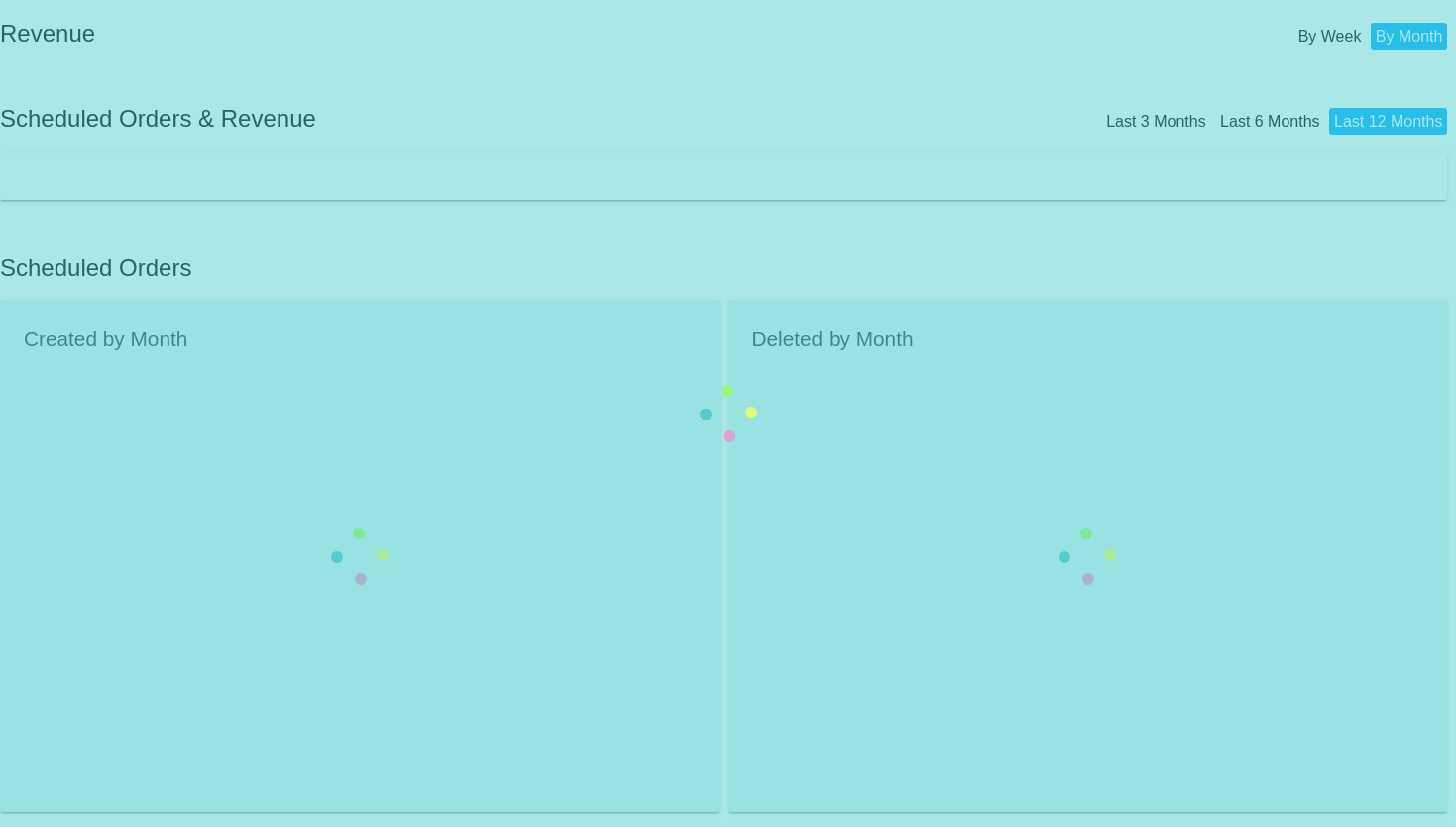 scroll, scrollTop: 0, scrollLeft: 0, axis: both 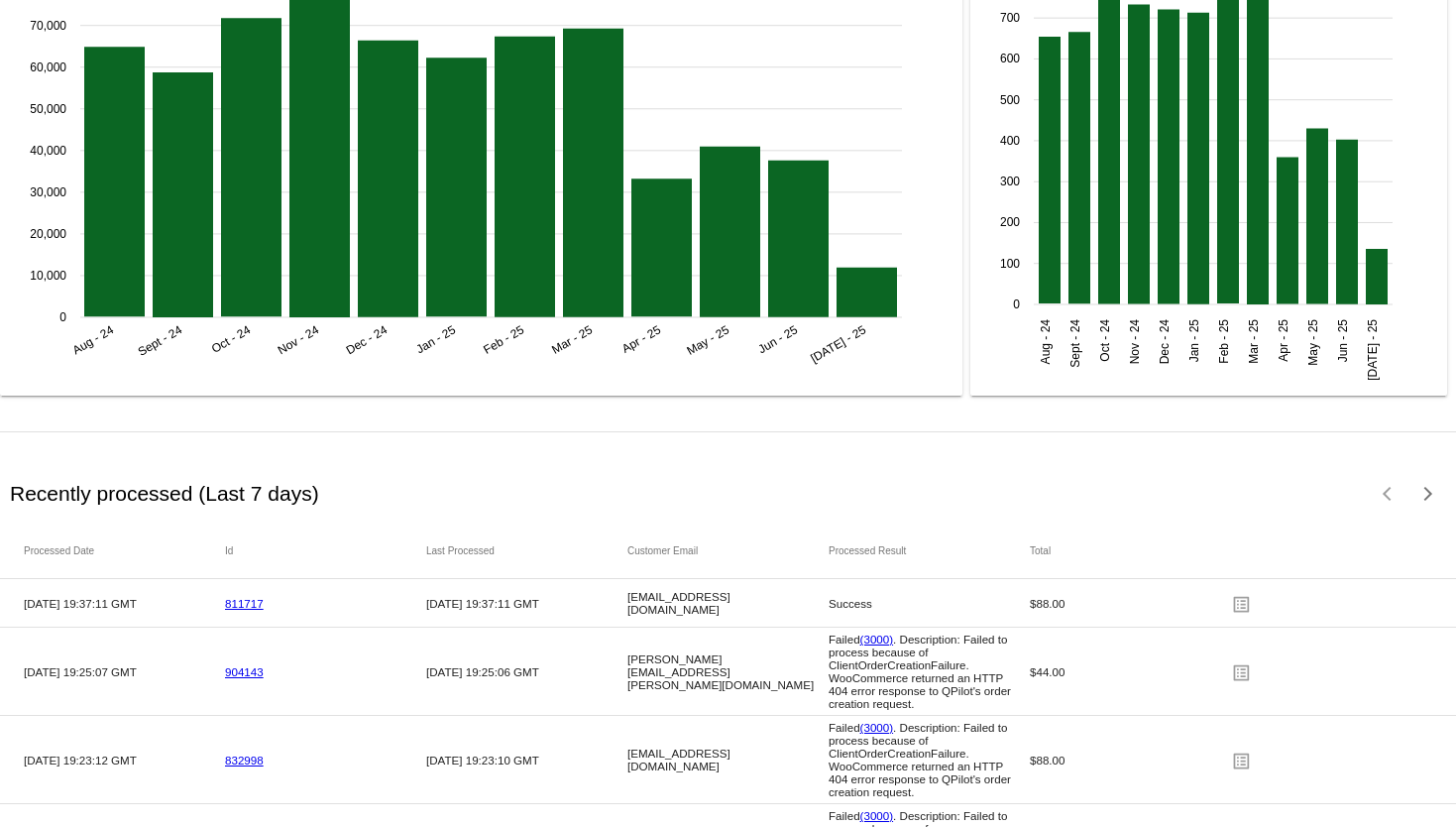 click on "Recently processed (Last 7 days)
Items per page: 20 1 - 20 of 97" 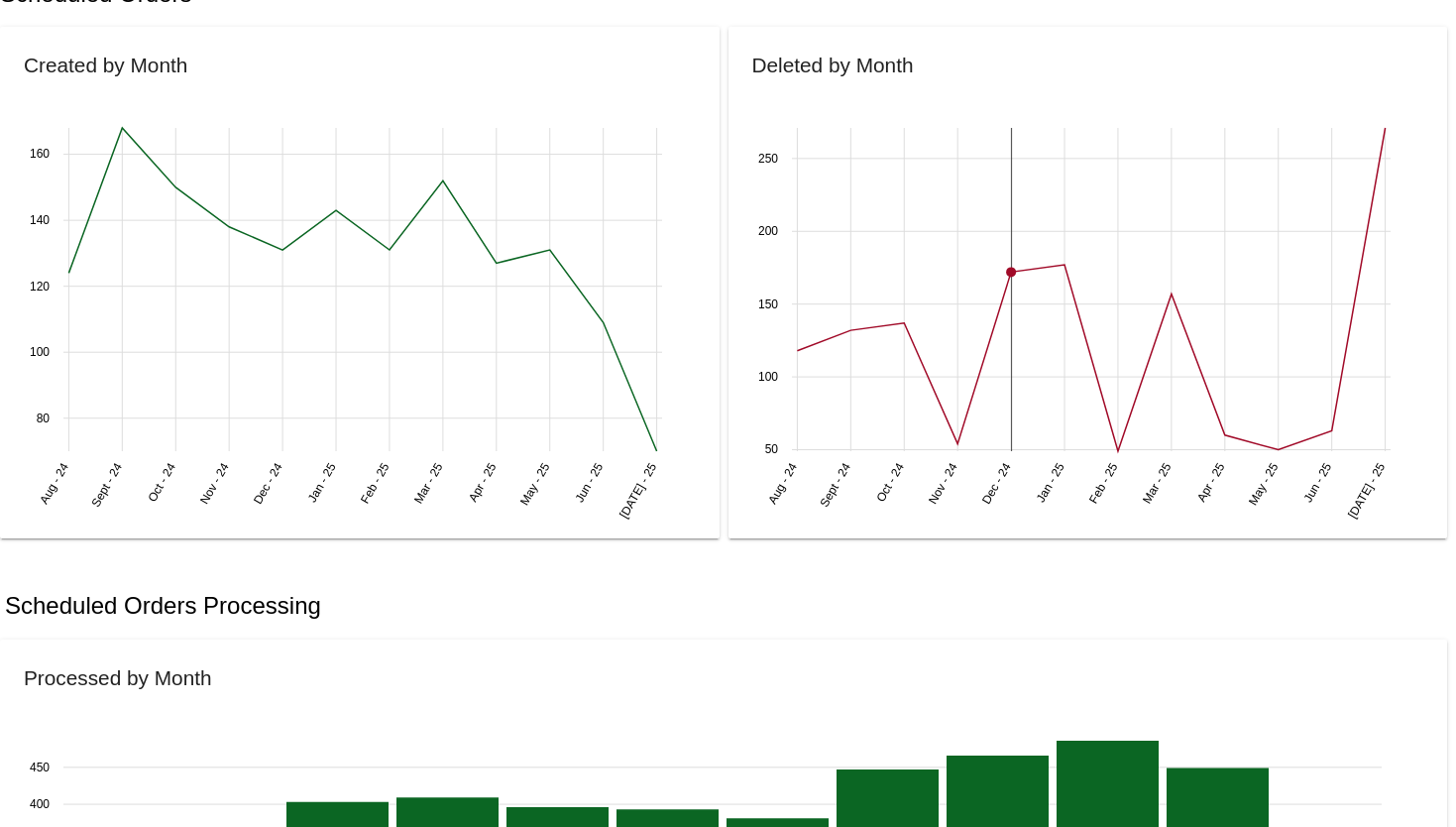 scroll, scrollTop: 0, scrollLeft: 0, axis: both 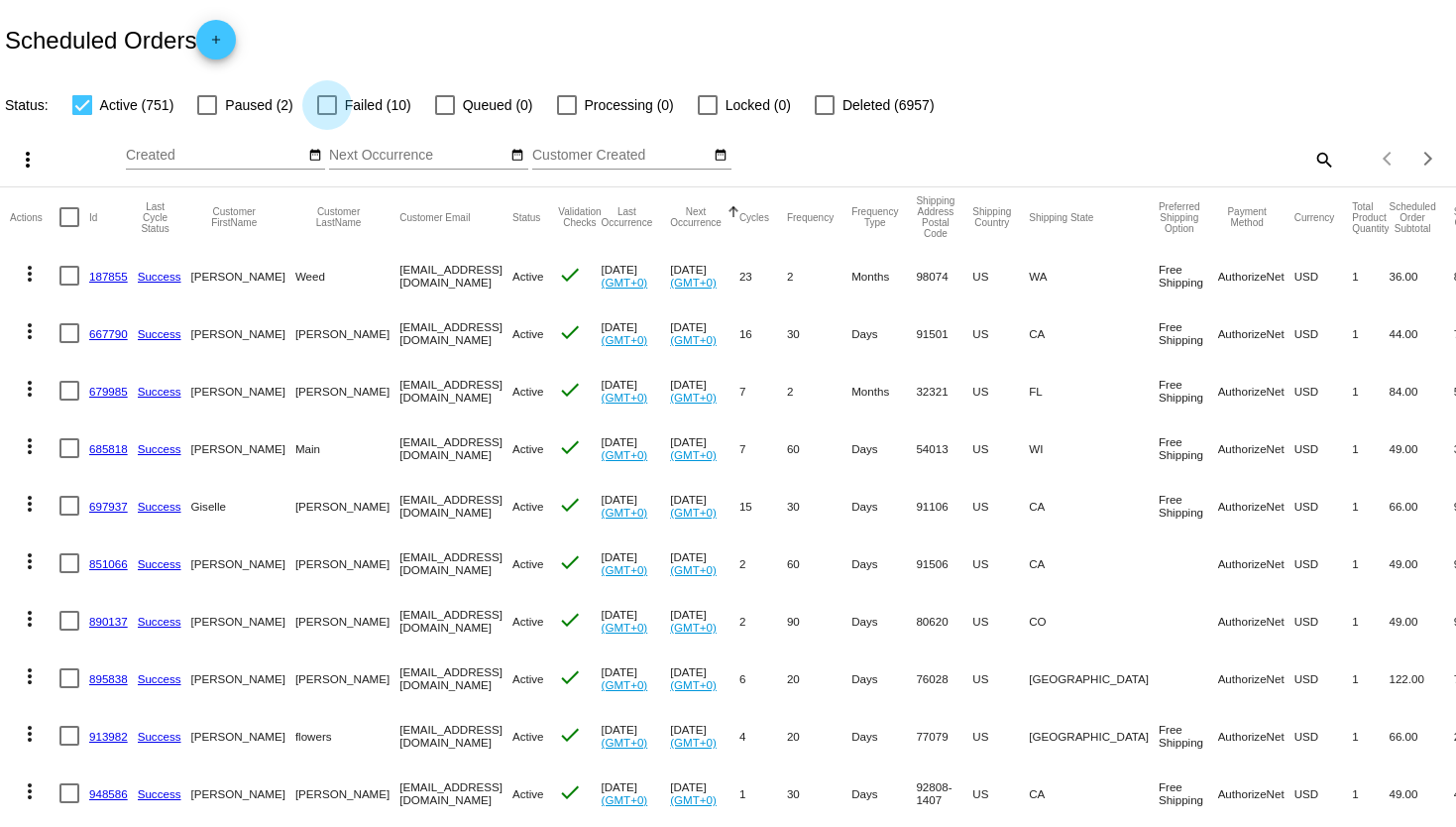 click at bounding box center [327, 105] 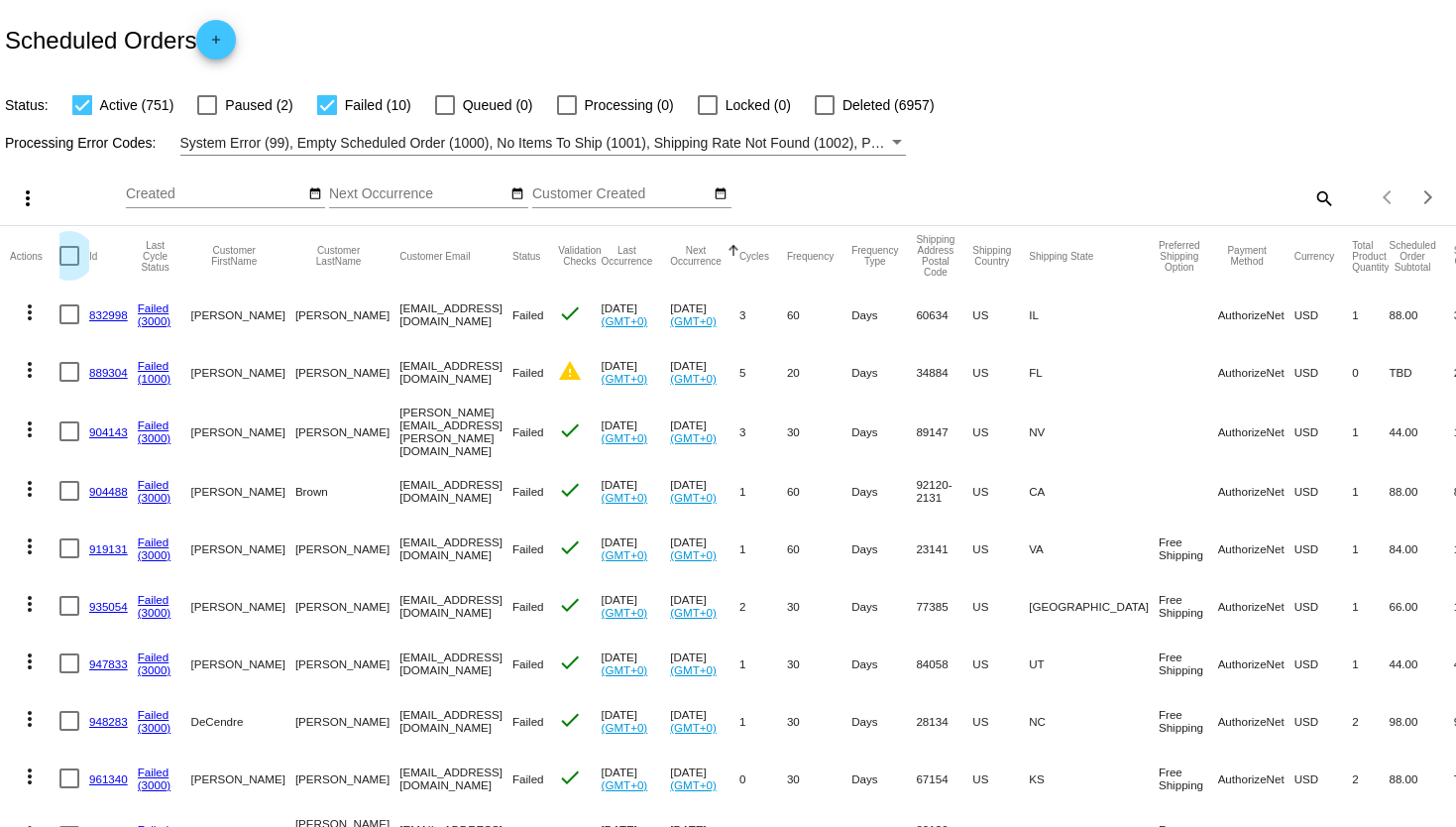 click at bounding box center (69, 256) 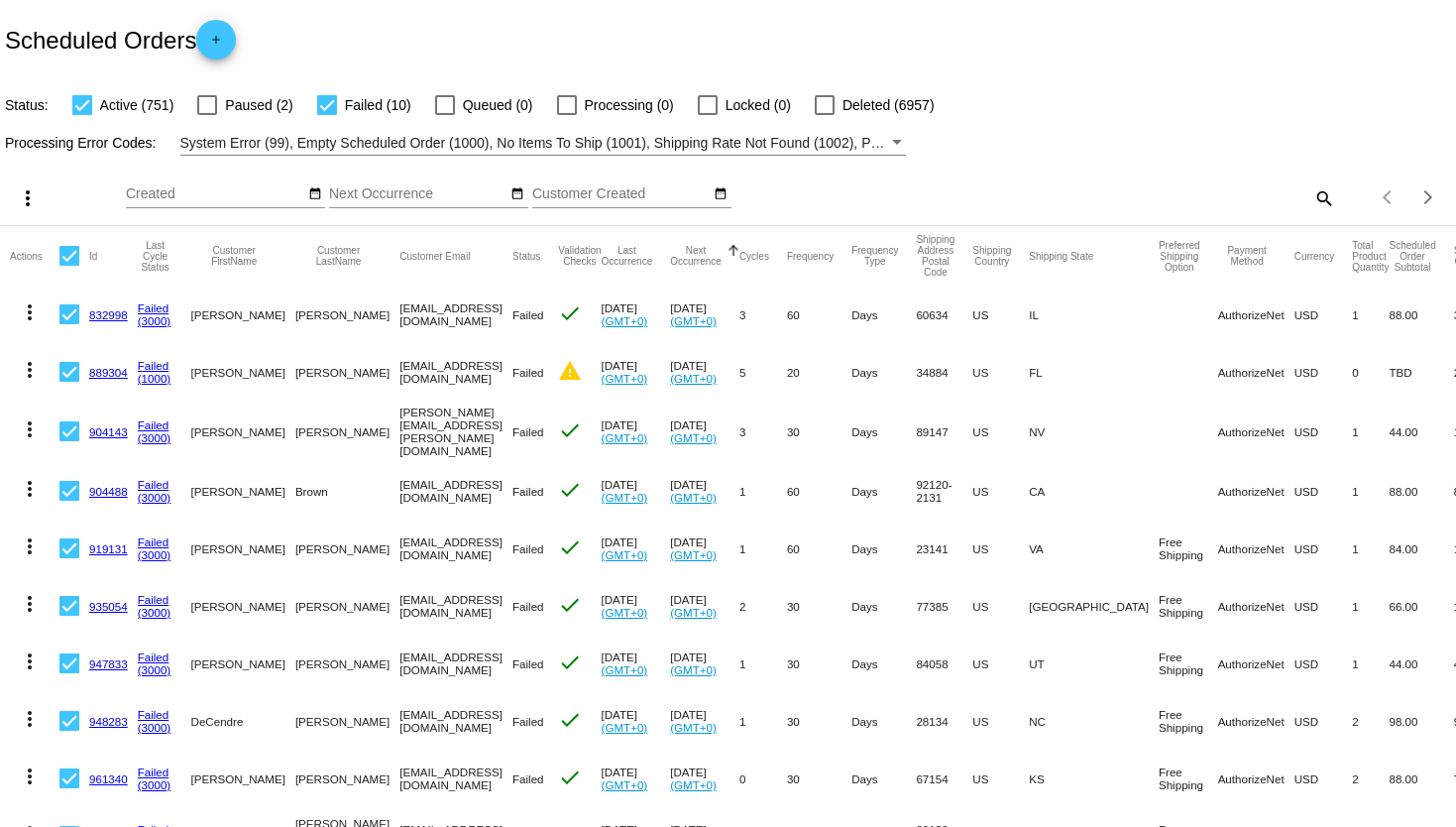 click at bounding box center [69, 372] 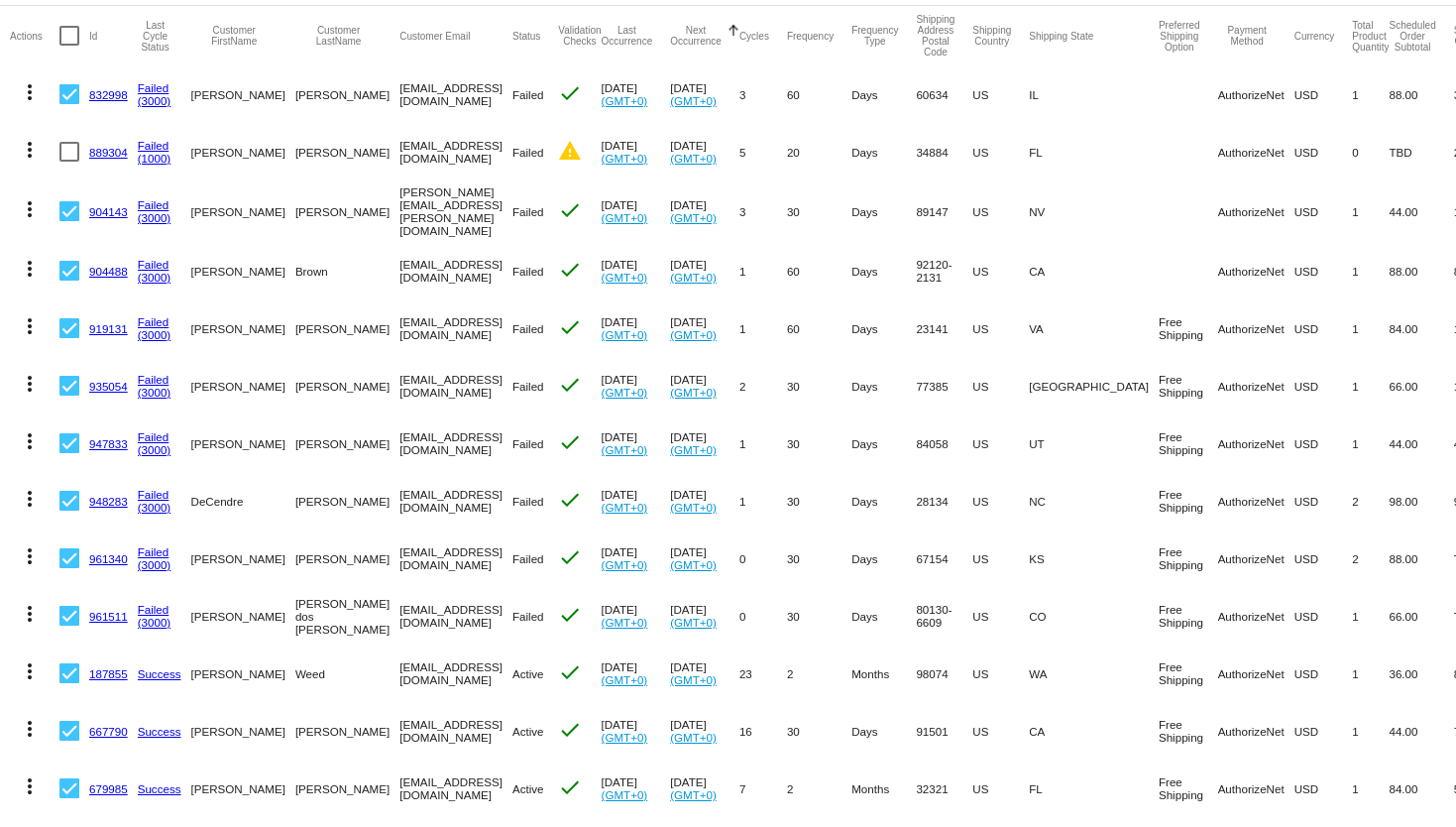 scroll, scrollTop: 0, scrollLeft: 0, axis: both 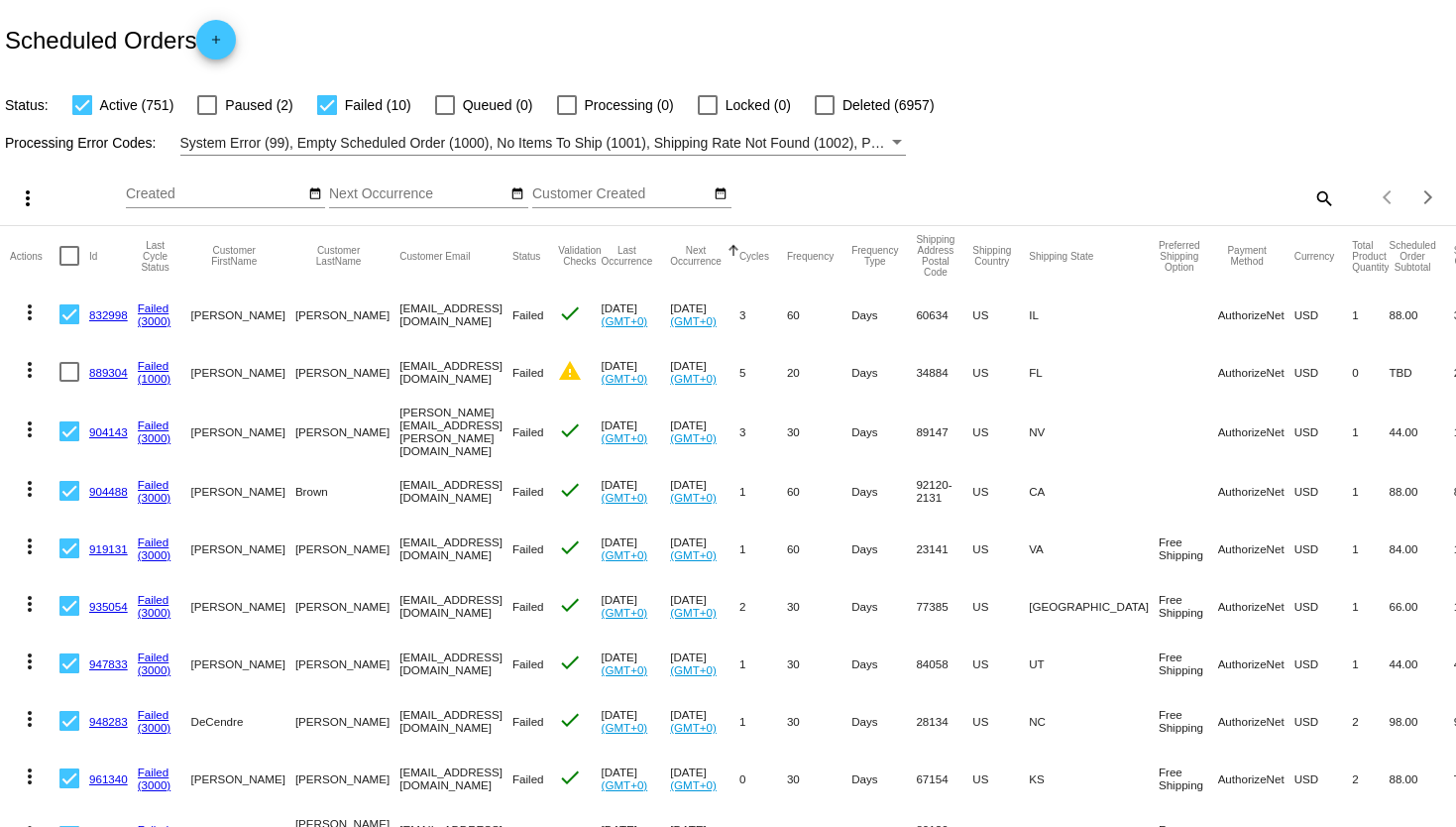 click at bounding box center (82, 105) 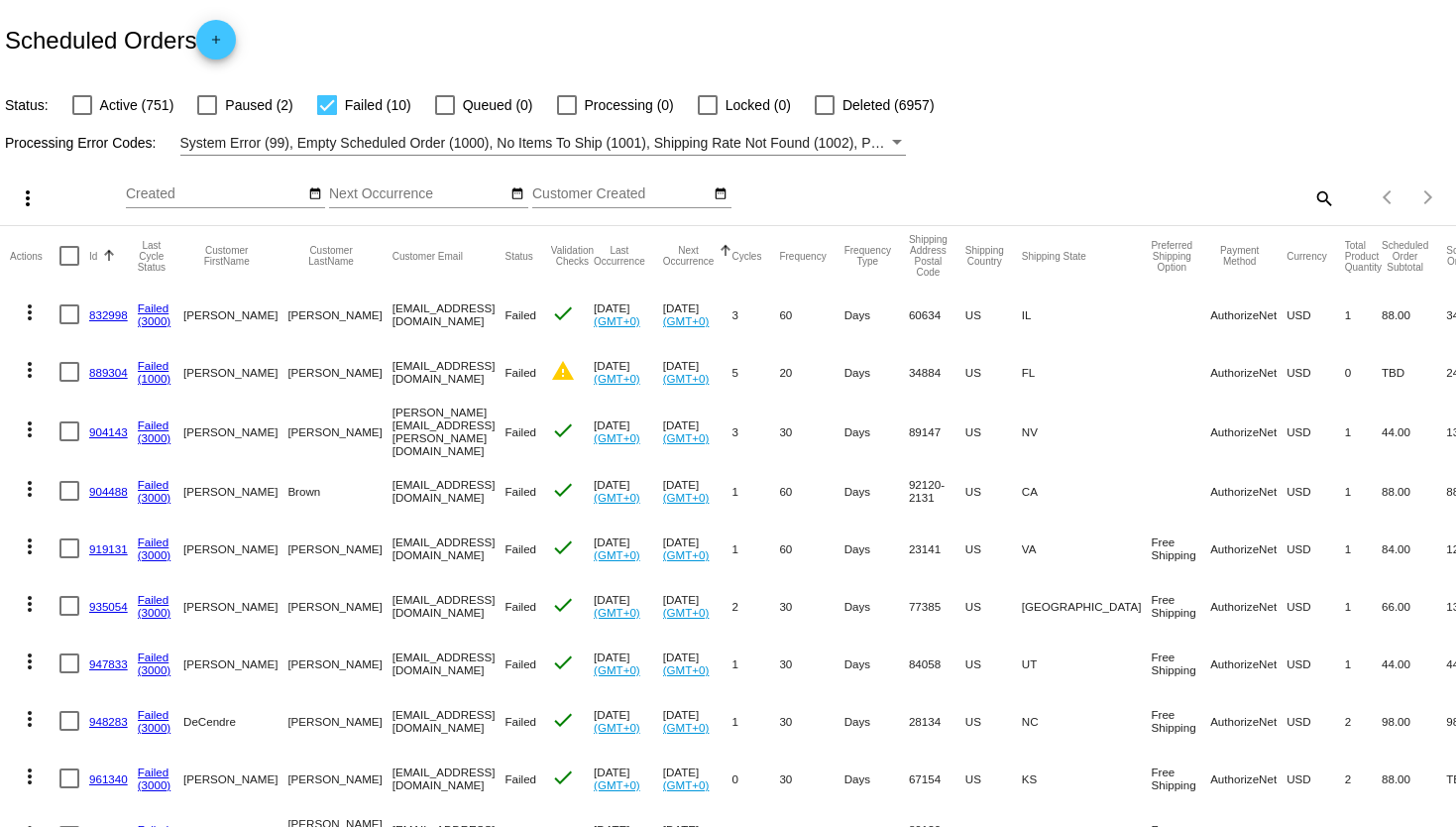 click 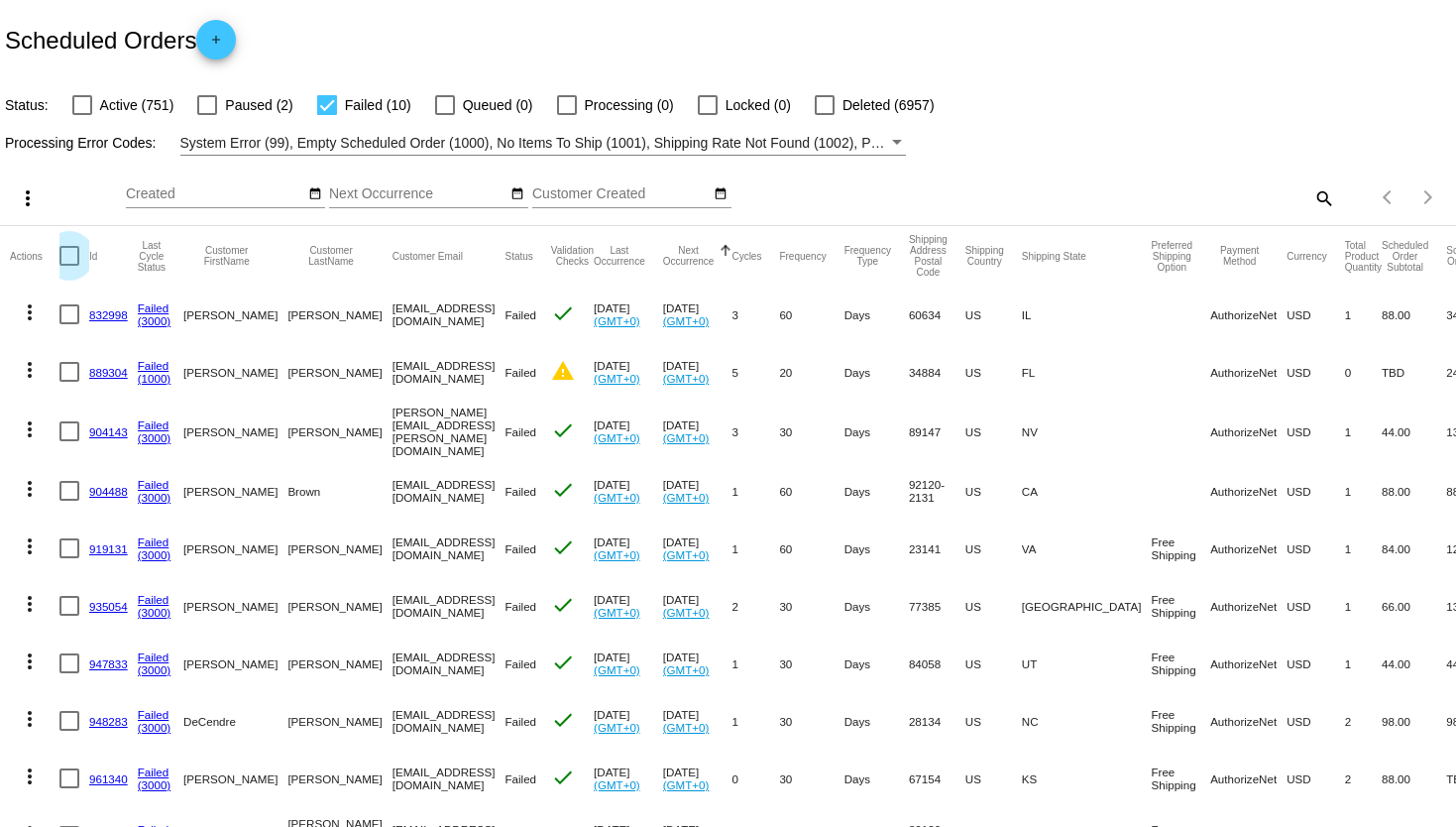 click at bounding box center (69, 256) 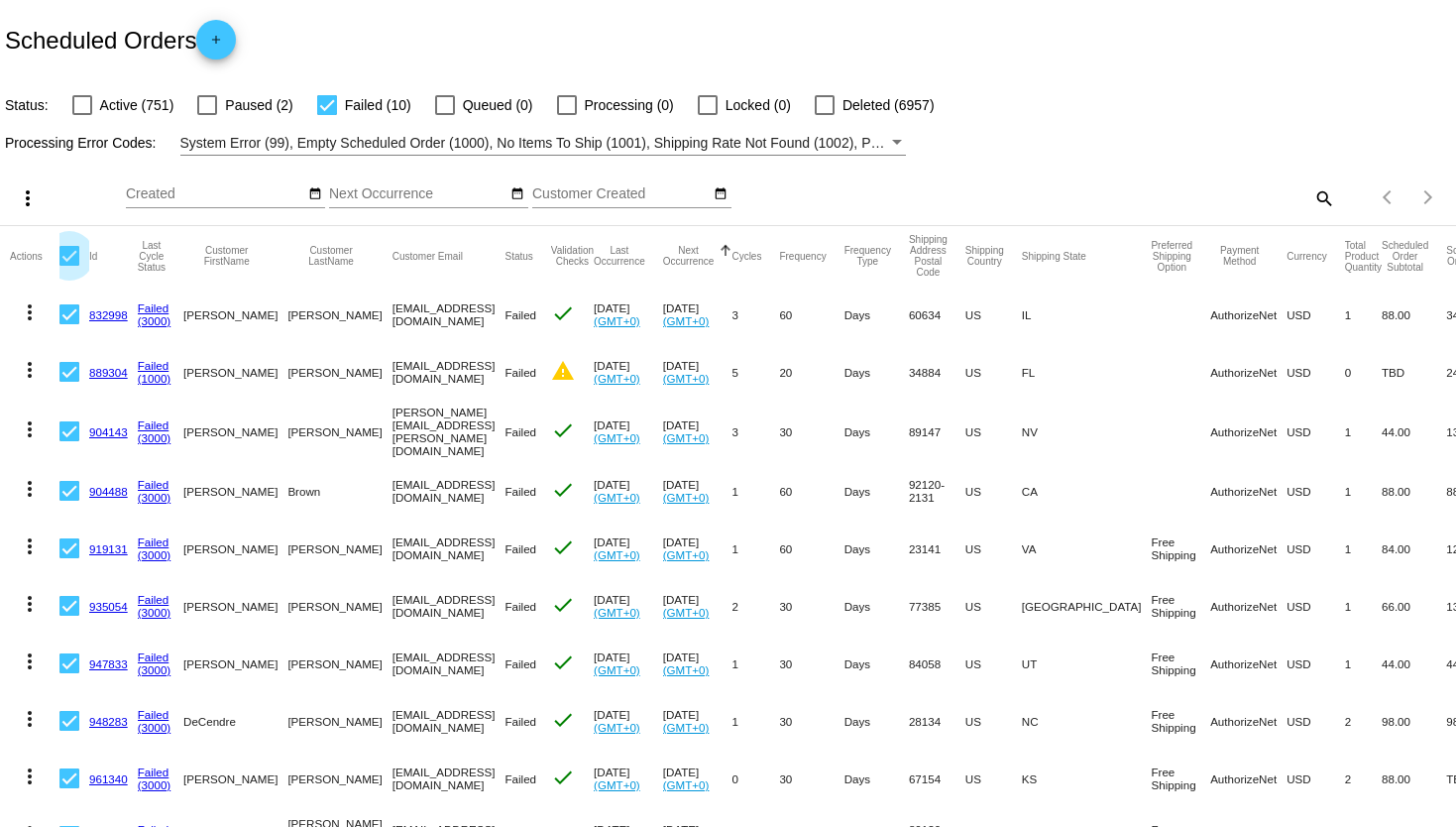 click at bounding box center (69, 256) 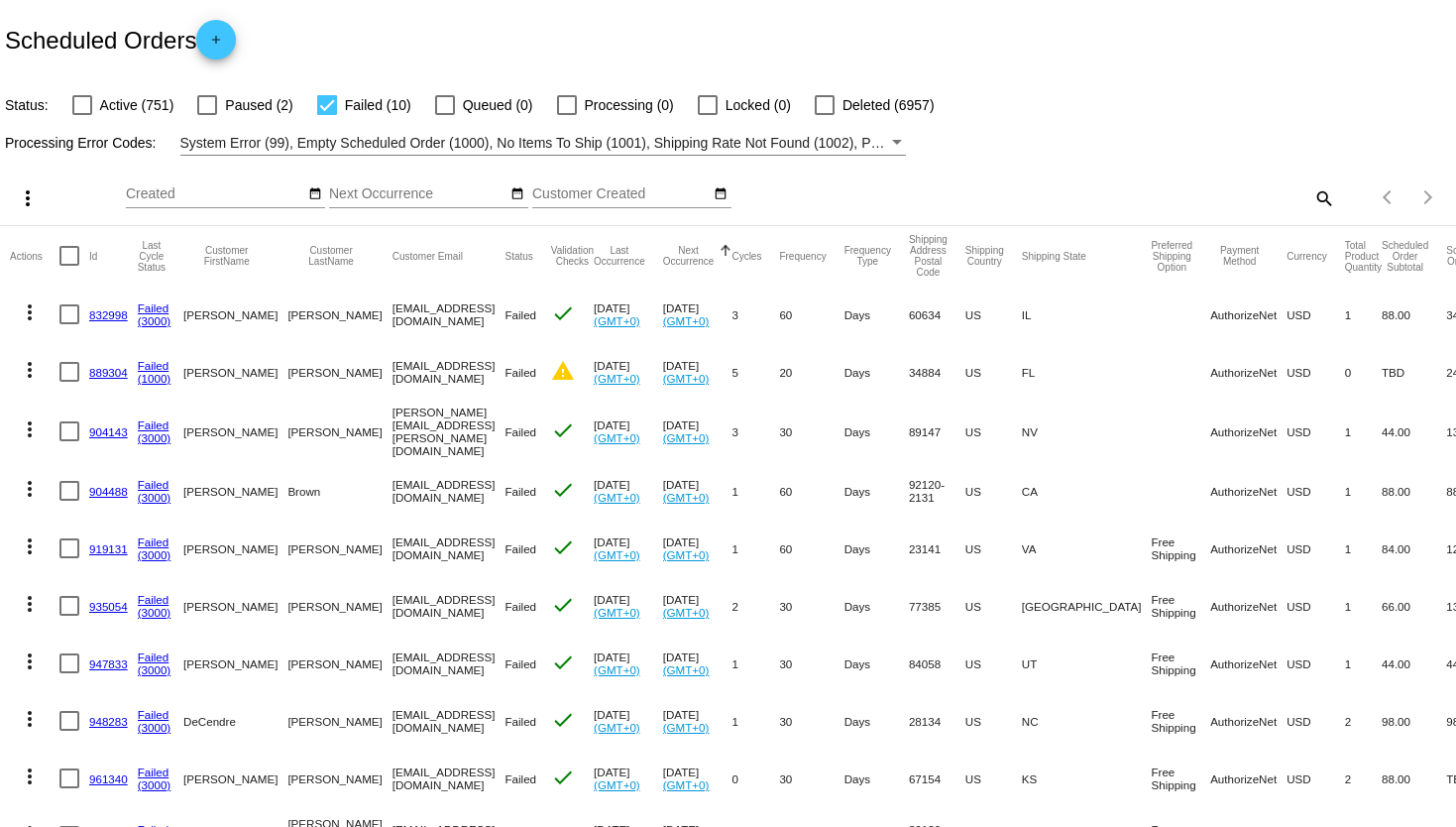 click at bounding box center [69, 256] 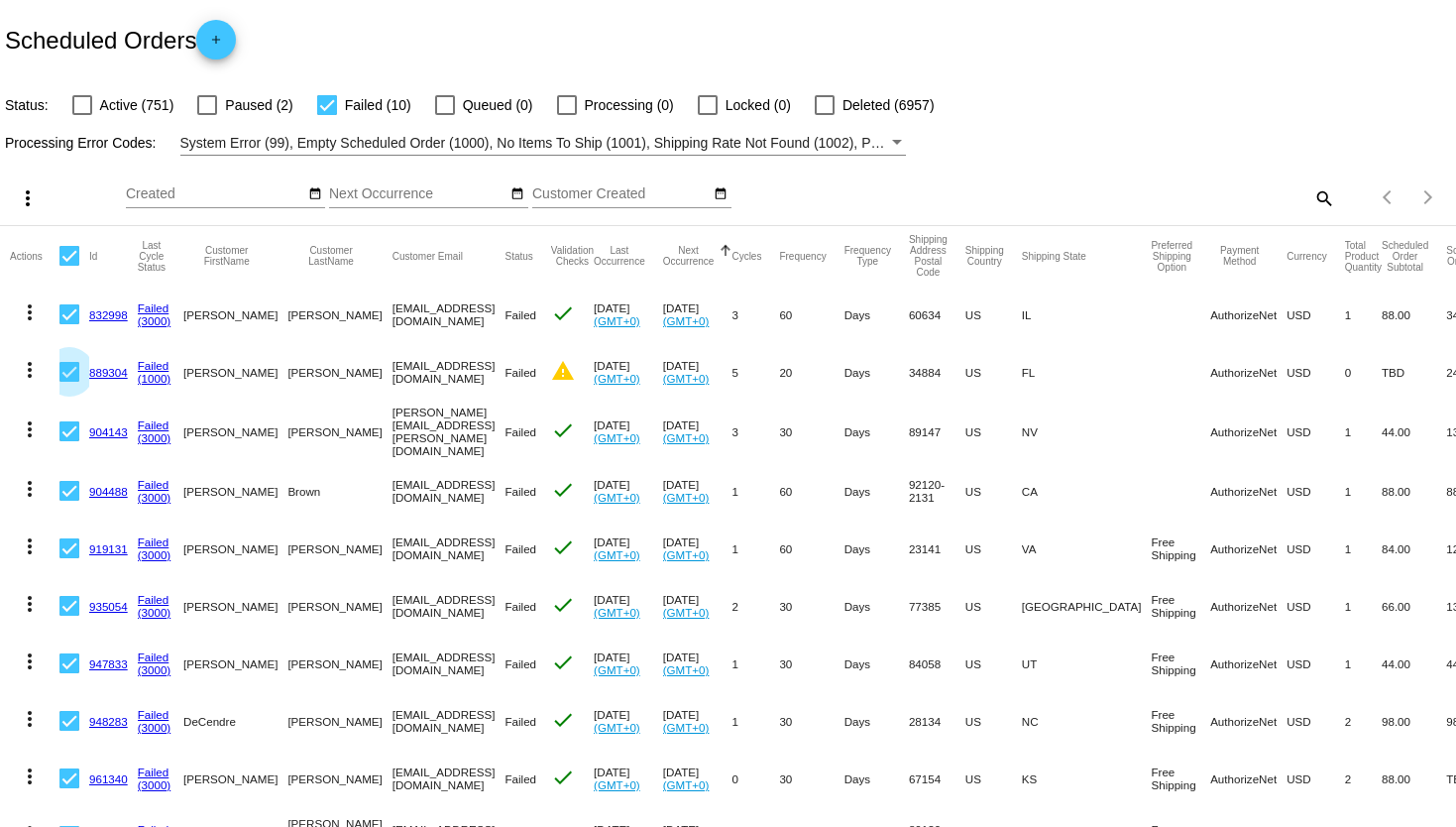 click at bounding box center (69, 372) 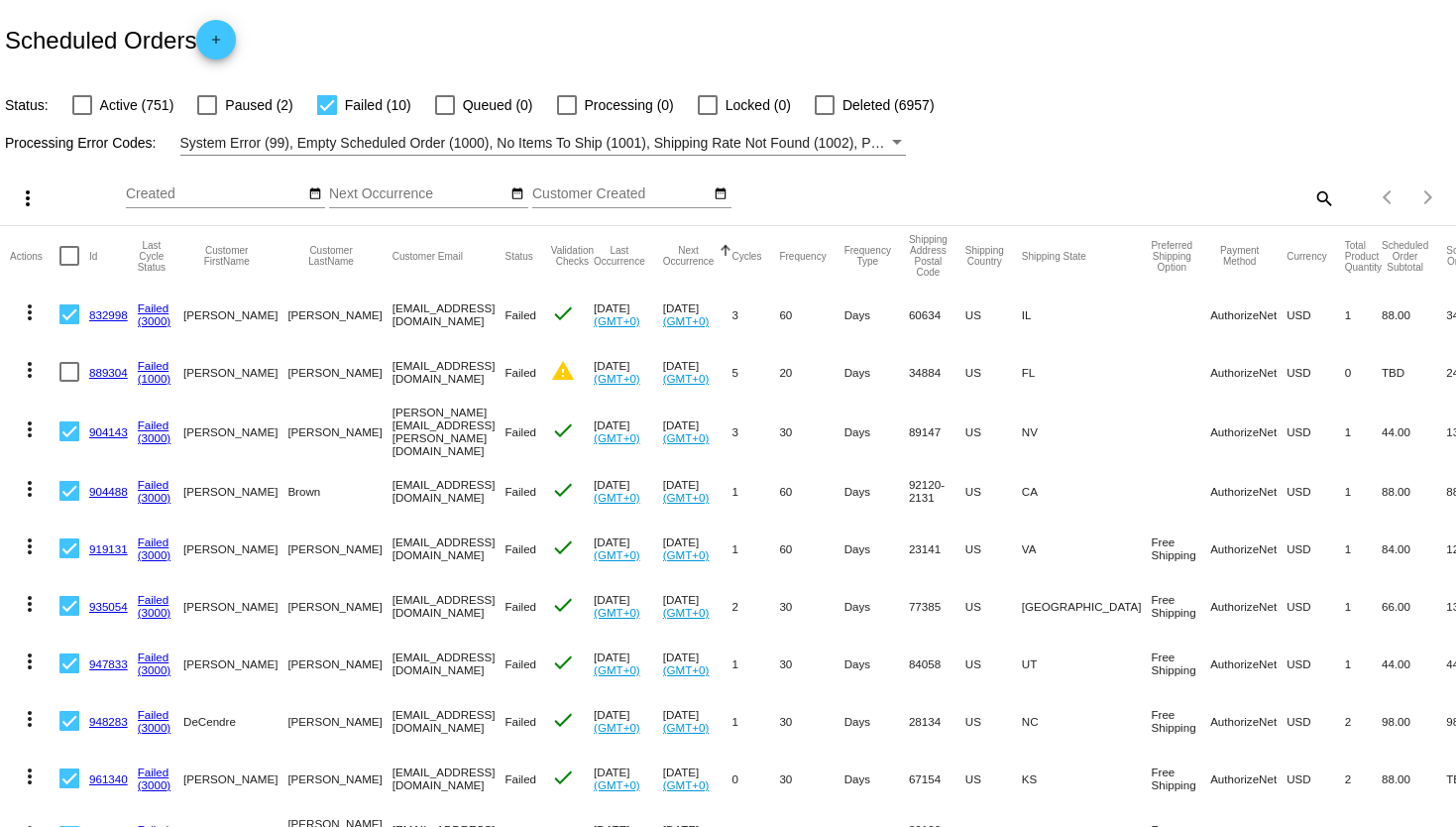click on "more_vert" at bounding box center [28, 198] 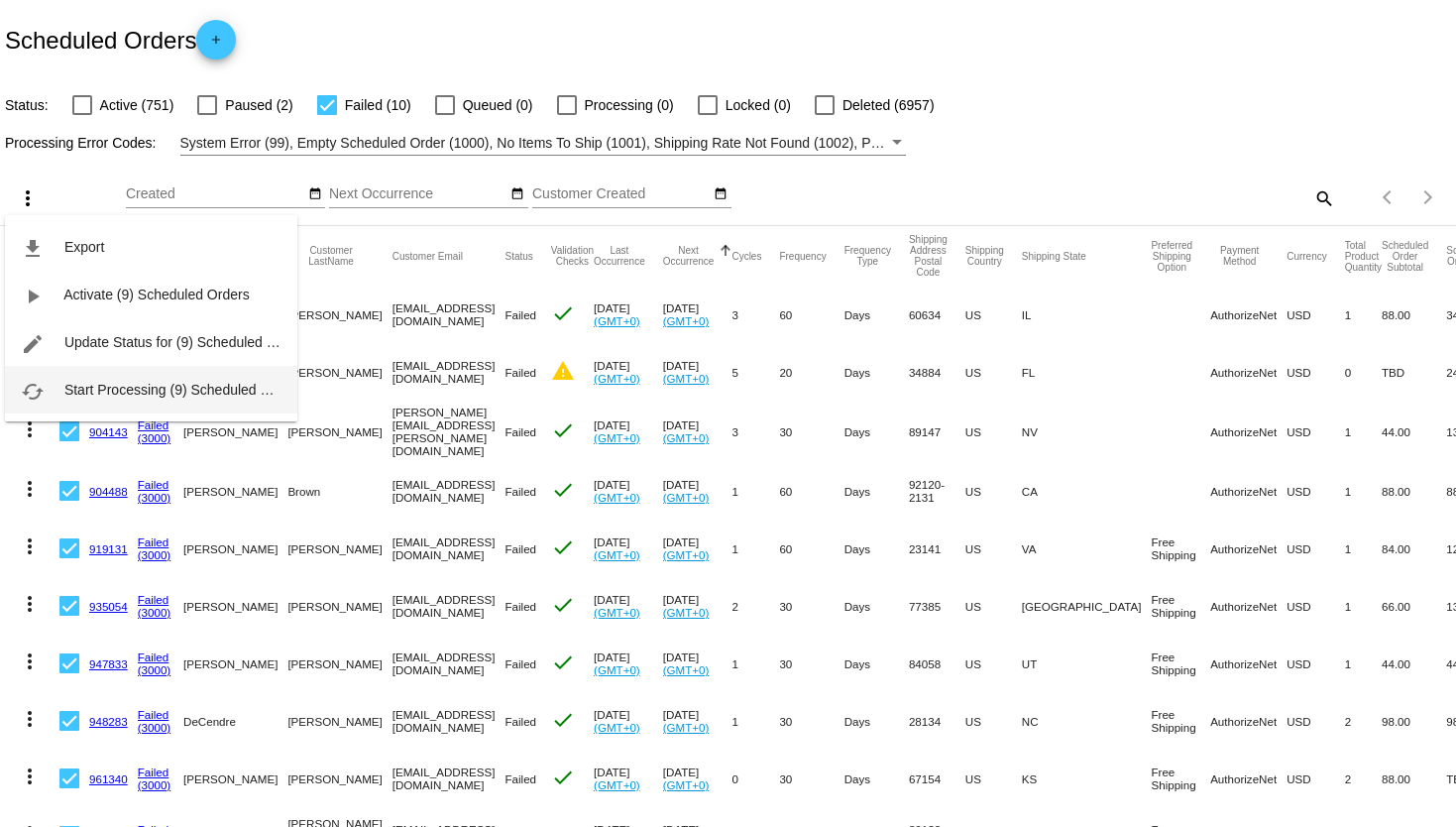 type 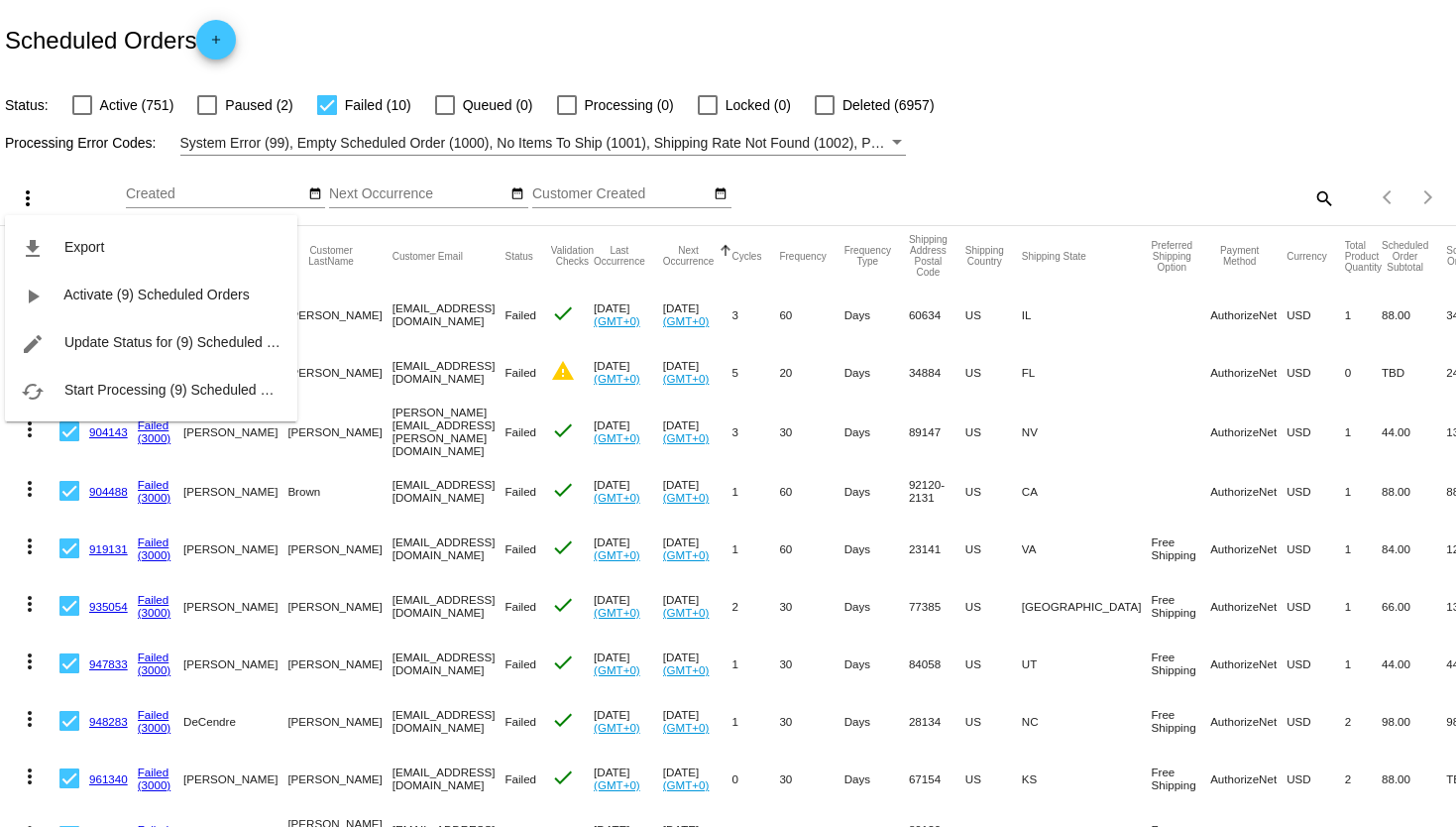 click at bounding box center (728, 414) 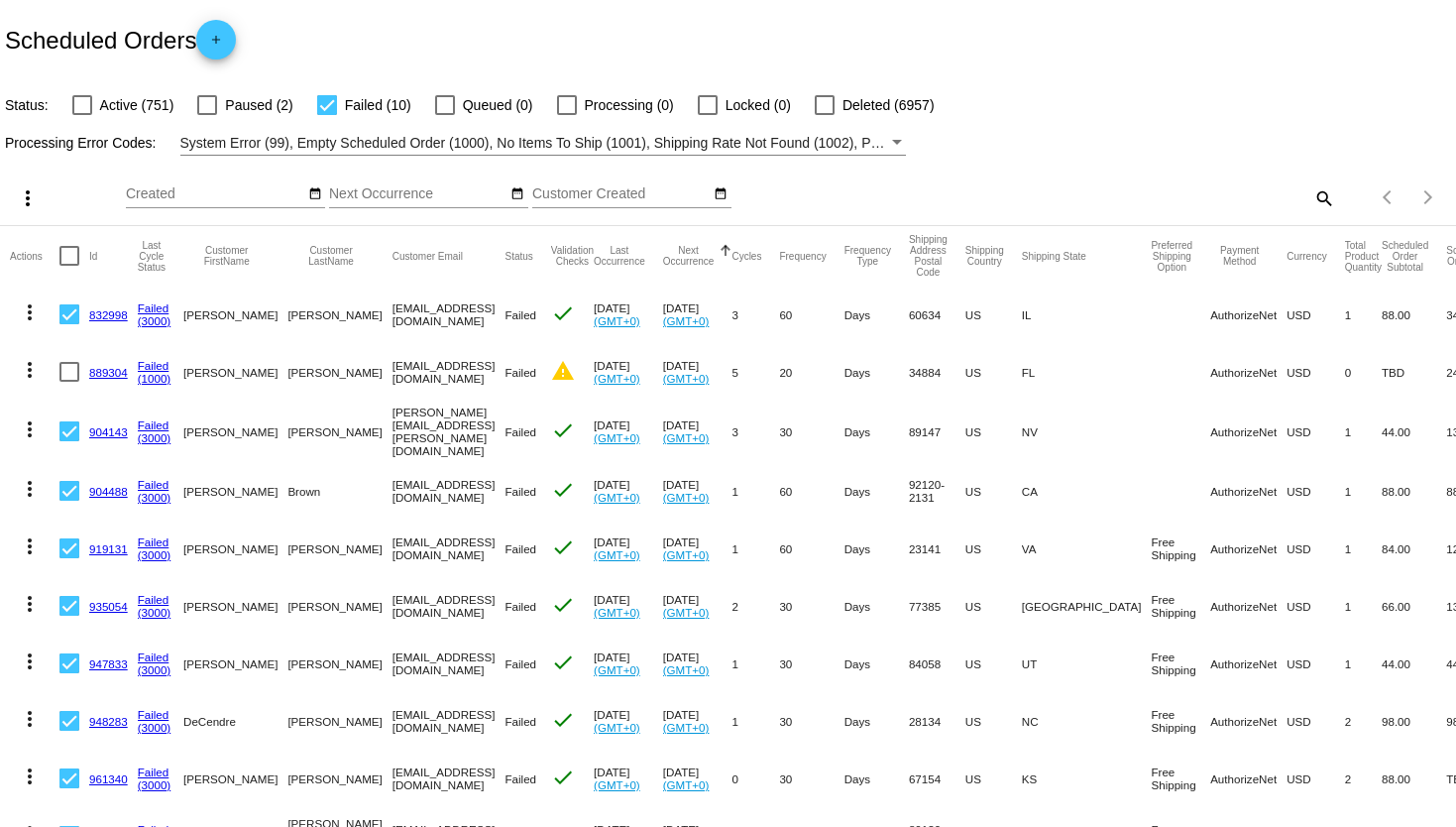 click on "more_vert" 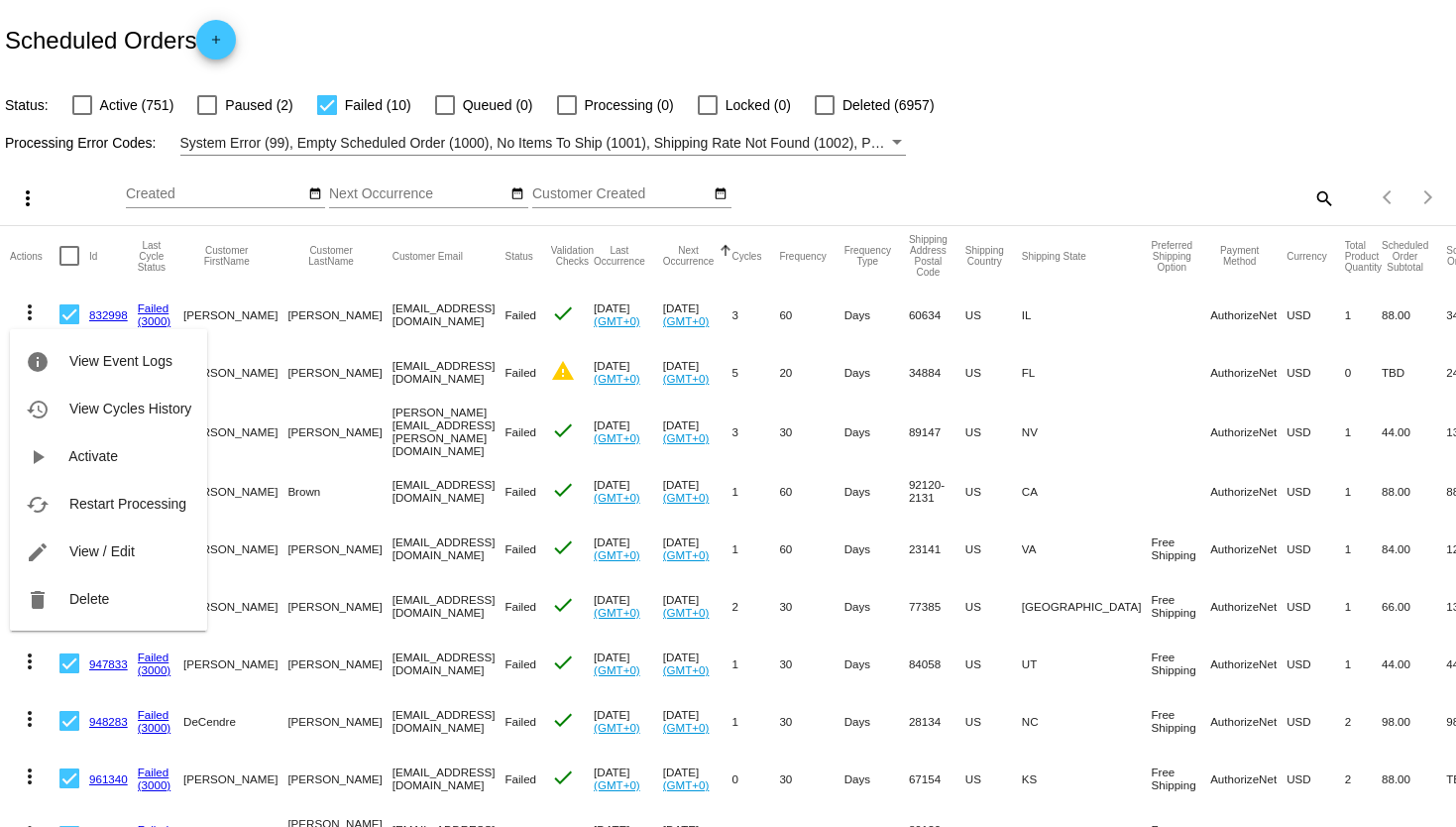 click at bounding box center (728, 414) 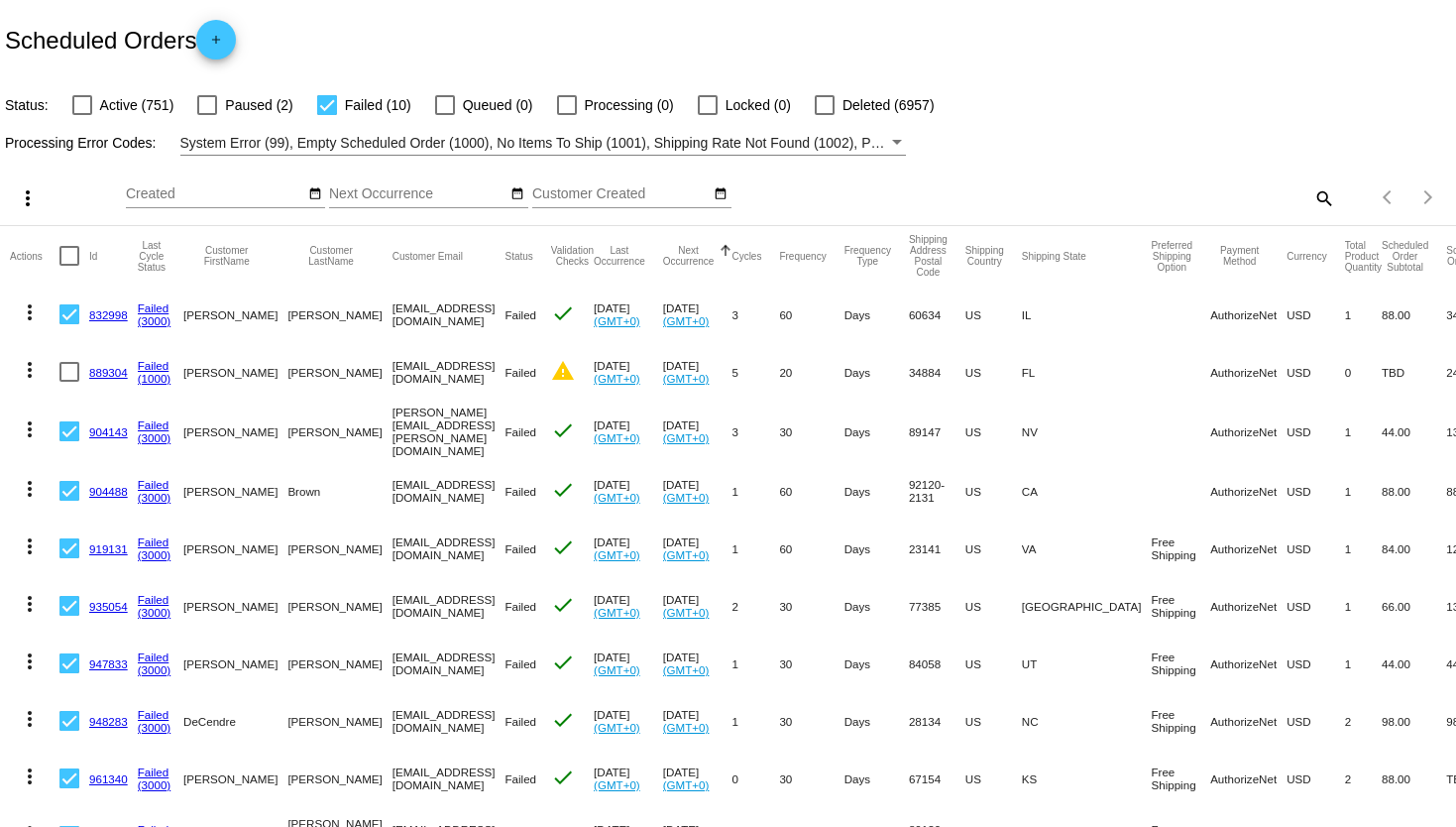 click on "more_vert" at bounding box center [28, 198] 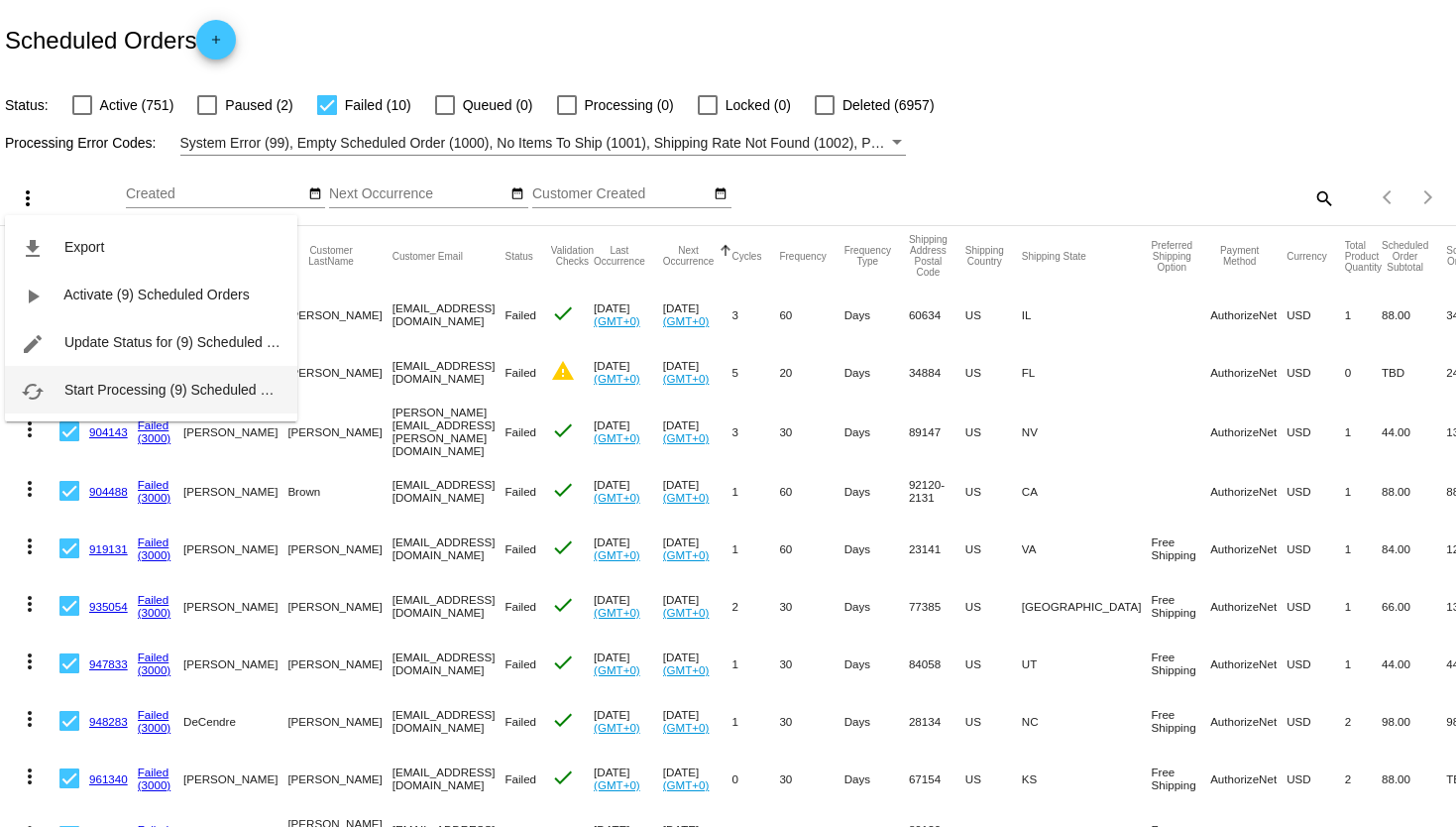 click on "Start Processing (9) Scheduled Orders" at bounding box center (183, 390) 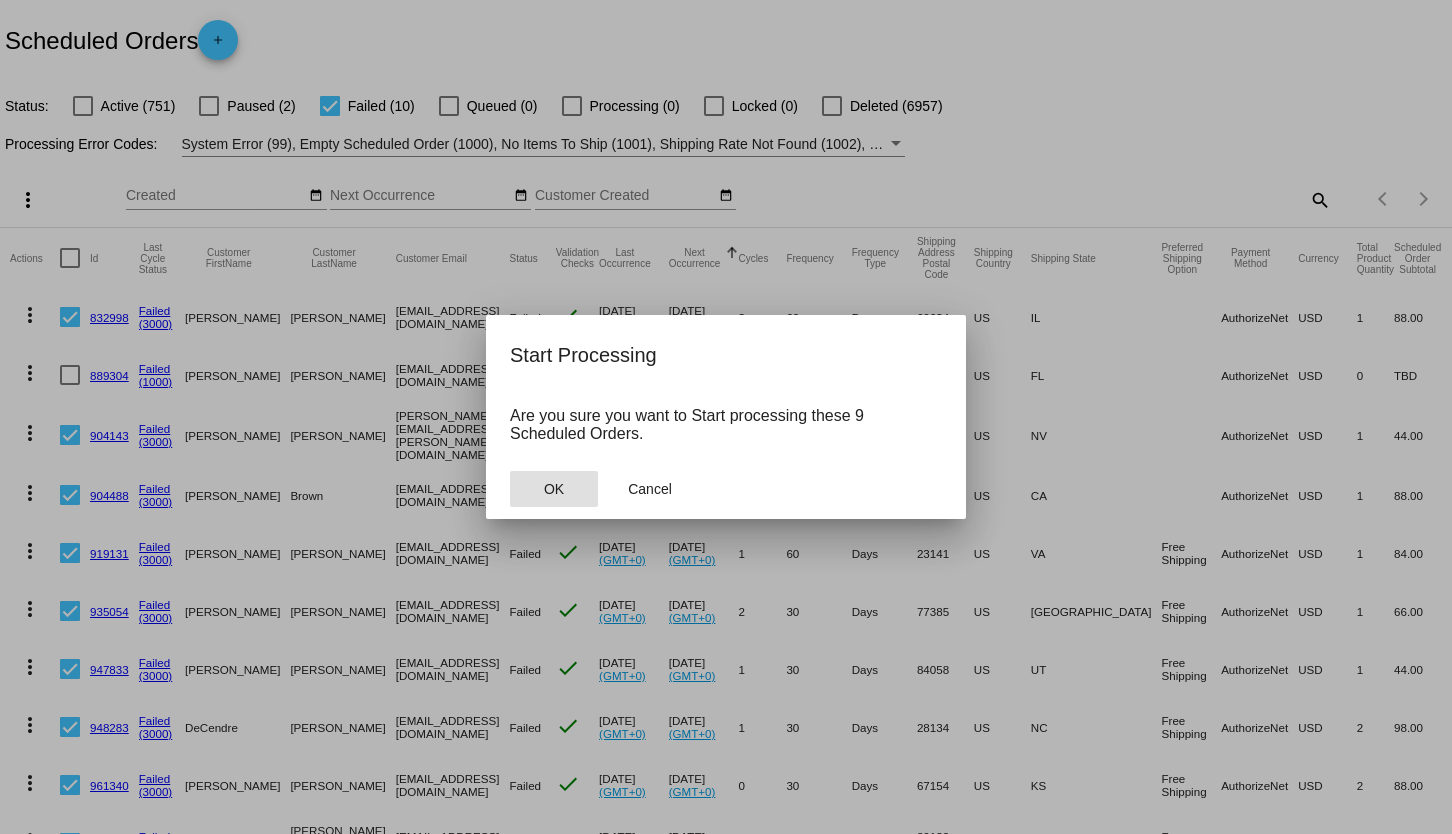 click on "OK" 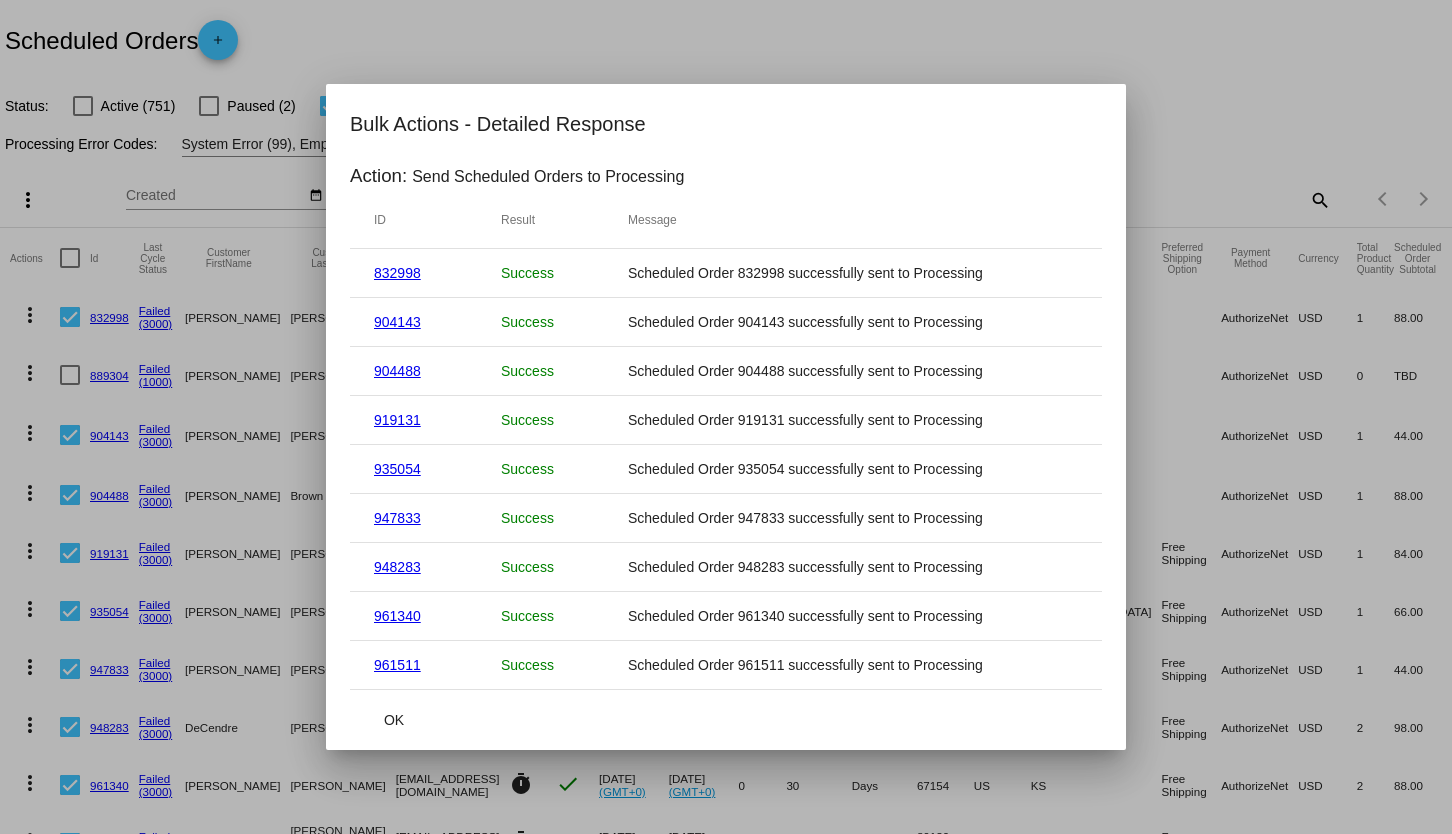 click at bounding box center (726, 417) 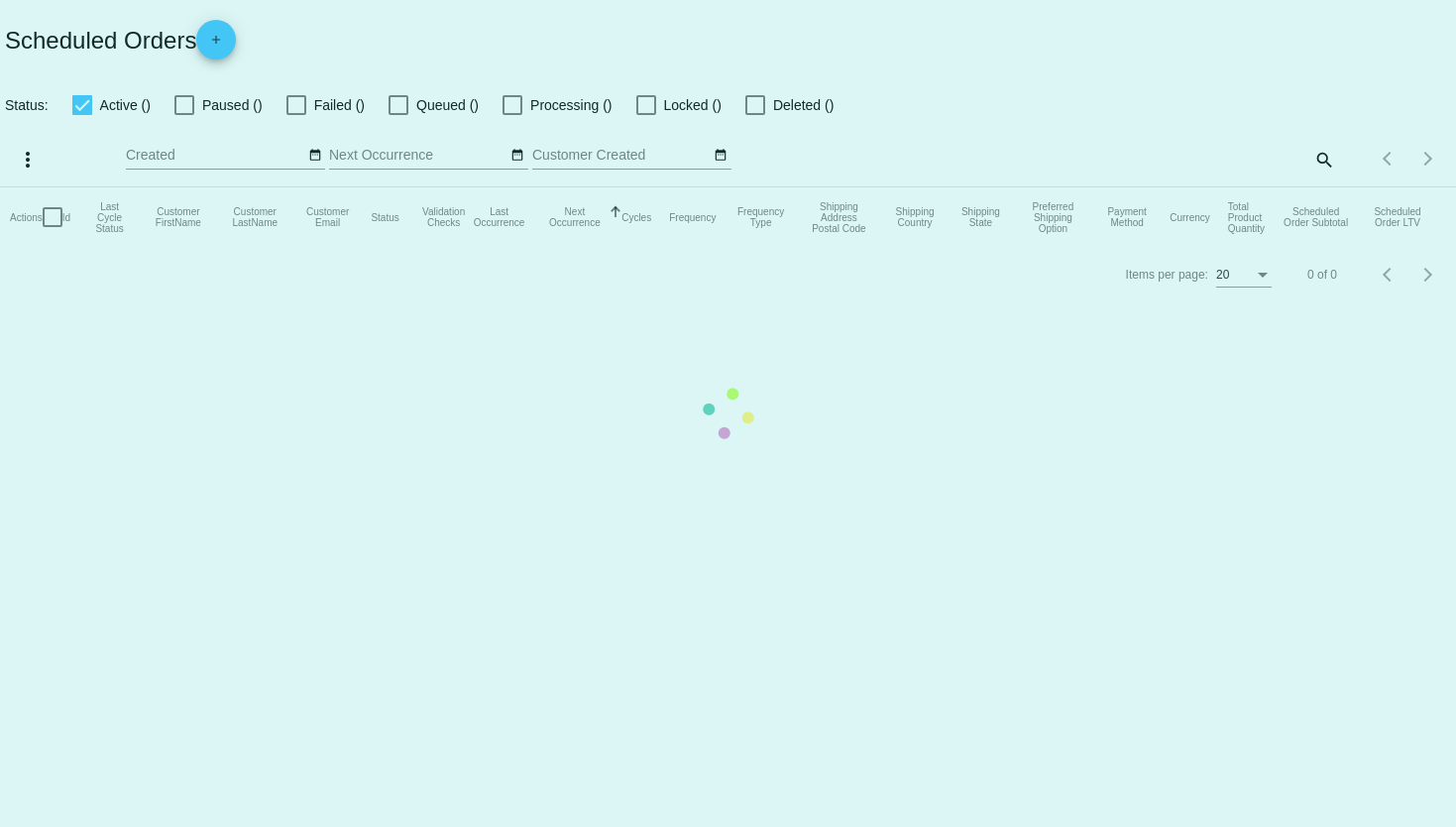scroll, scrollTop: 0, scrollLeft: 0, axis: both 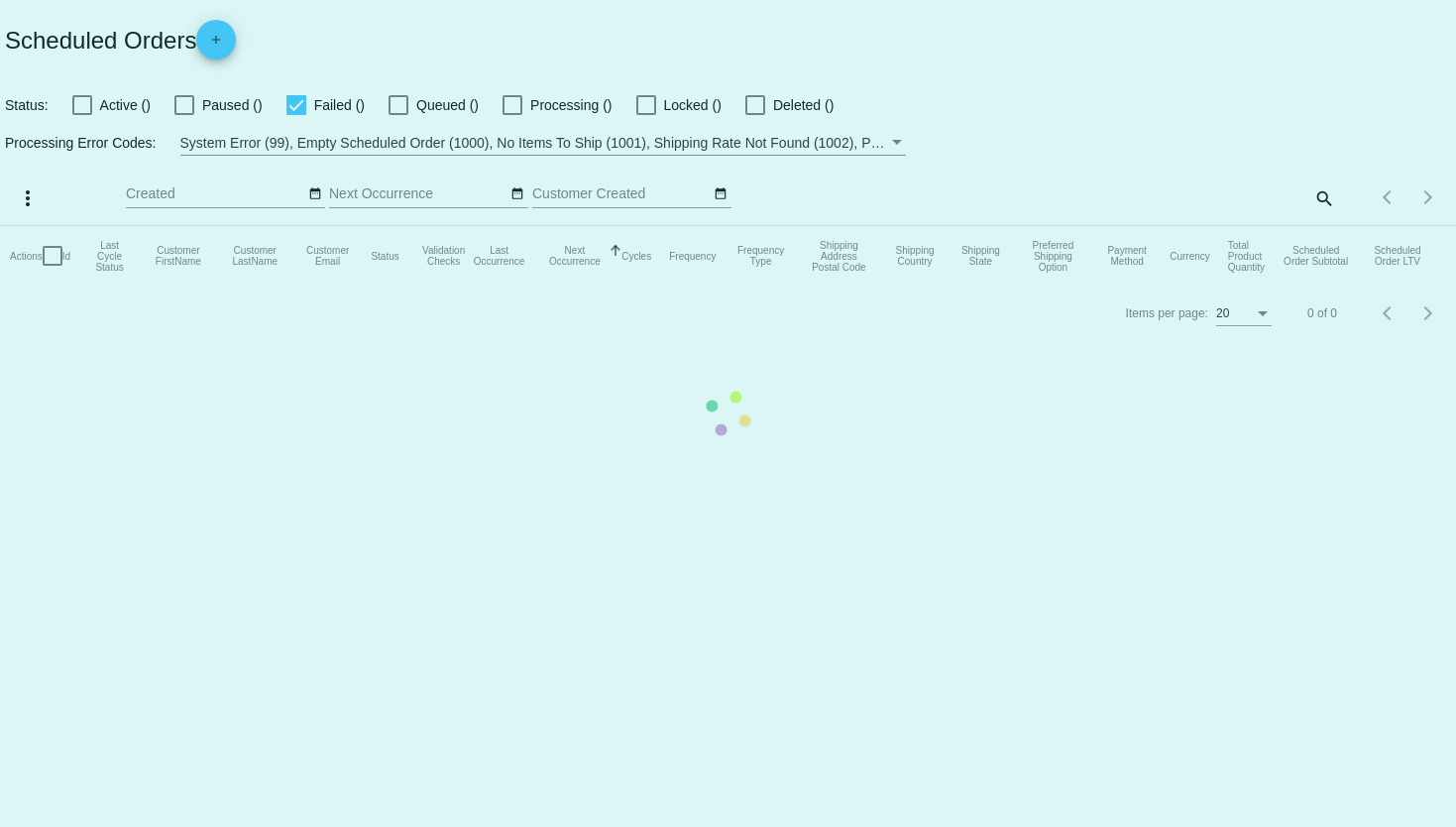 checkbox on "false" 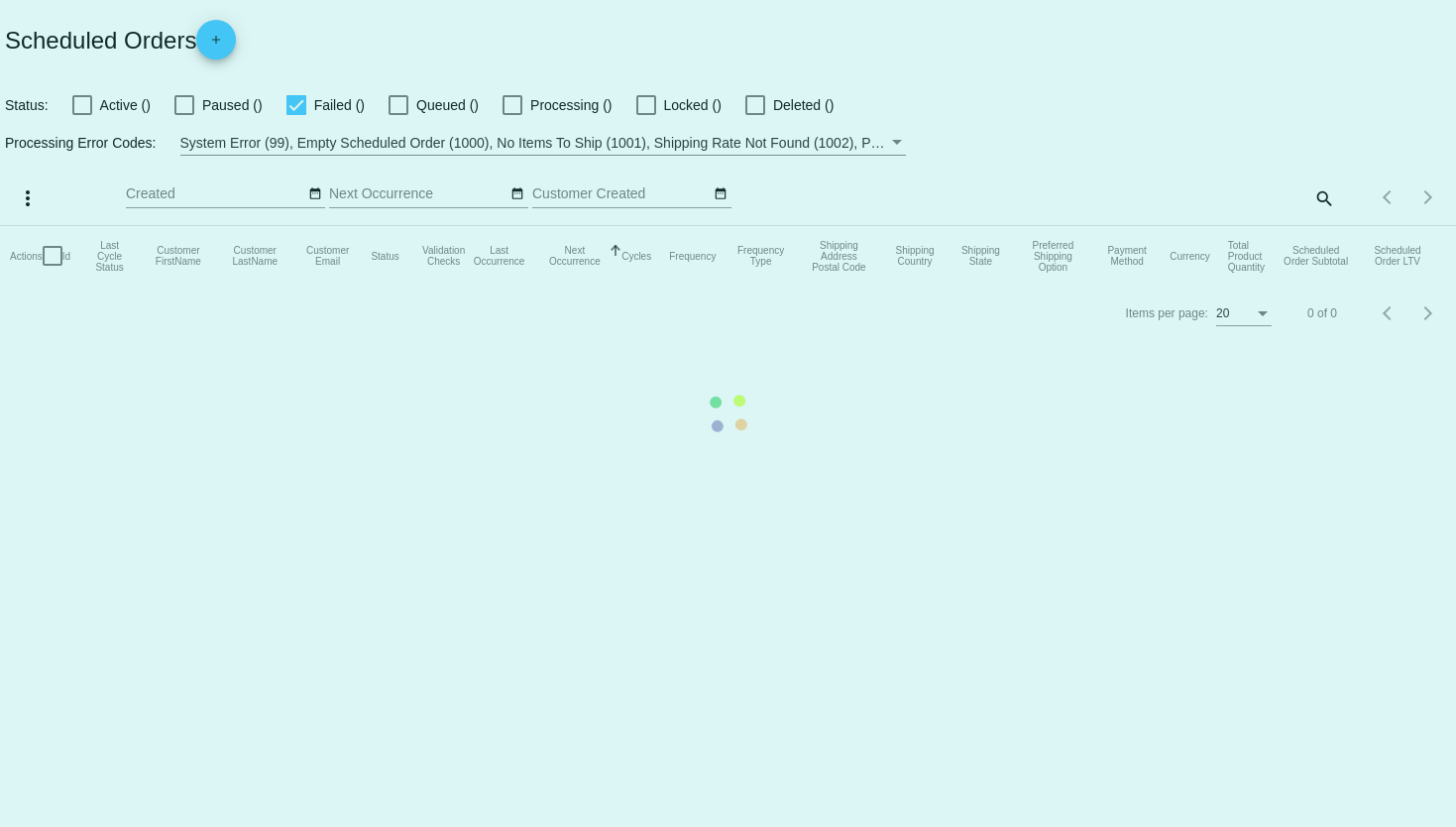 checkbox on "true" 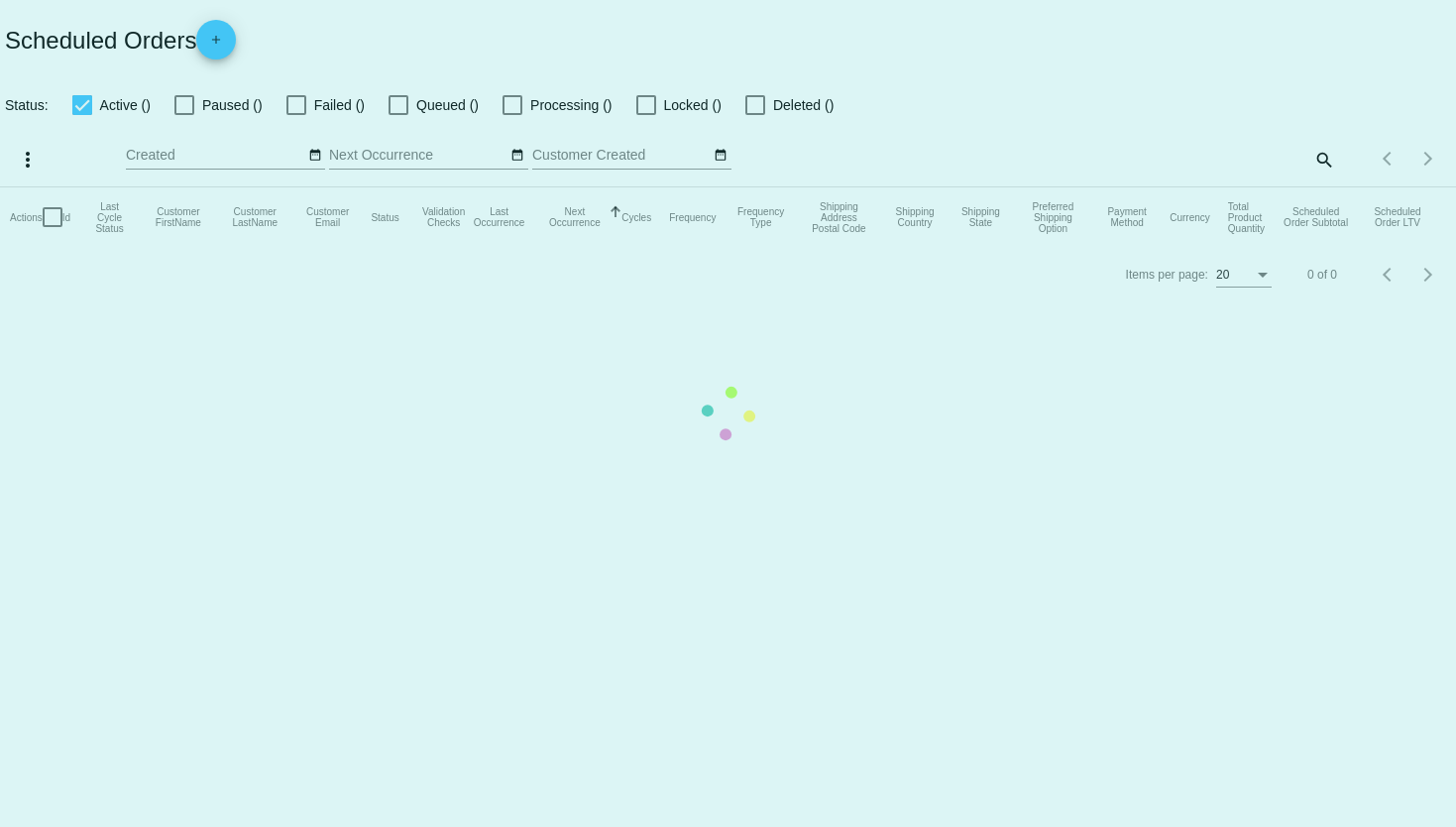 scroll, scrollTop: 0, scrollLeft: 0, axis: both 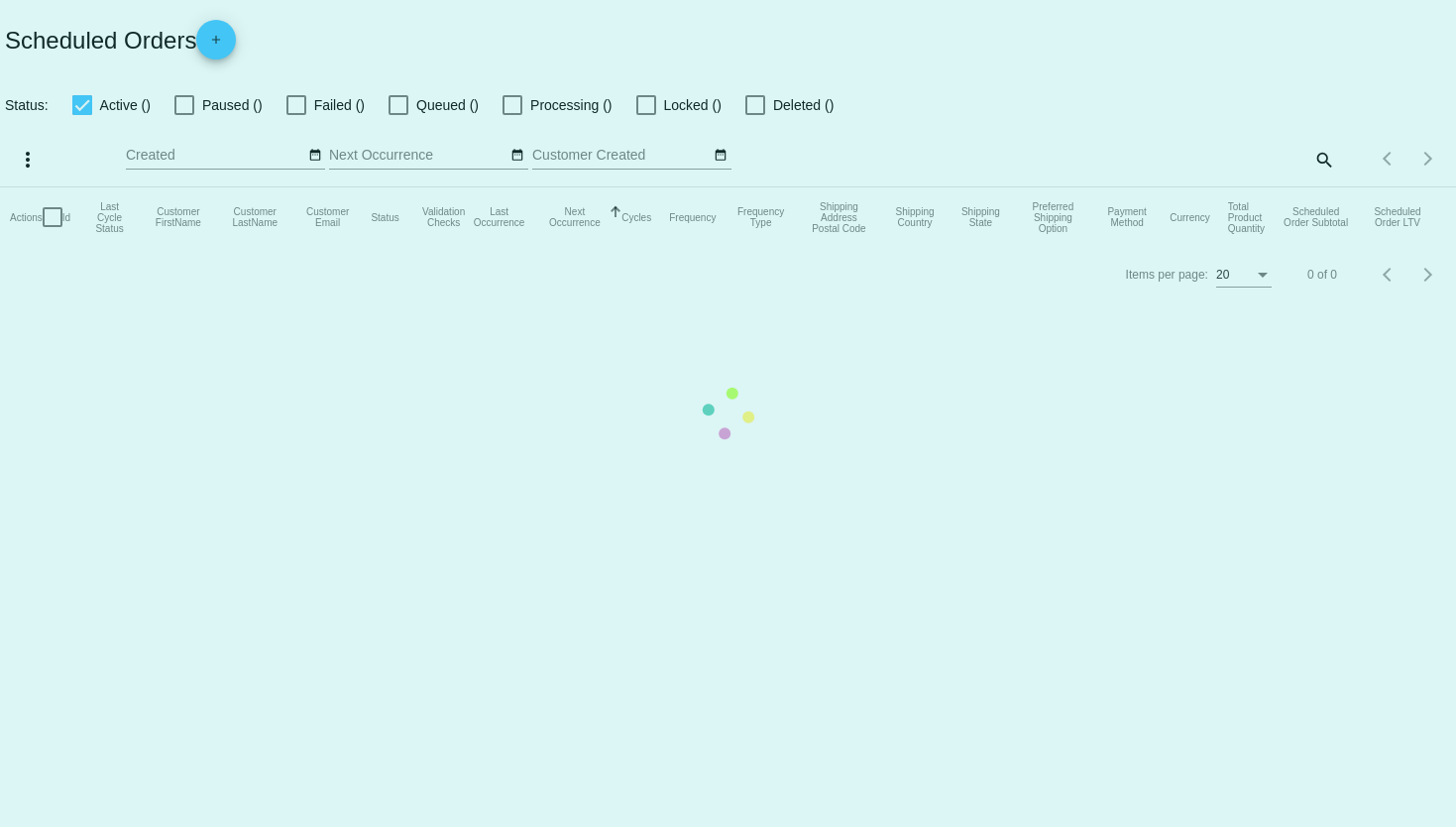 checkbox on "false" 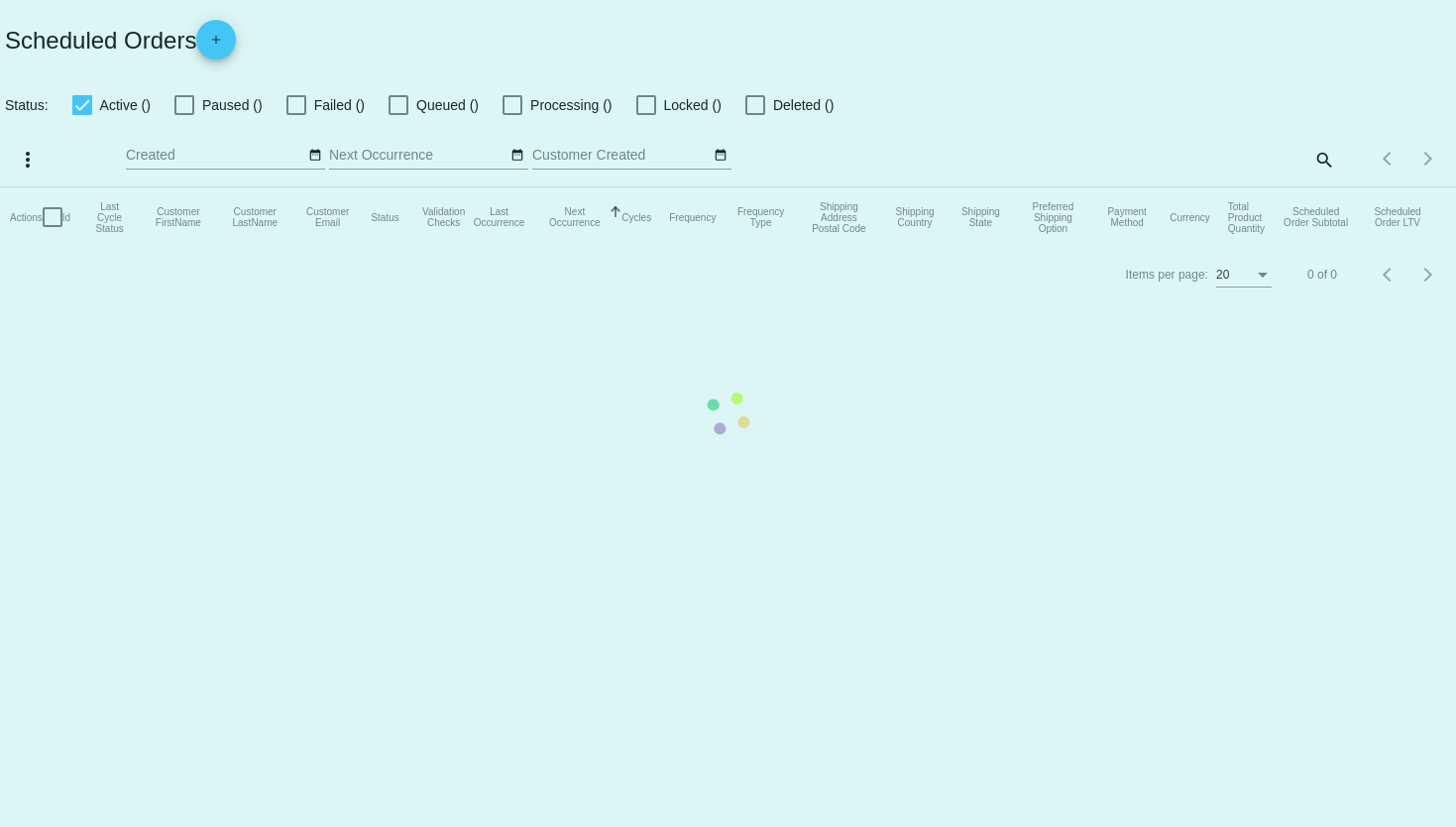 checkbox on "true" 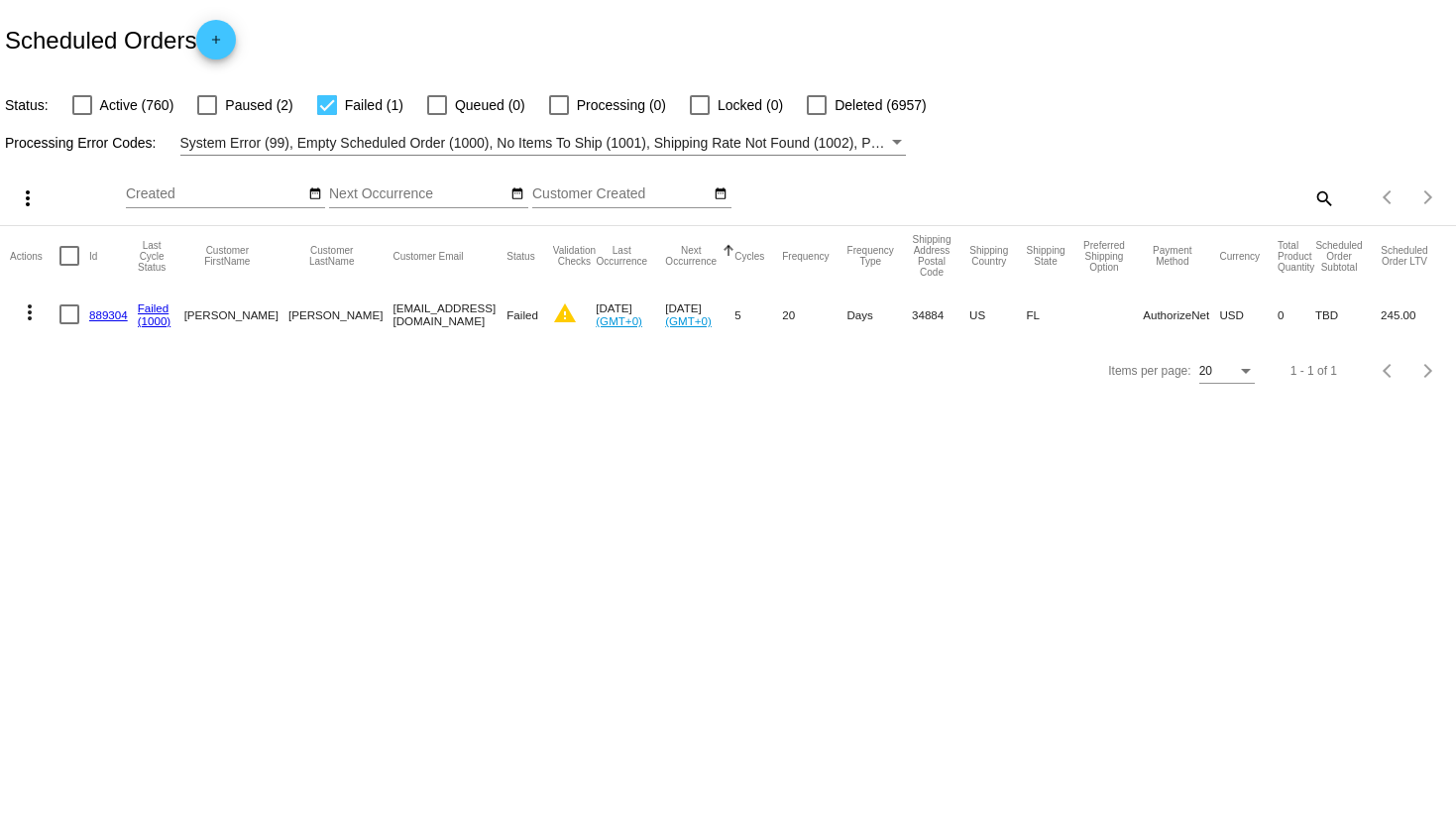 click on "add" 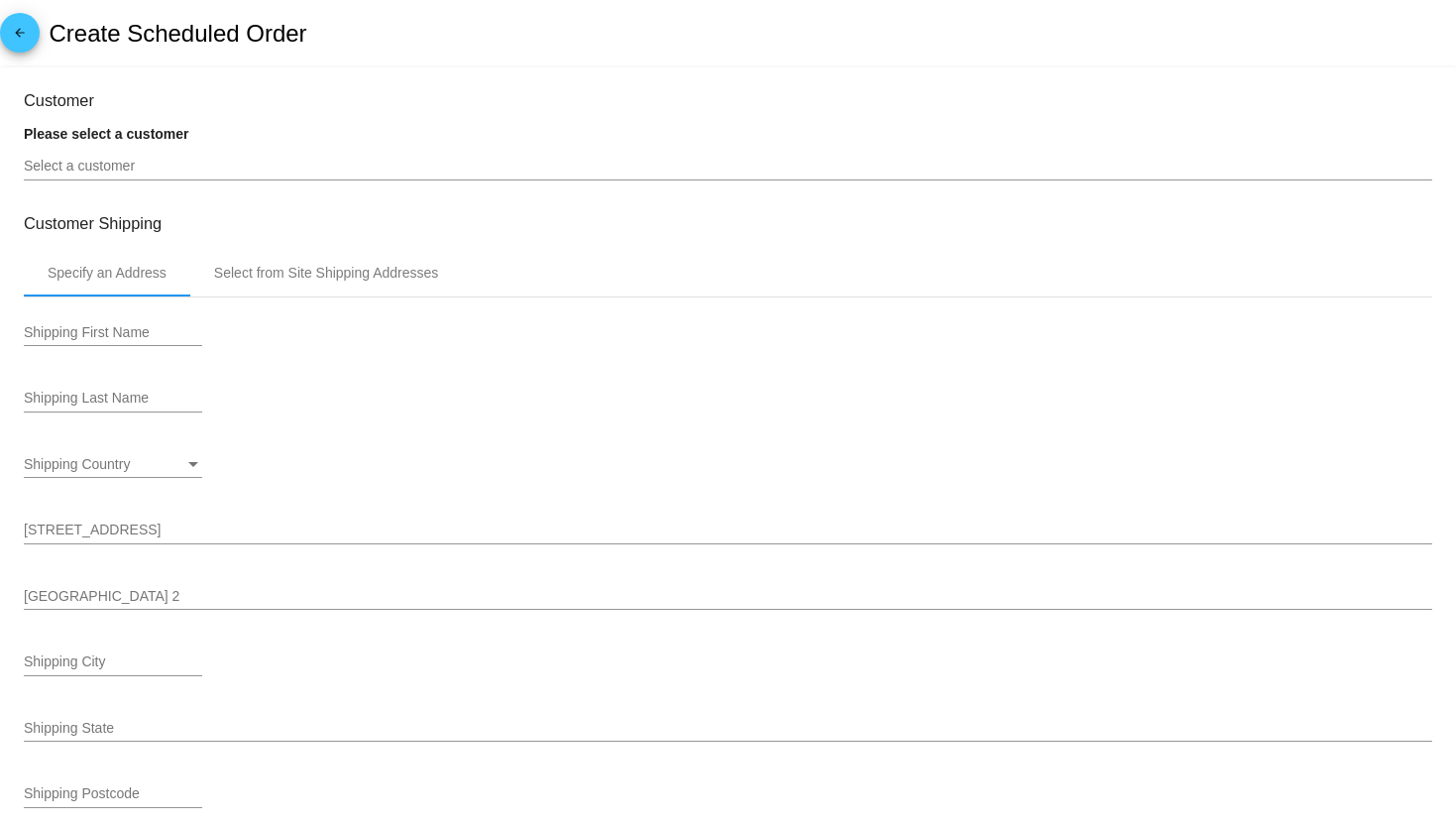 type on "[DATE]" 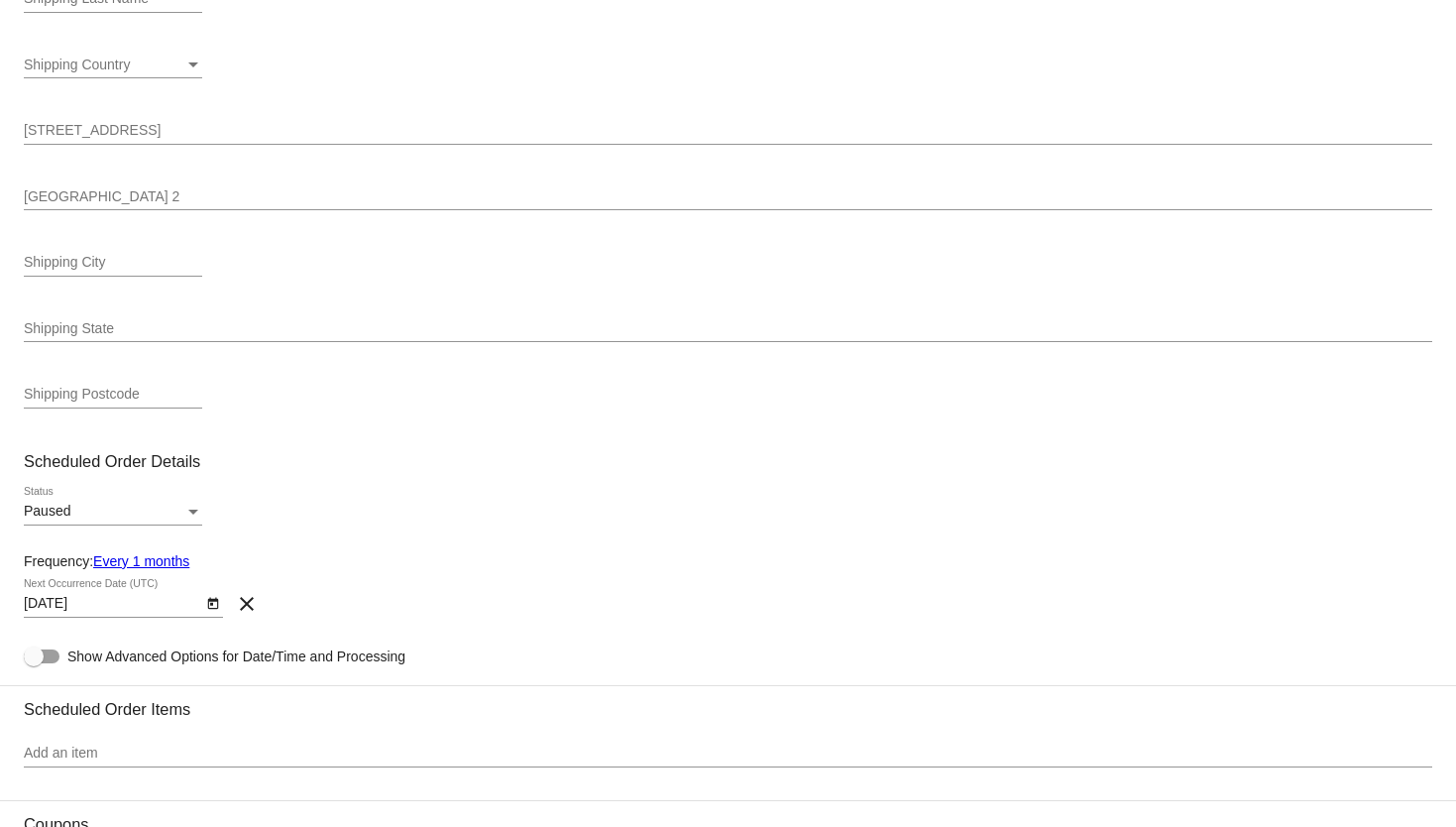 scroll, scrollTop: 0, scrollLeft: 0, axis: both 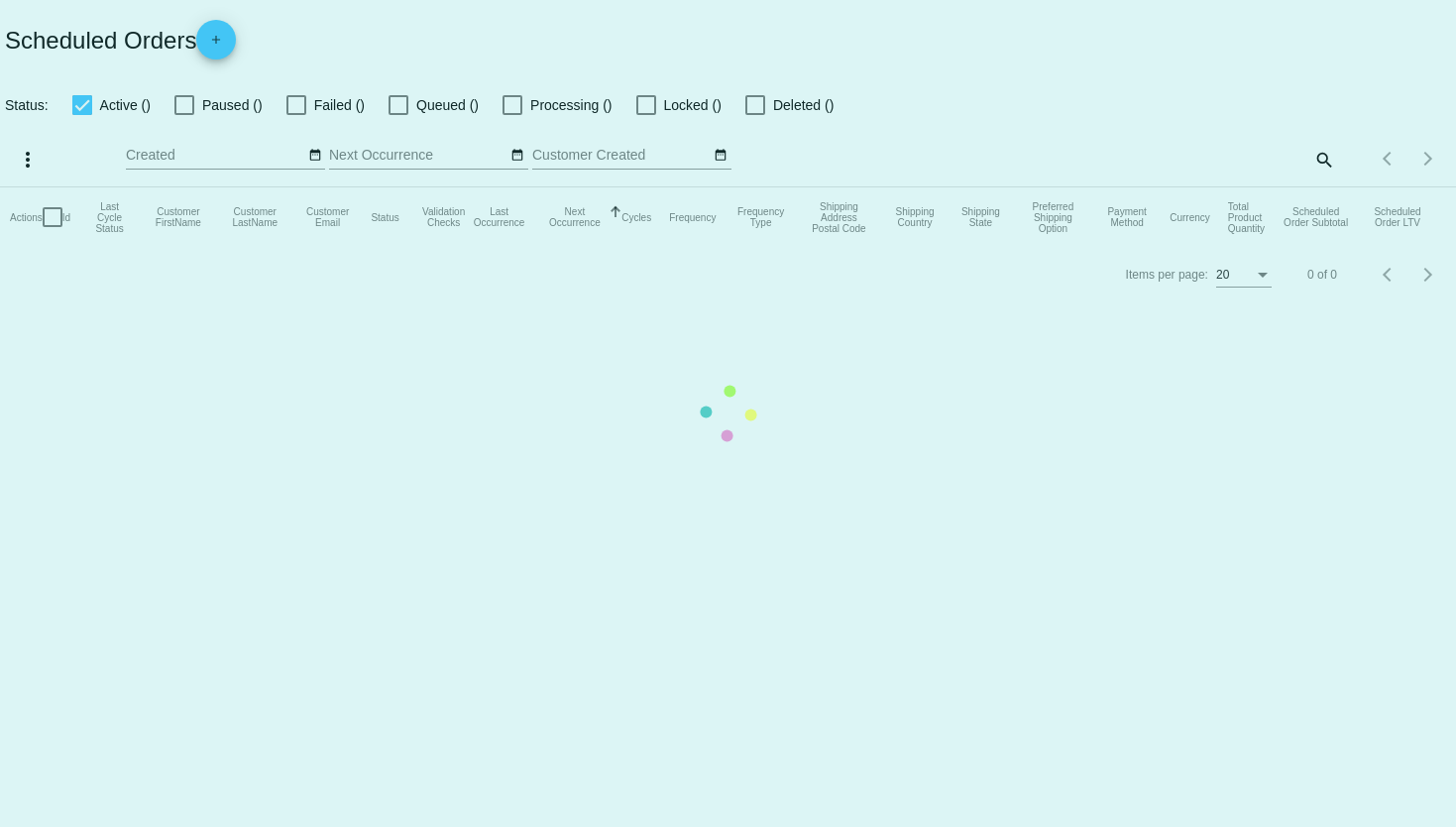 checkbox on "false" 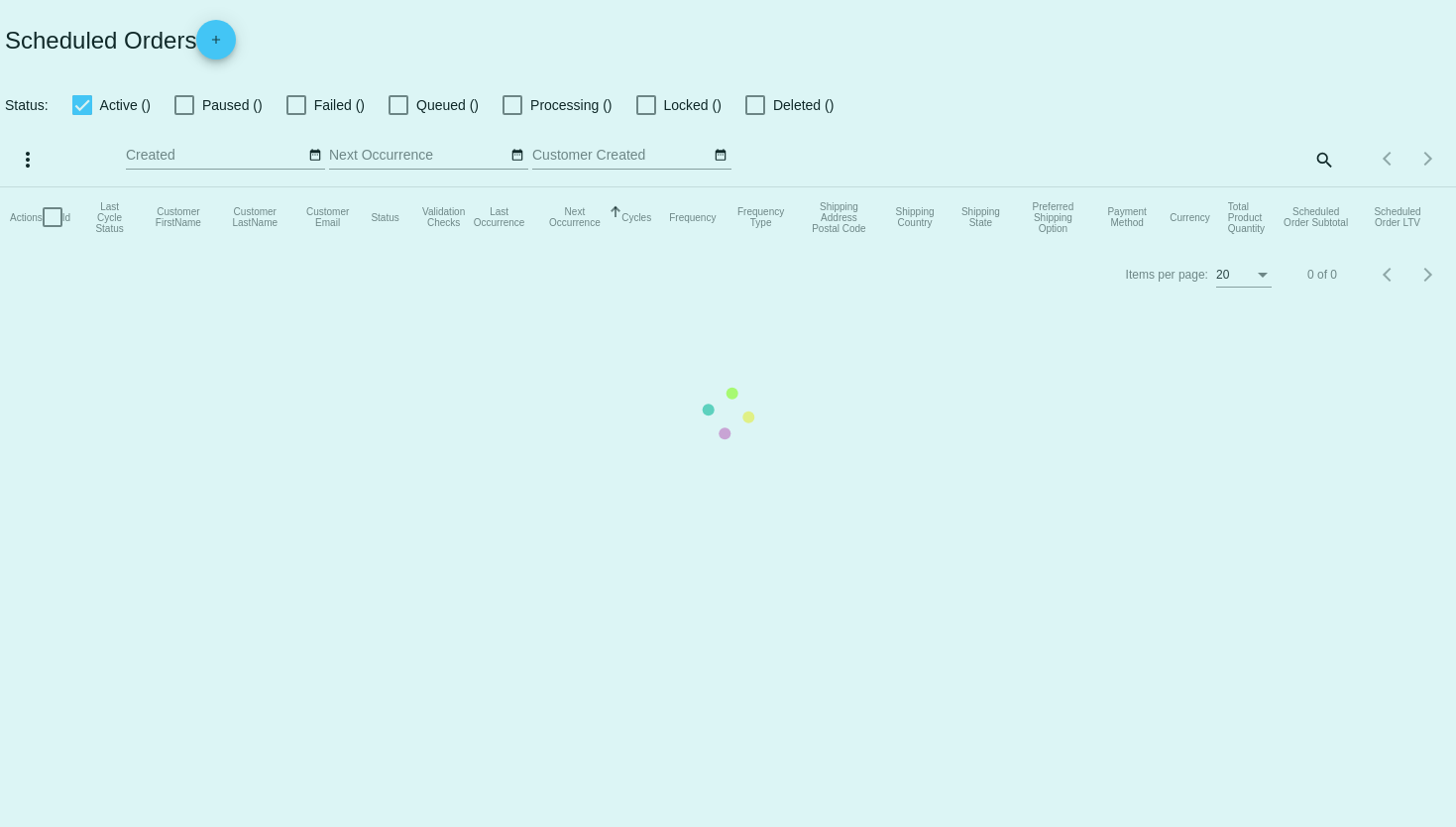 checkbox on "true" 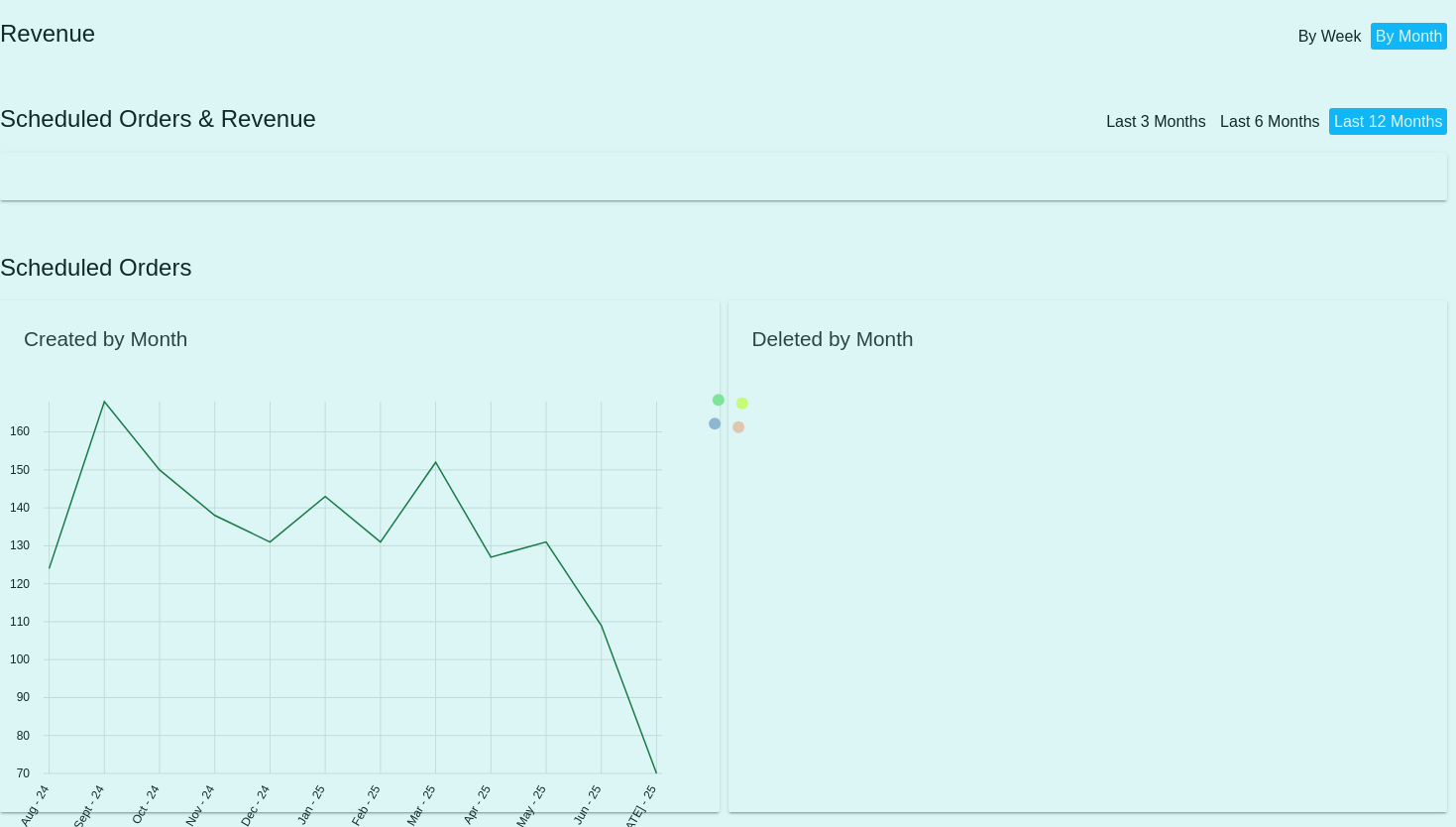 scroll, scrollTop: 0, scrollLeft: 0, axis: both 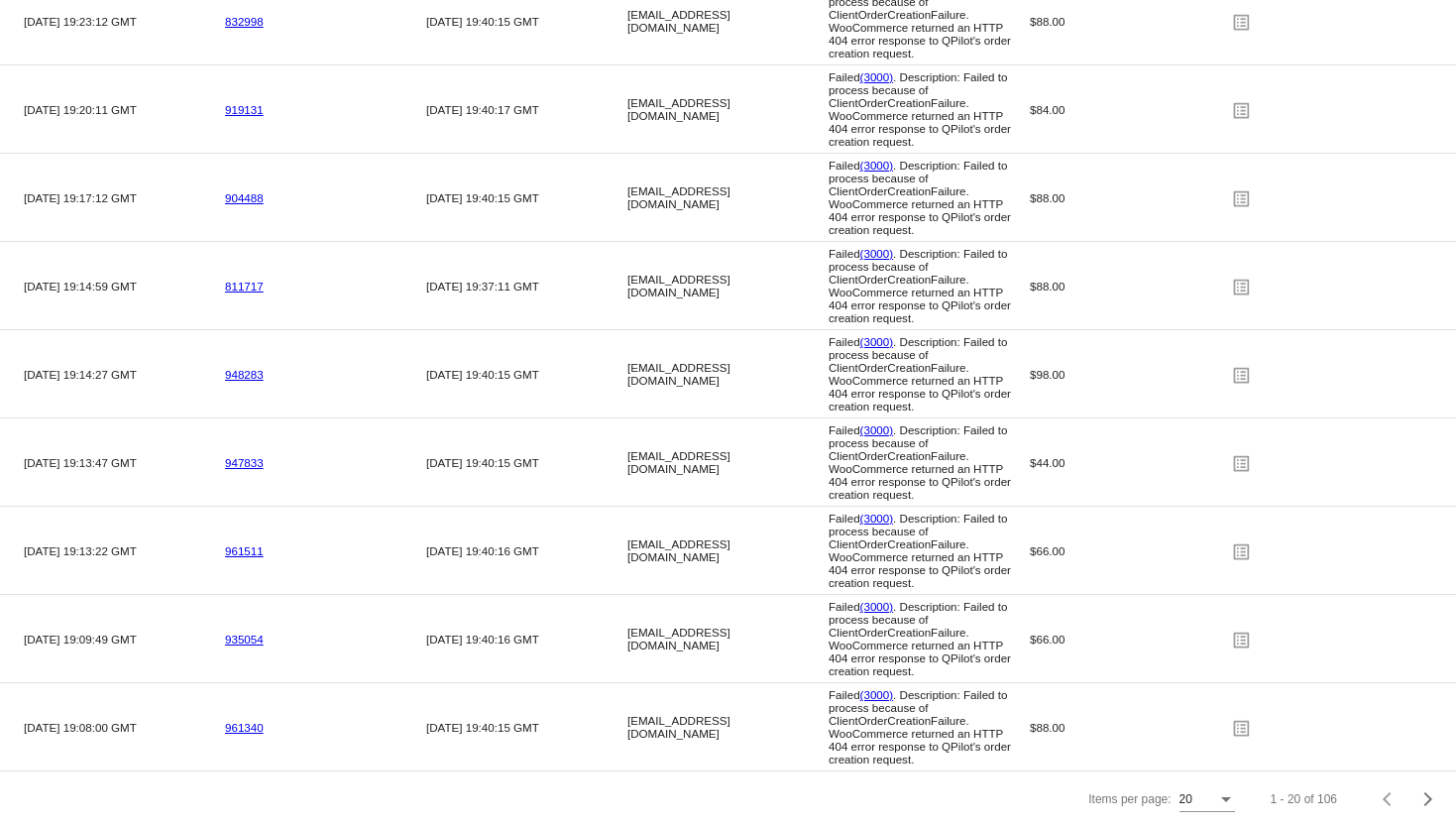 click at bounding box center (1226, 800) 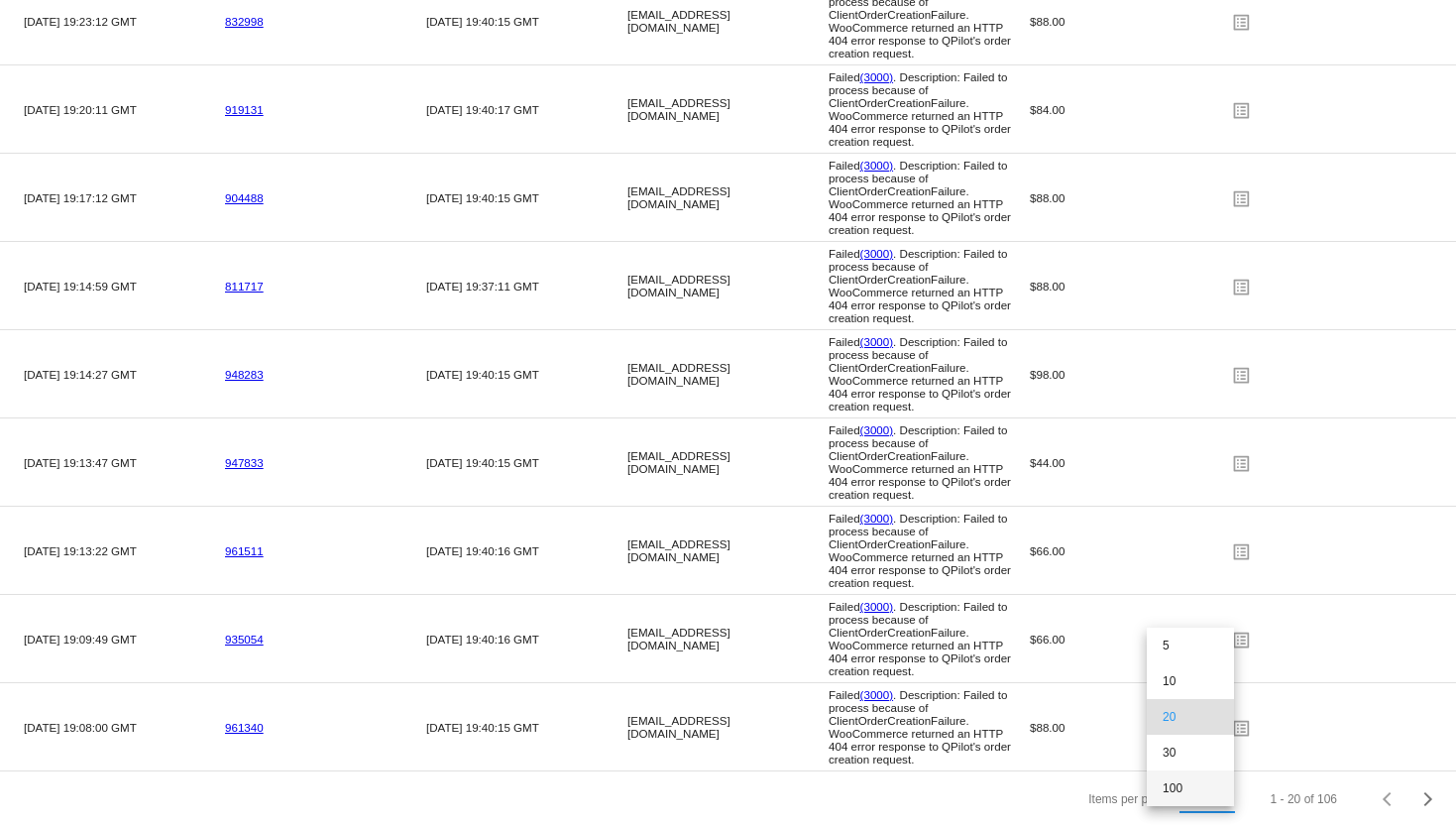 click on "100" at bounding box center [1190, 788] 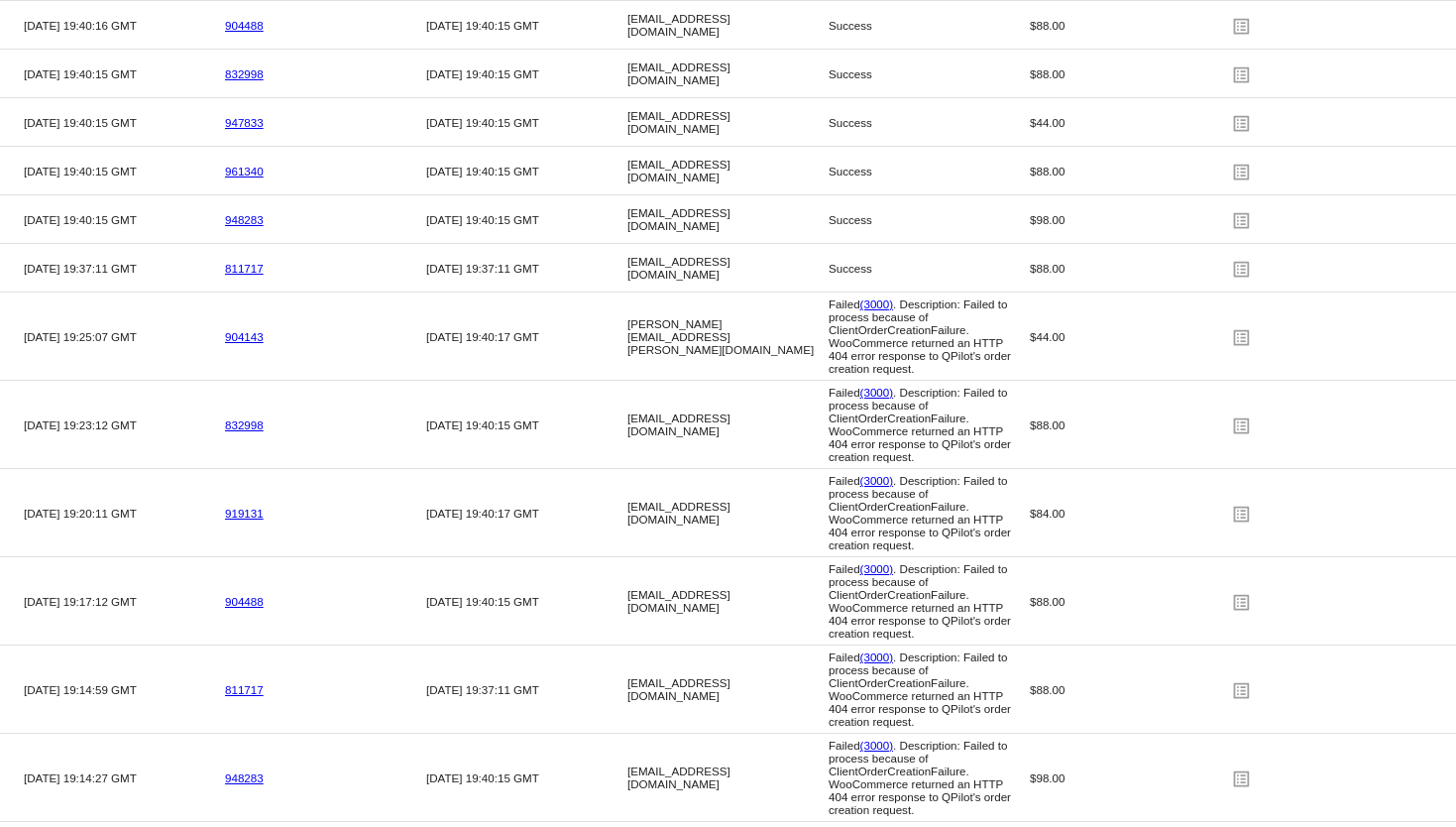 scroll, scrollTop: 3857, scrollLeft: 0, axis: vertical 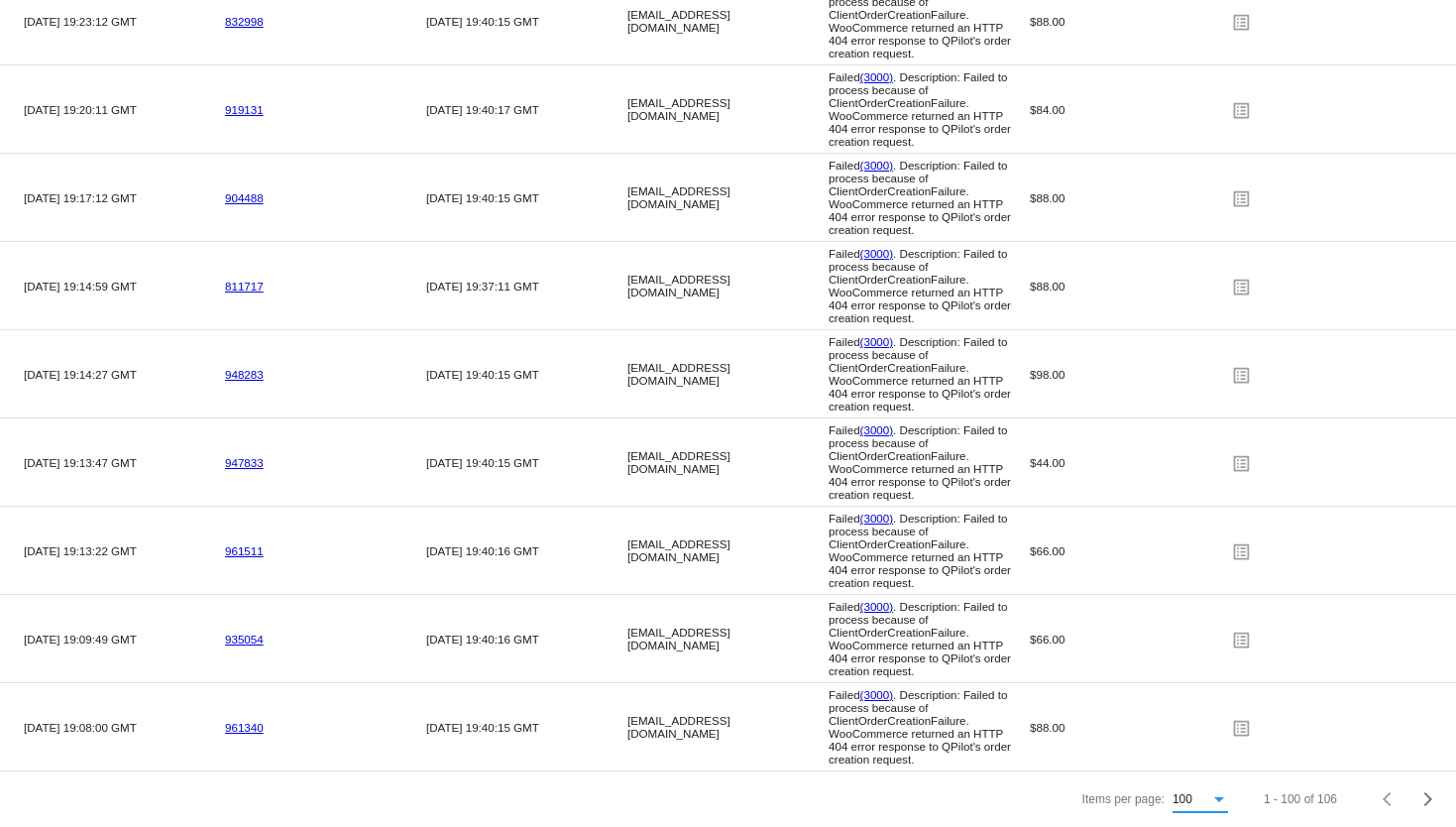 click on "[DATE] 19:08:00 GMT 961340
[DATE] 19:40:15 GMT
[EMAIL_ADDRESS][DOMAIN_NAME]
Failed  (3000) .
Description: Failed to process because of ClientOrderCreationFailure. WooCommerce returned an HTTP 404 error response to QPilot's order creation request.
$88.00
list_alt" 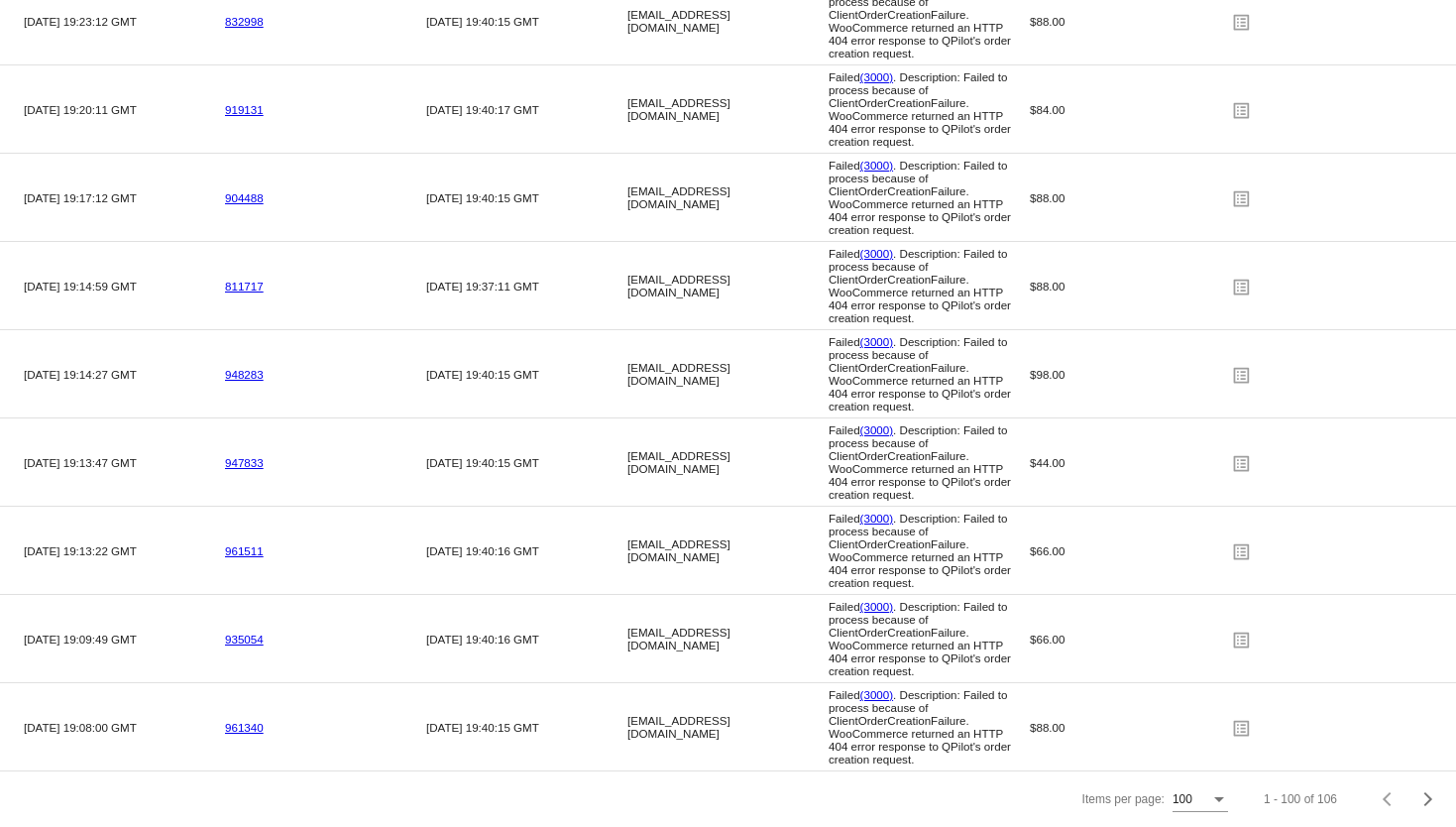 click on "1 - 100 of 106" 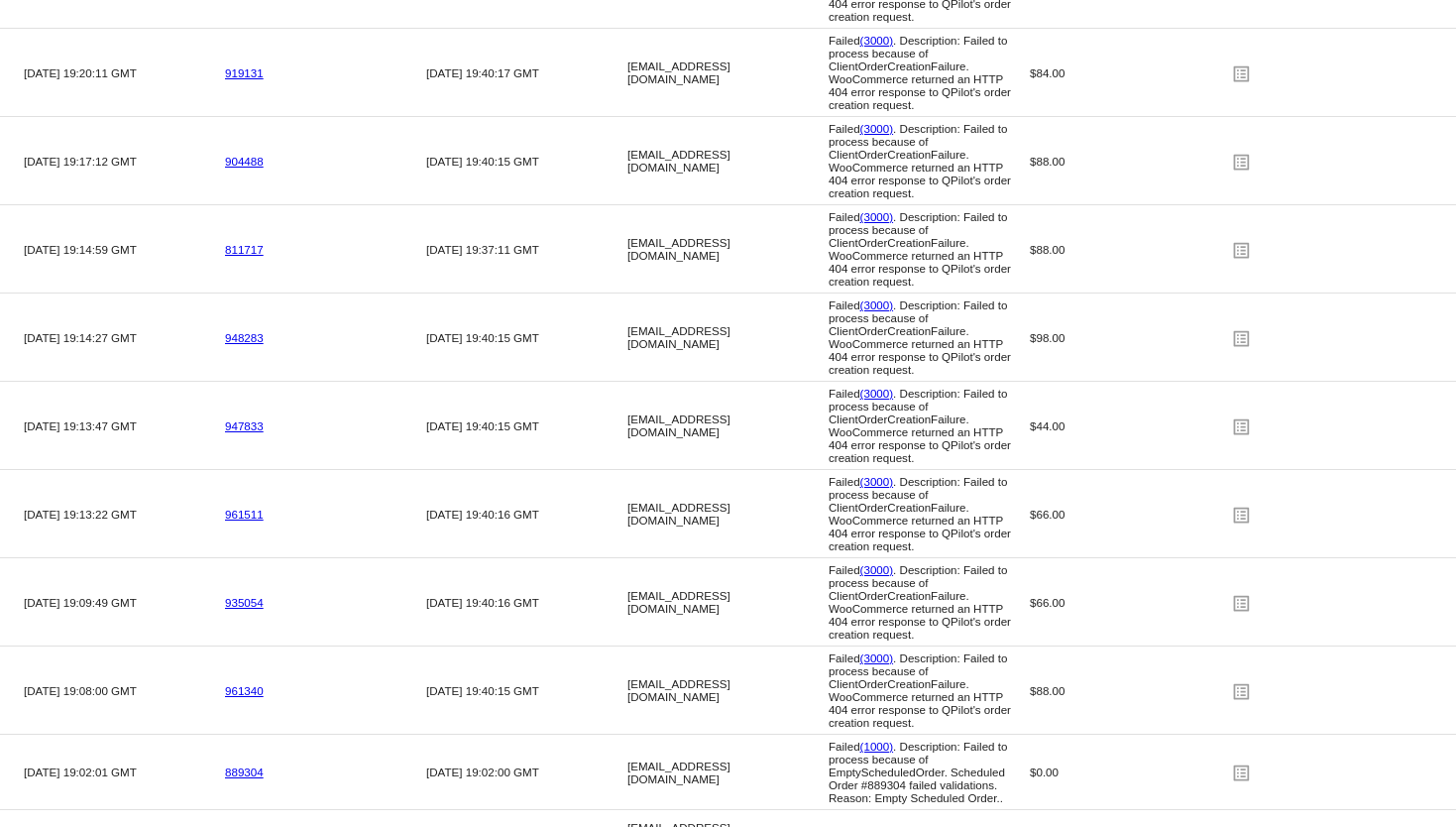 click on "list_alt" 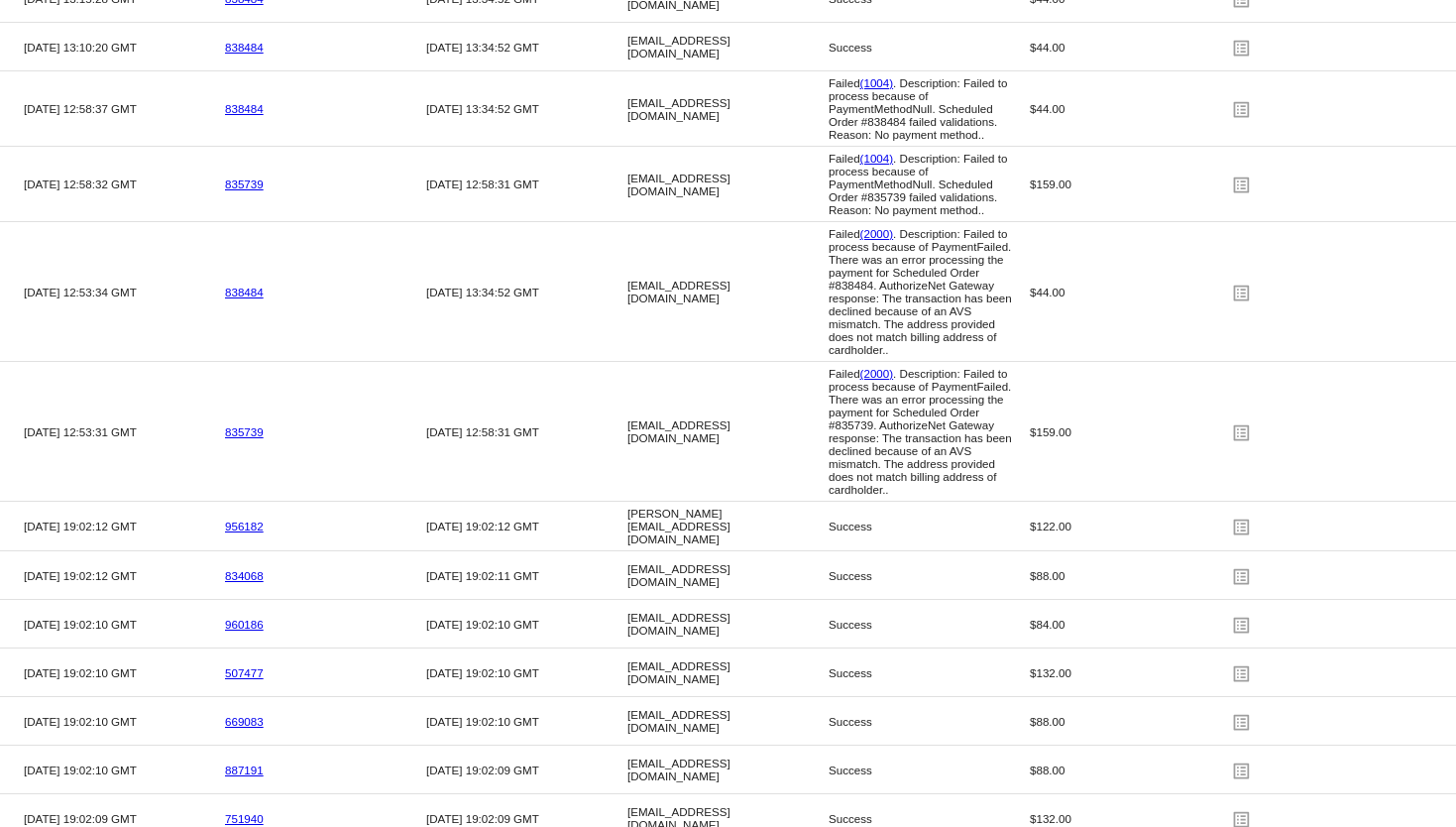 scroll, scrollTop: 5241, scrollLeft: 0, axis: vertical 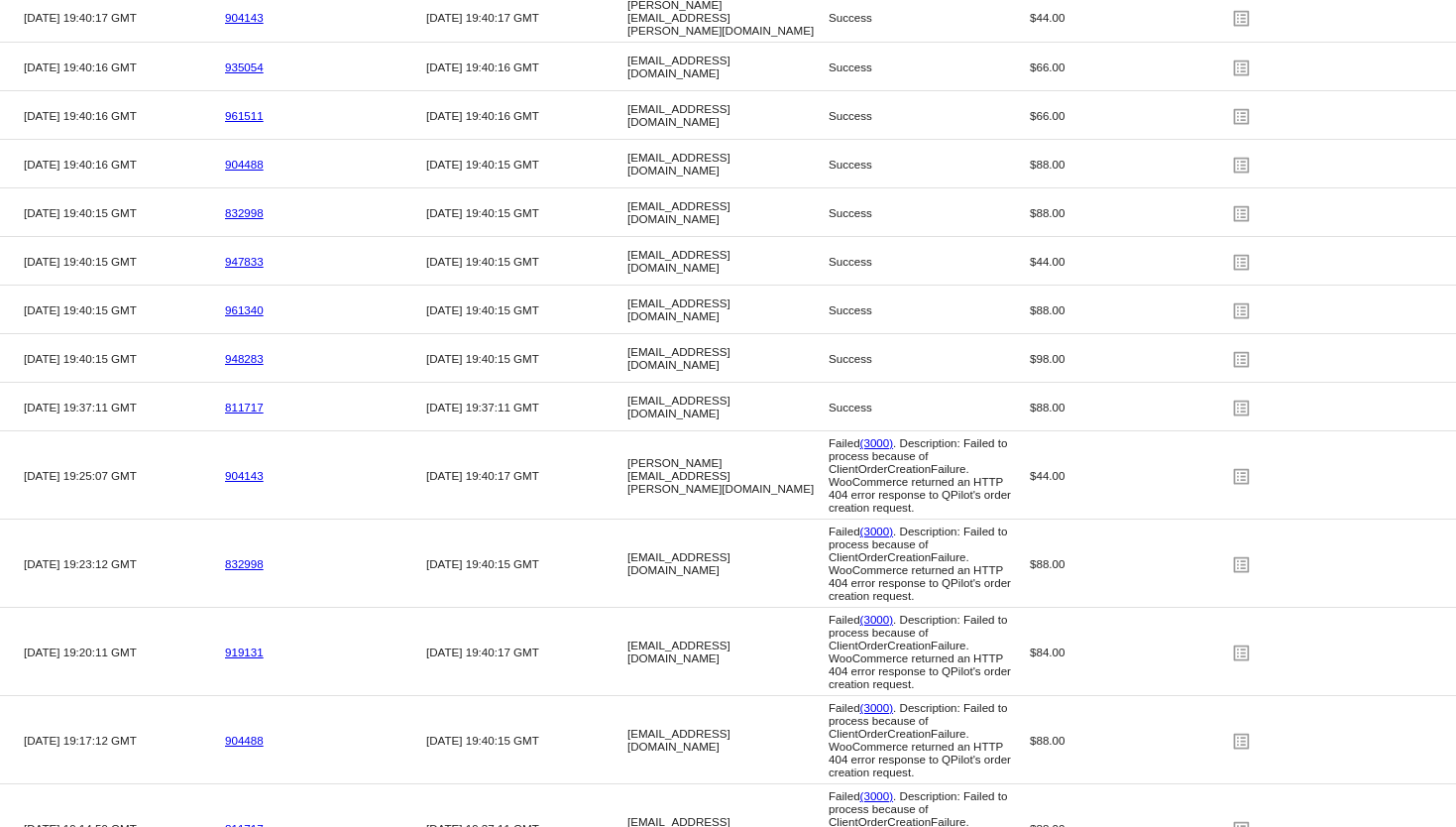 click on "(3000)" 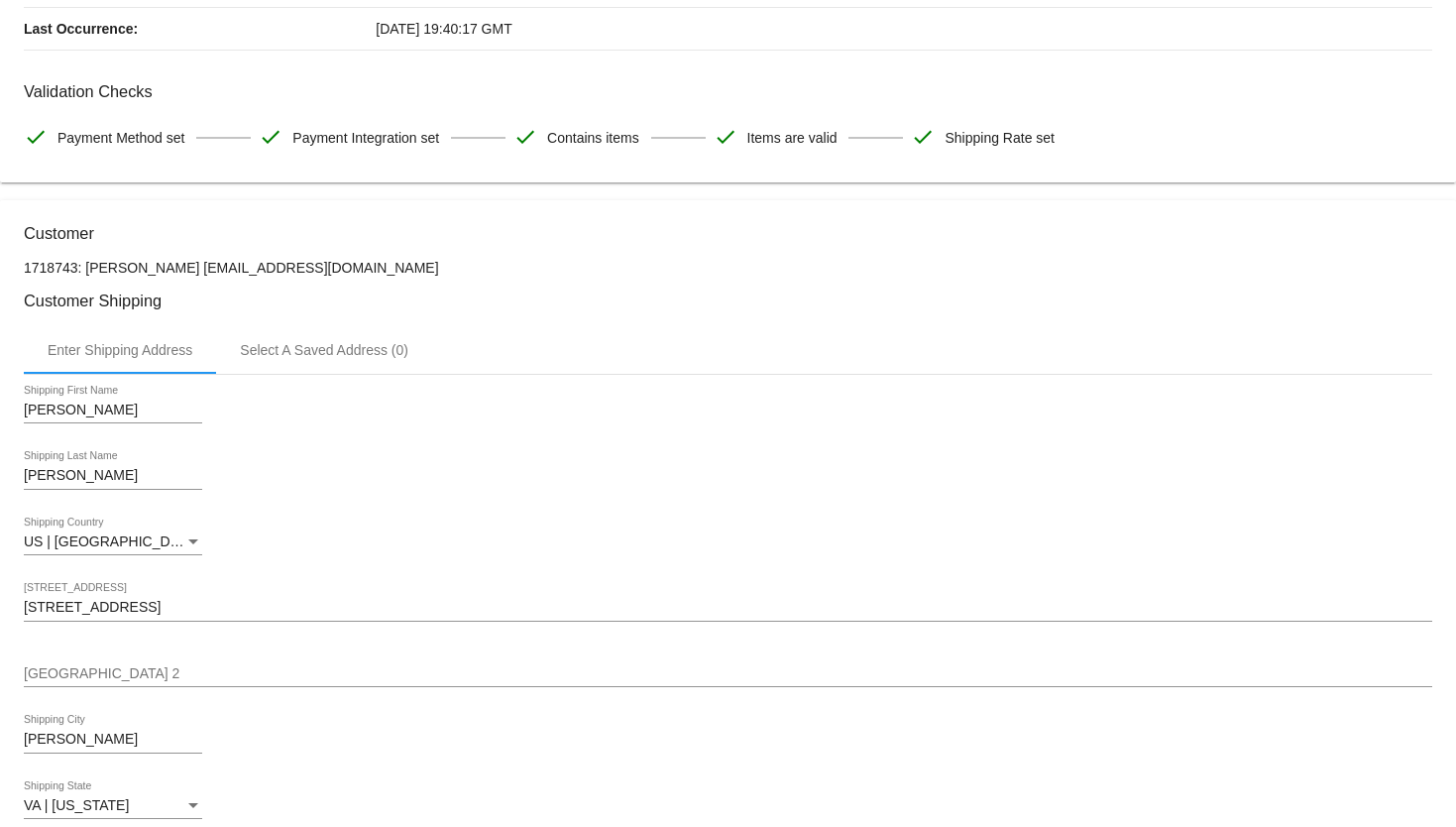 scroll, scrollTop: 0, scrollLeft: 0, axis: both 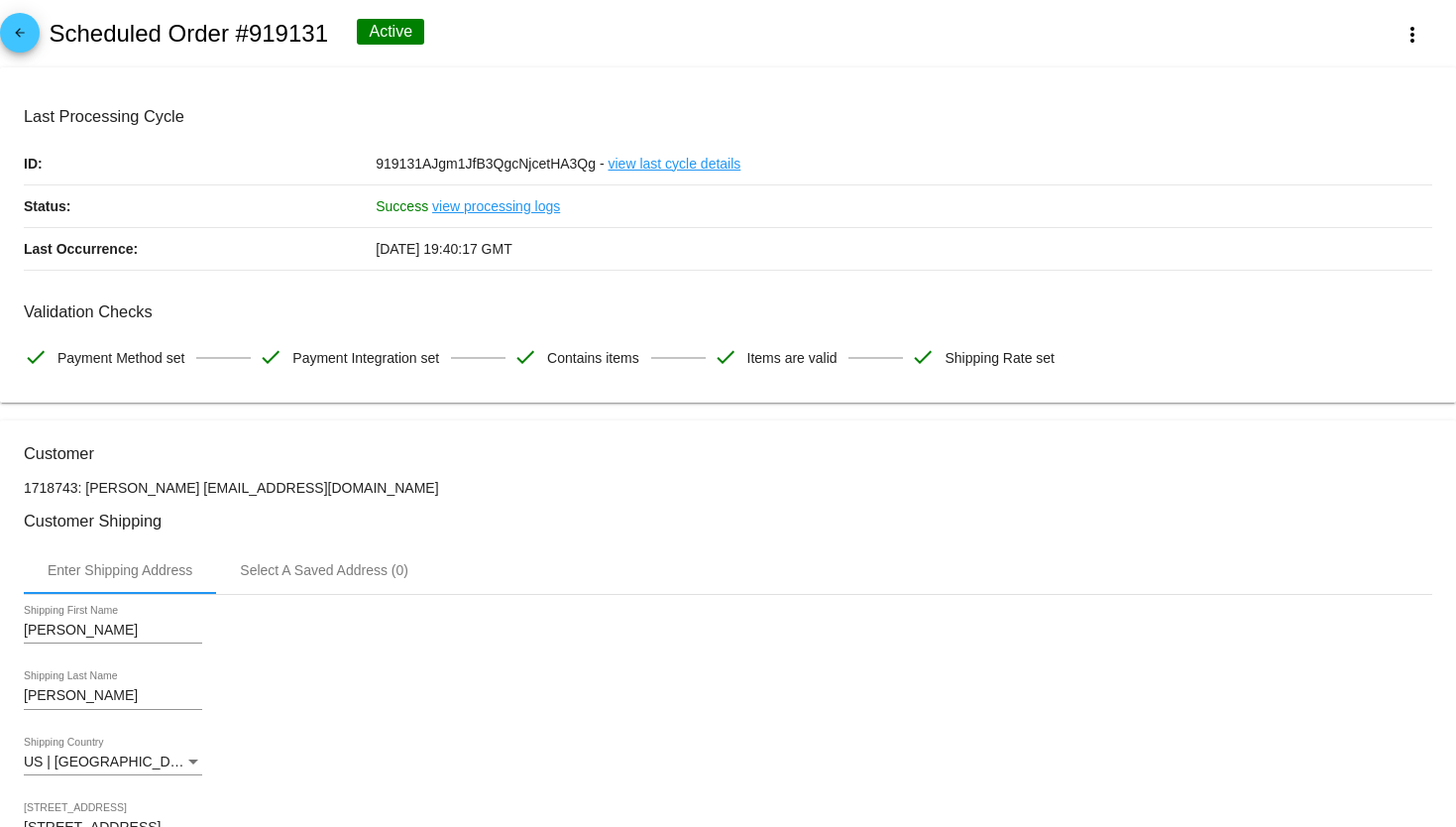 click on "view processing logs" 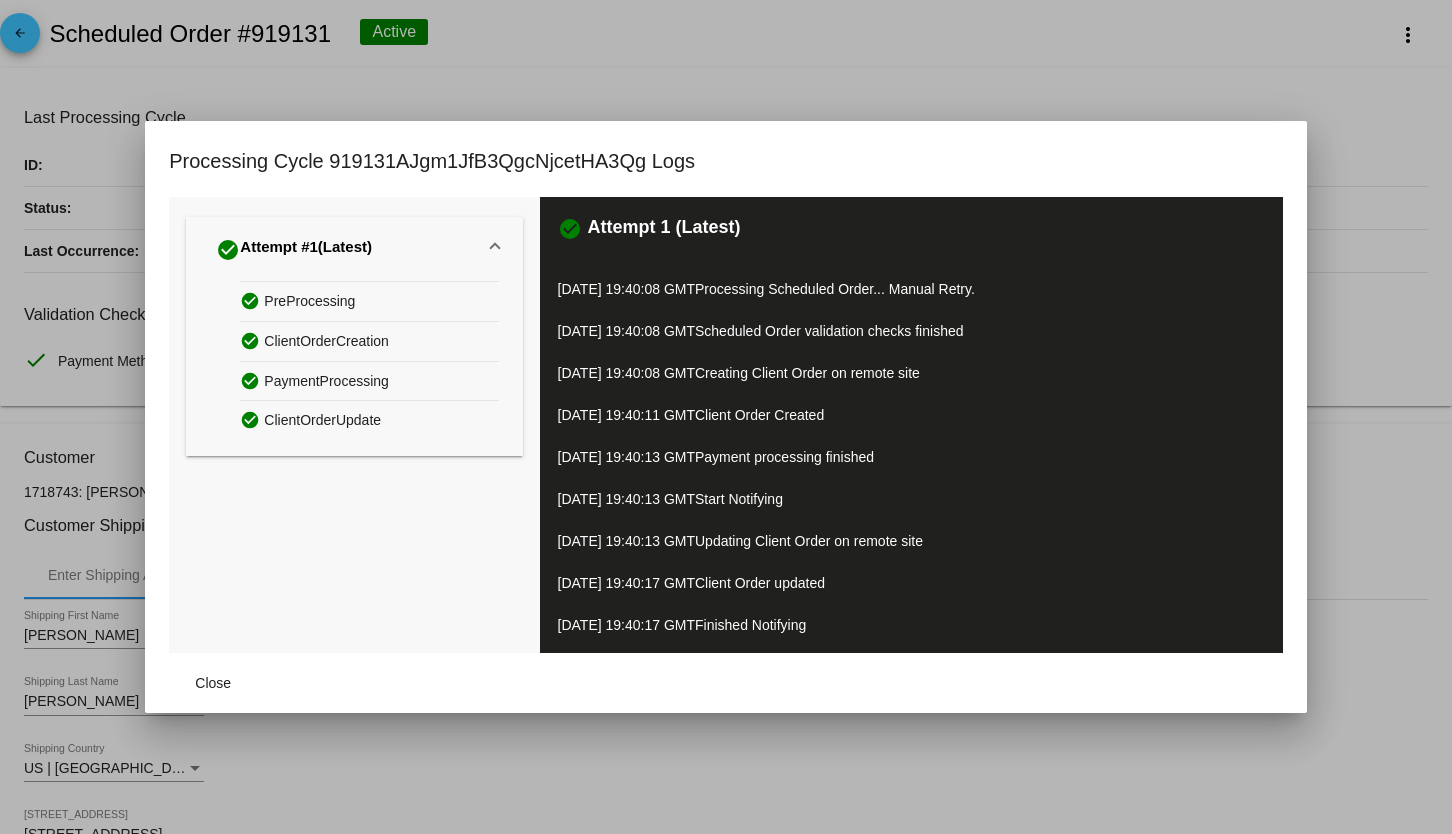 click on "check_circle
PreProcessing" at bounding box center [369, 301] 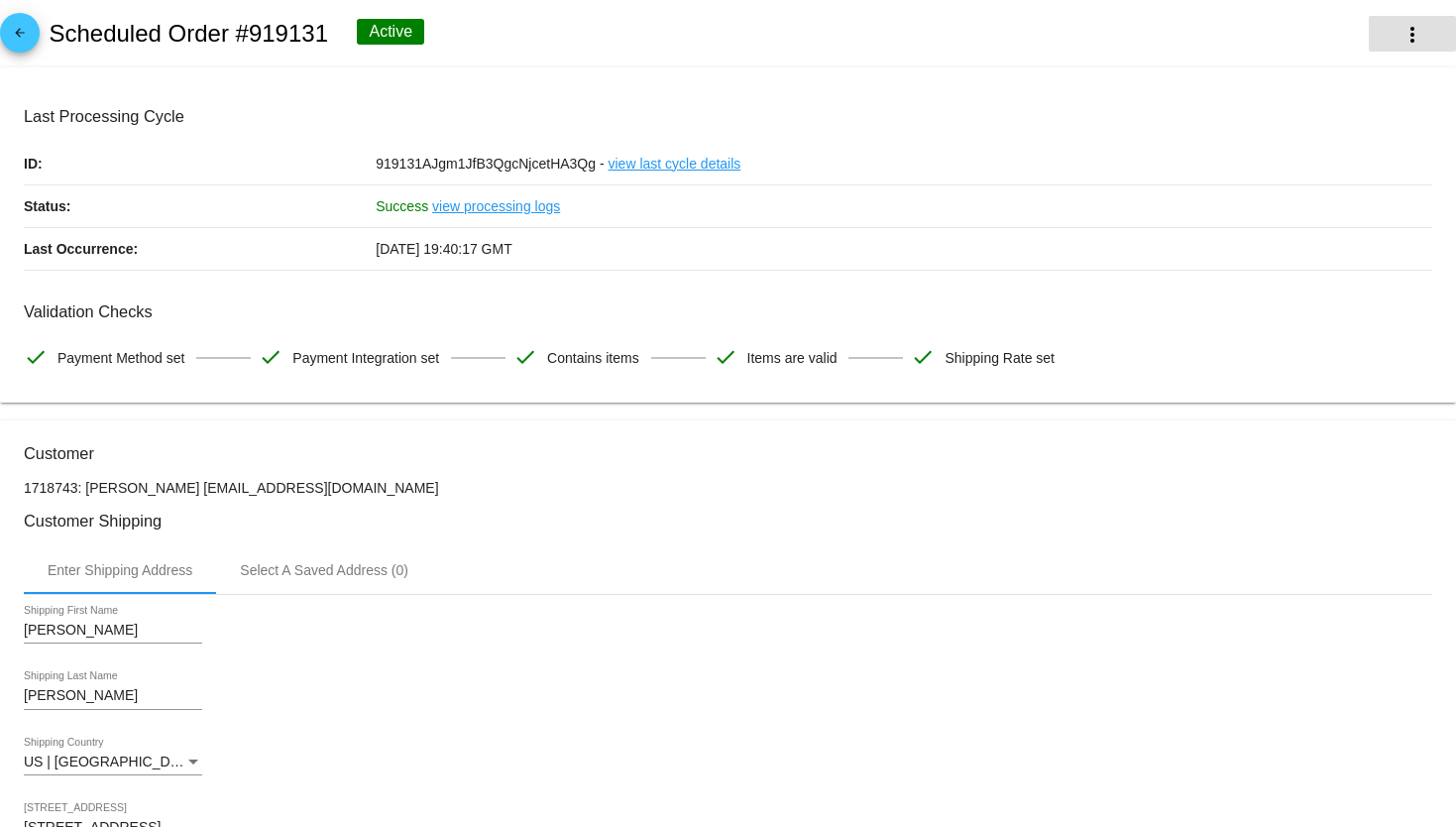 scroll, scrollTop: 550, scrollLeft: 0, axis: vertical 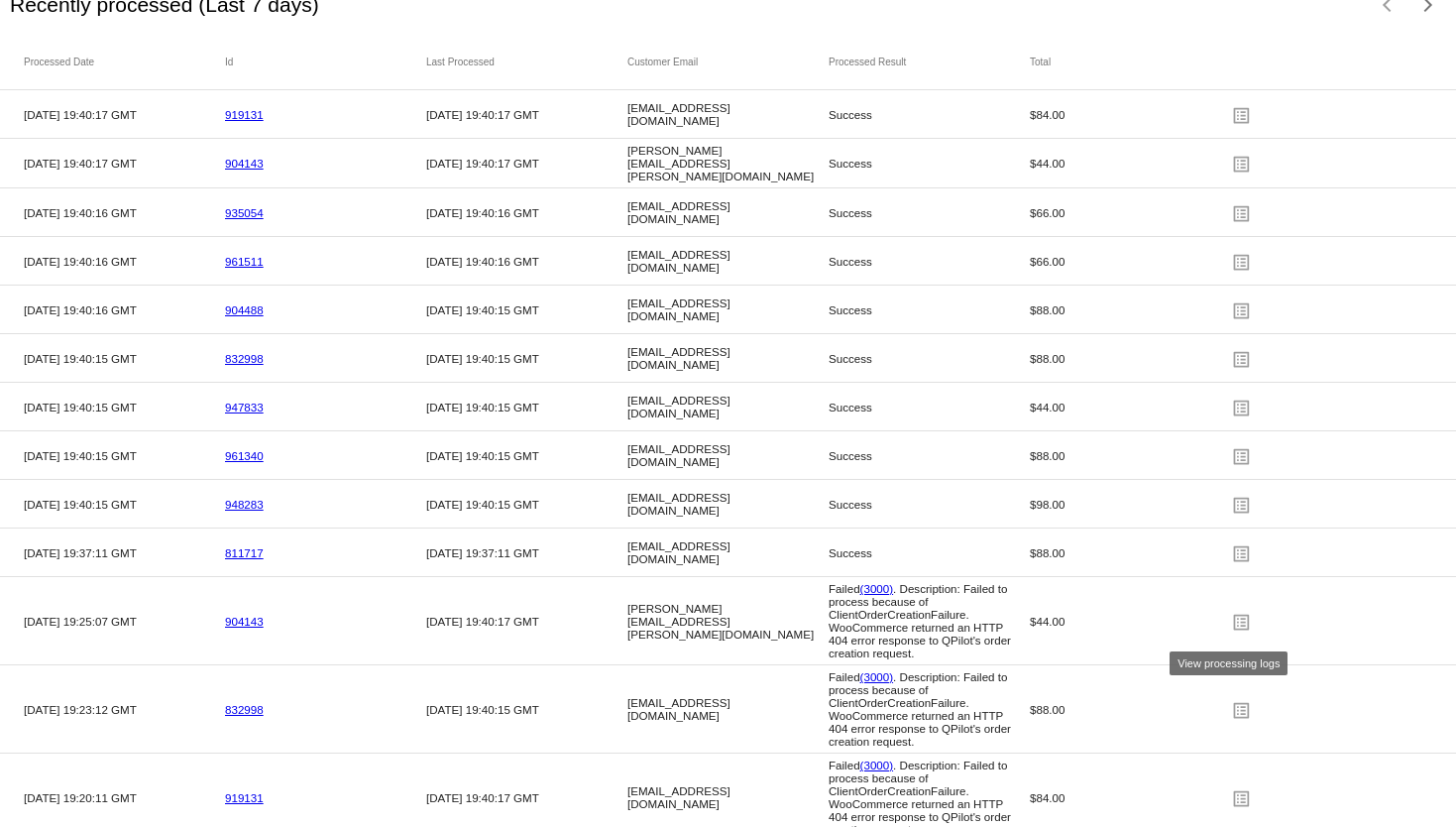 click on "list_alt" 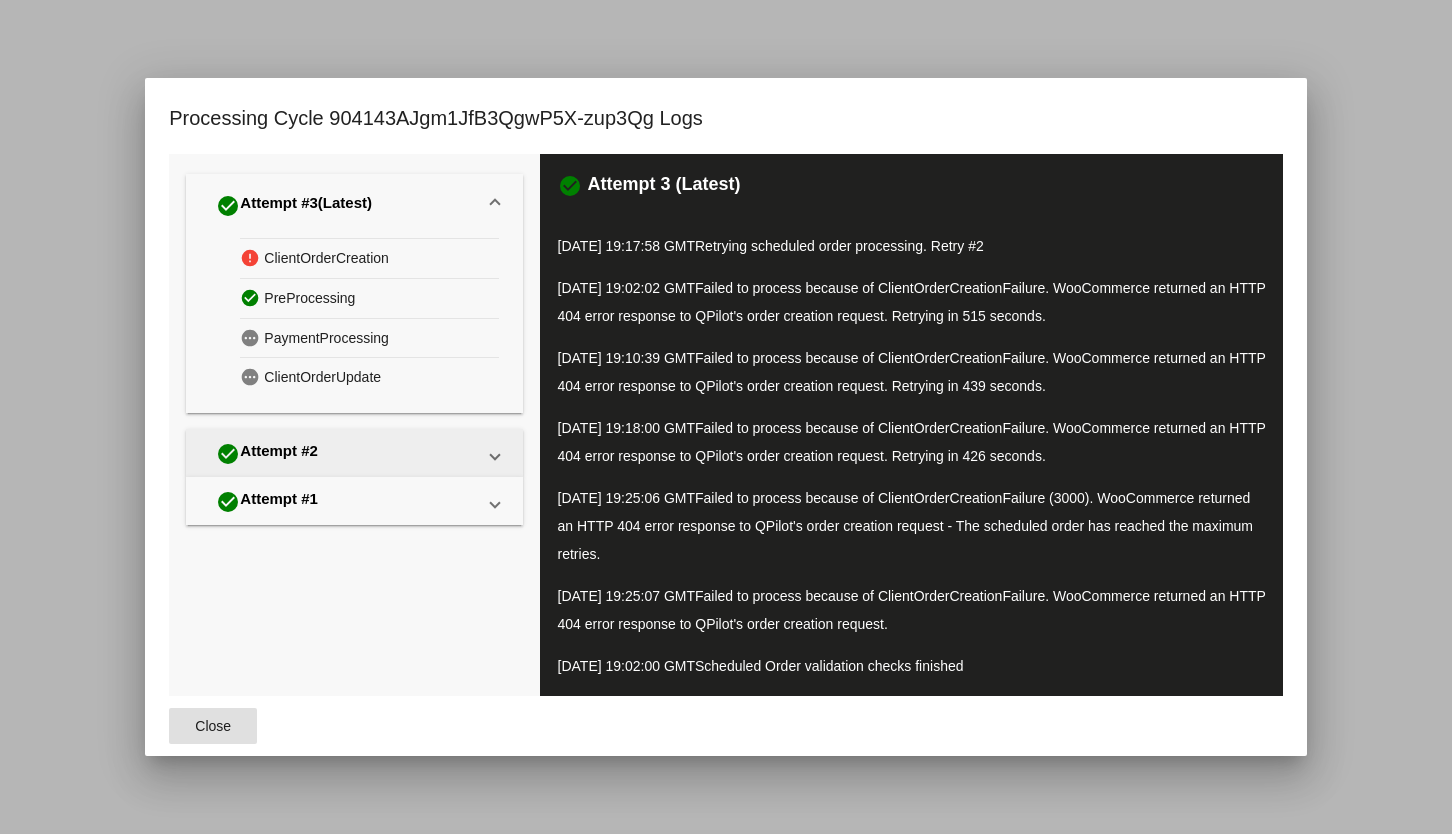 click on "check_circle
Attempt #2" at bounding box center [350, 453] 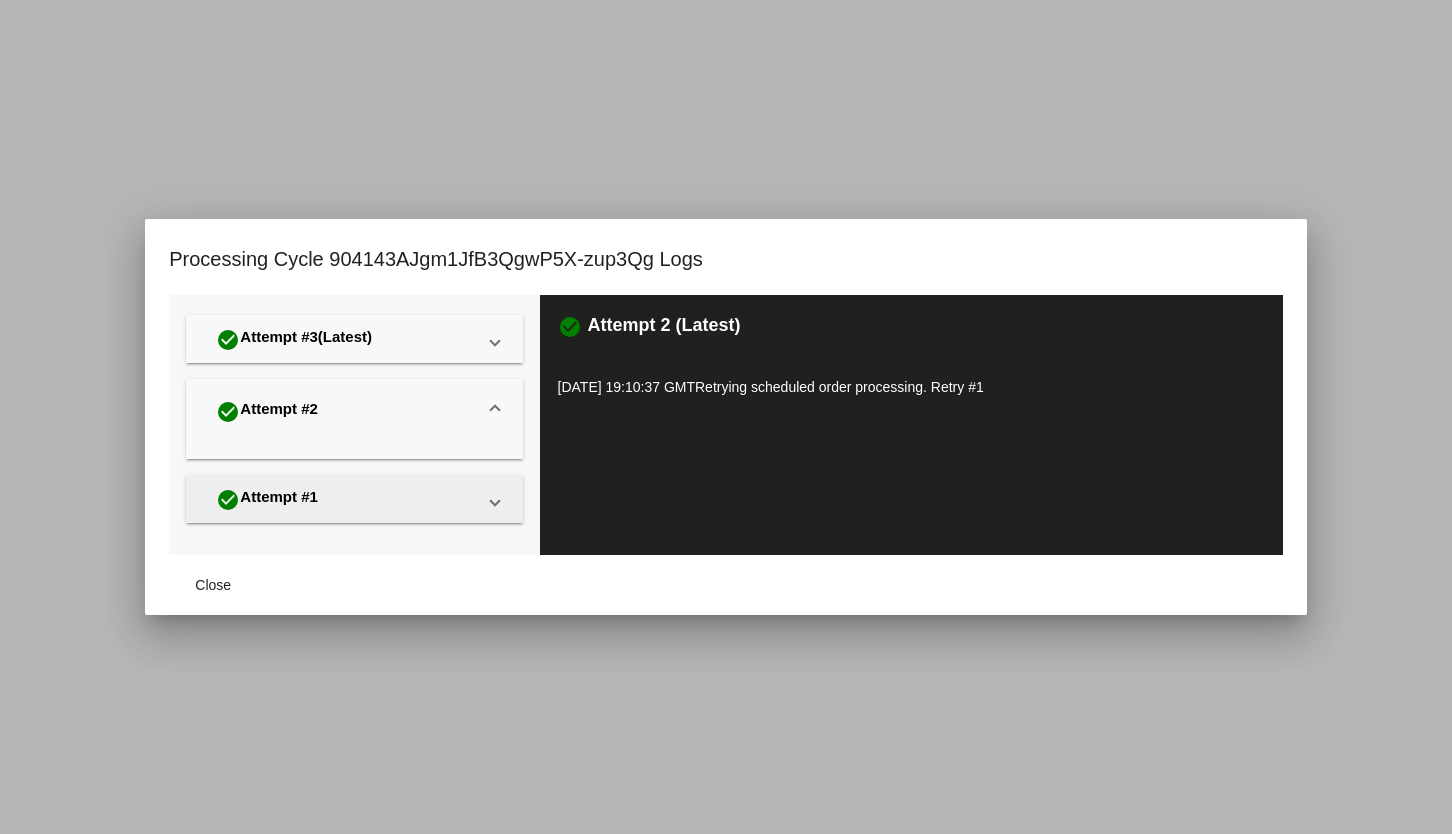 click on "check_circle
Attempt #1" at bounding box center (350, 499) 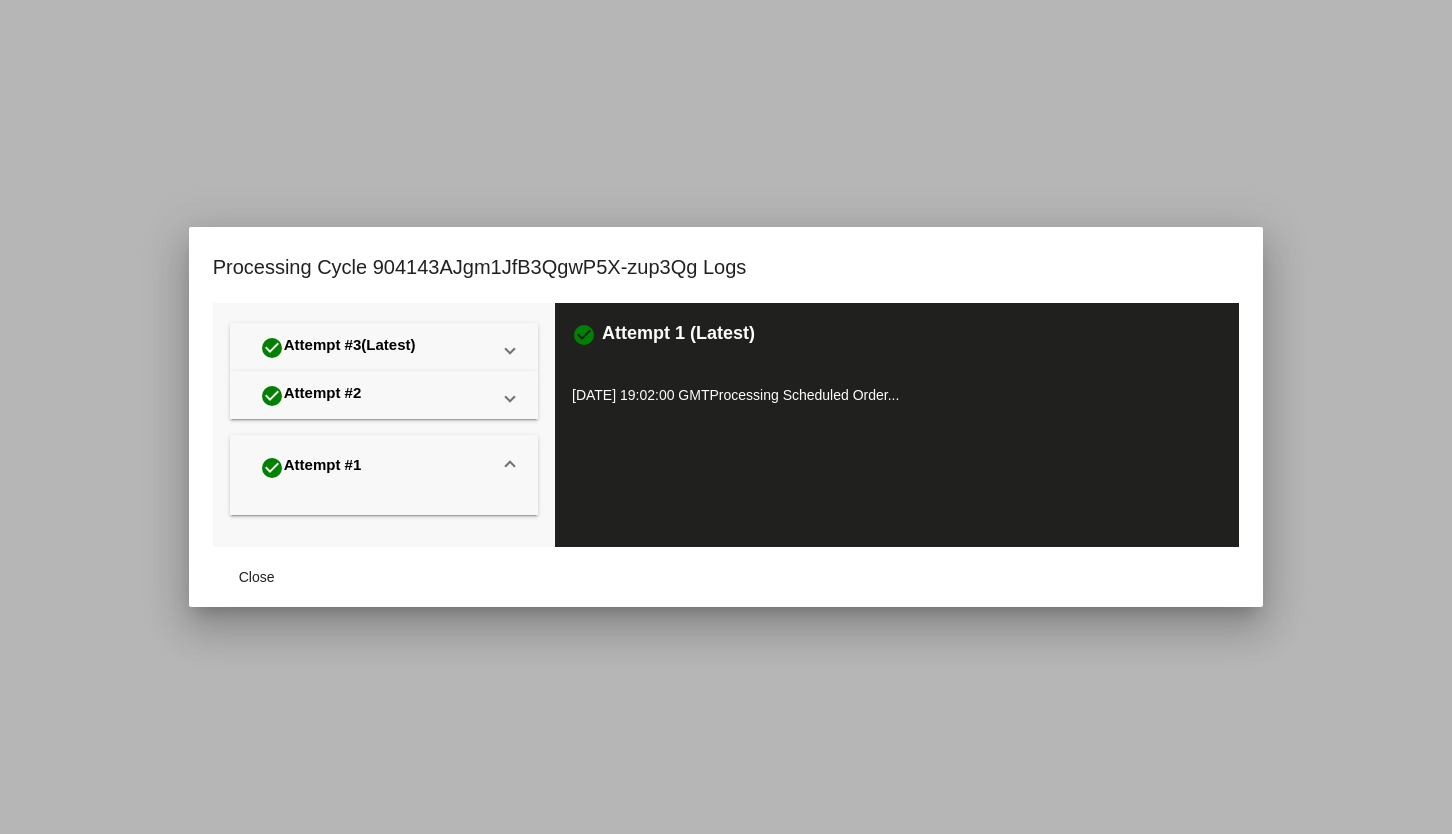 click on "check_circle
Attempt #3  (Latest)
error
ClientOrderCreation
check_circle
PreProcessing
pending
PaymentProcessing
pending
ClientOrderUpdate
check_circle
Attempt #2
check_circle" at bounding box center (384, 419) 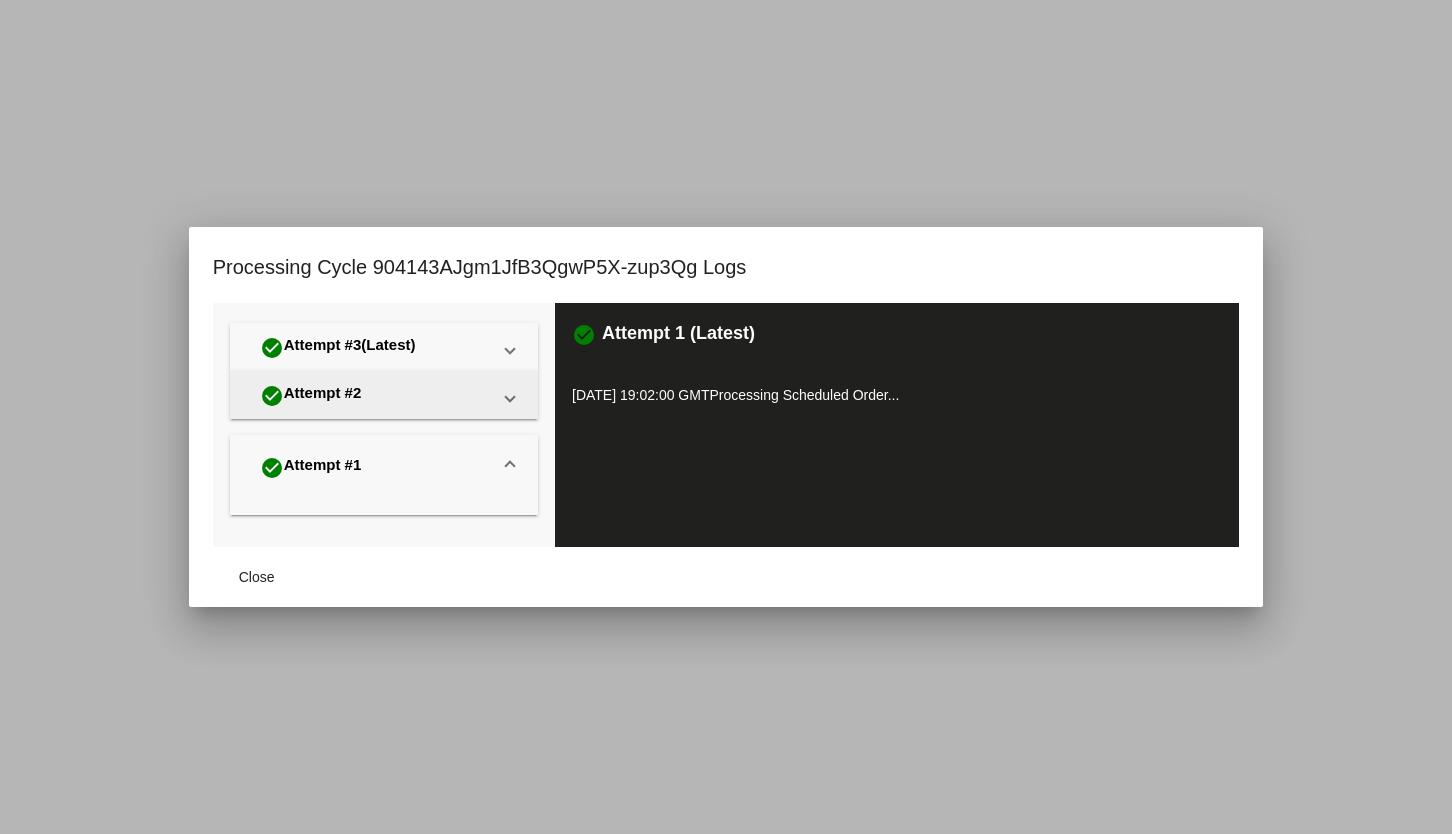 click on "check_circle
Attempt #2" at bounding box center (380, 395) 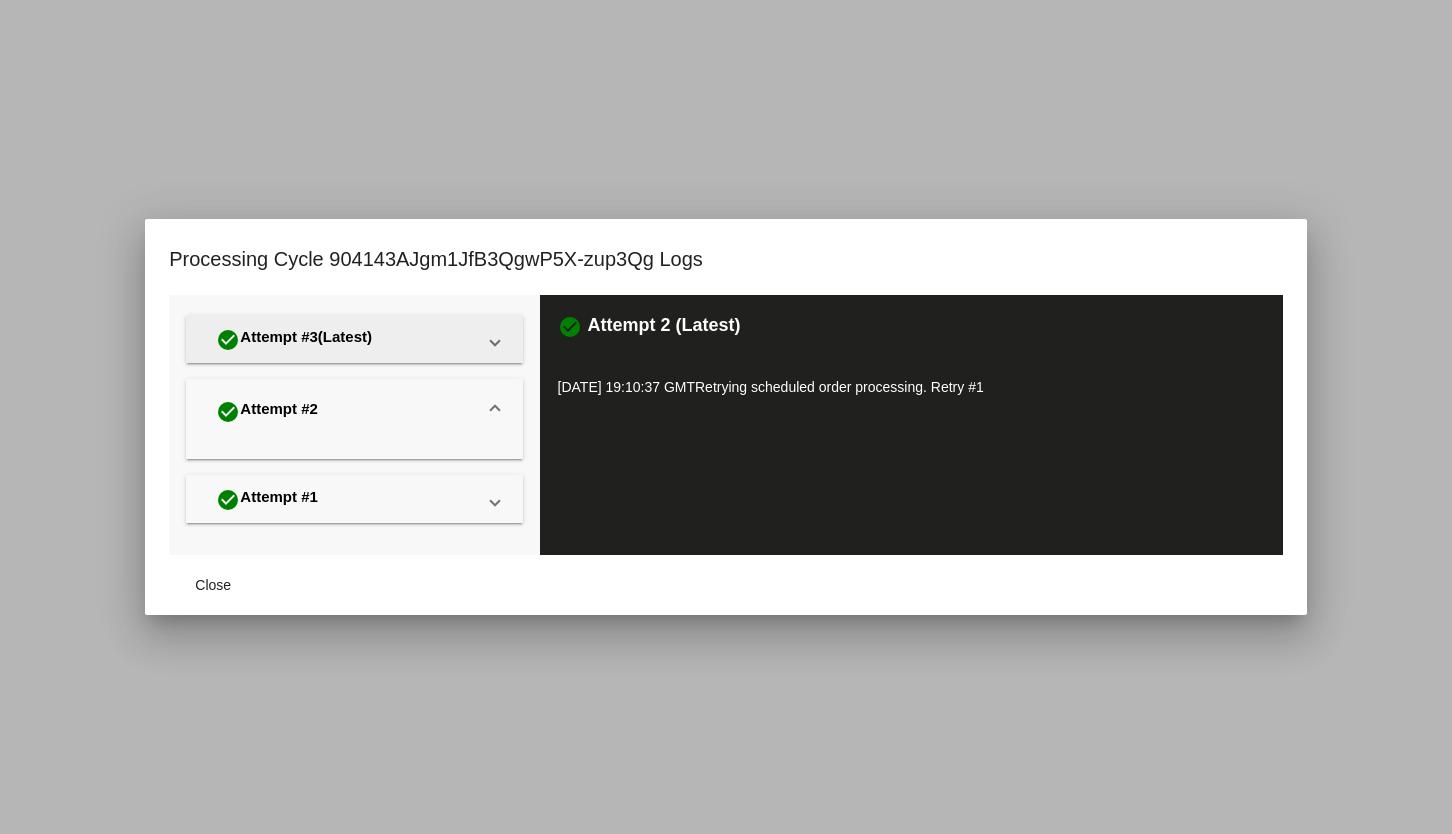 click at bounding box center [495, 339] 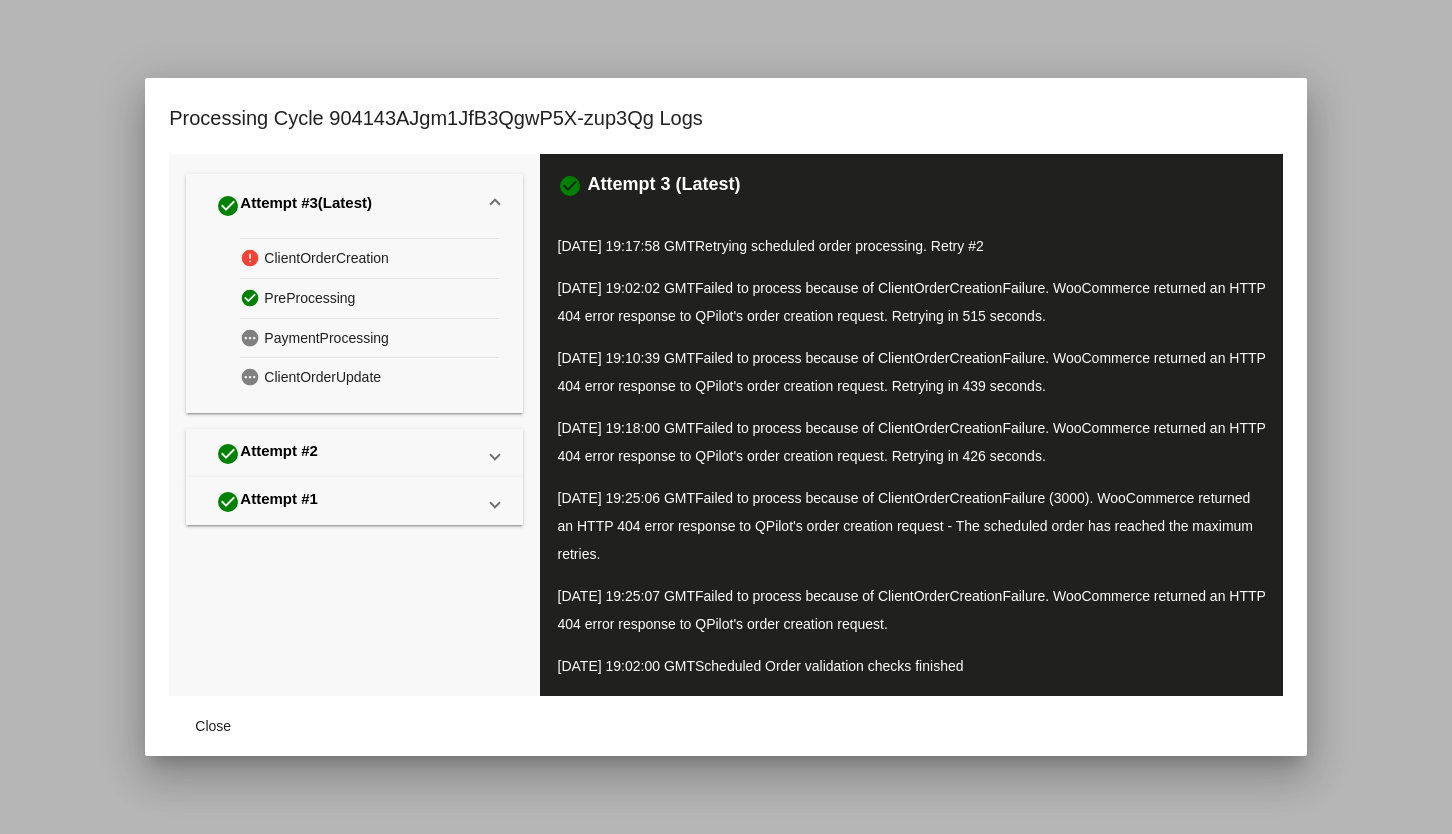 drag, startPoint x: 550, startPoint y: 228, endPoint x: 970, endPoint y: 665, distance: 606.10974 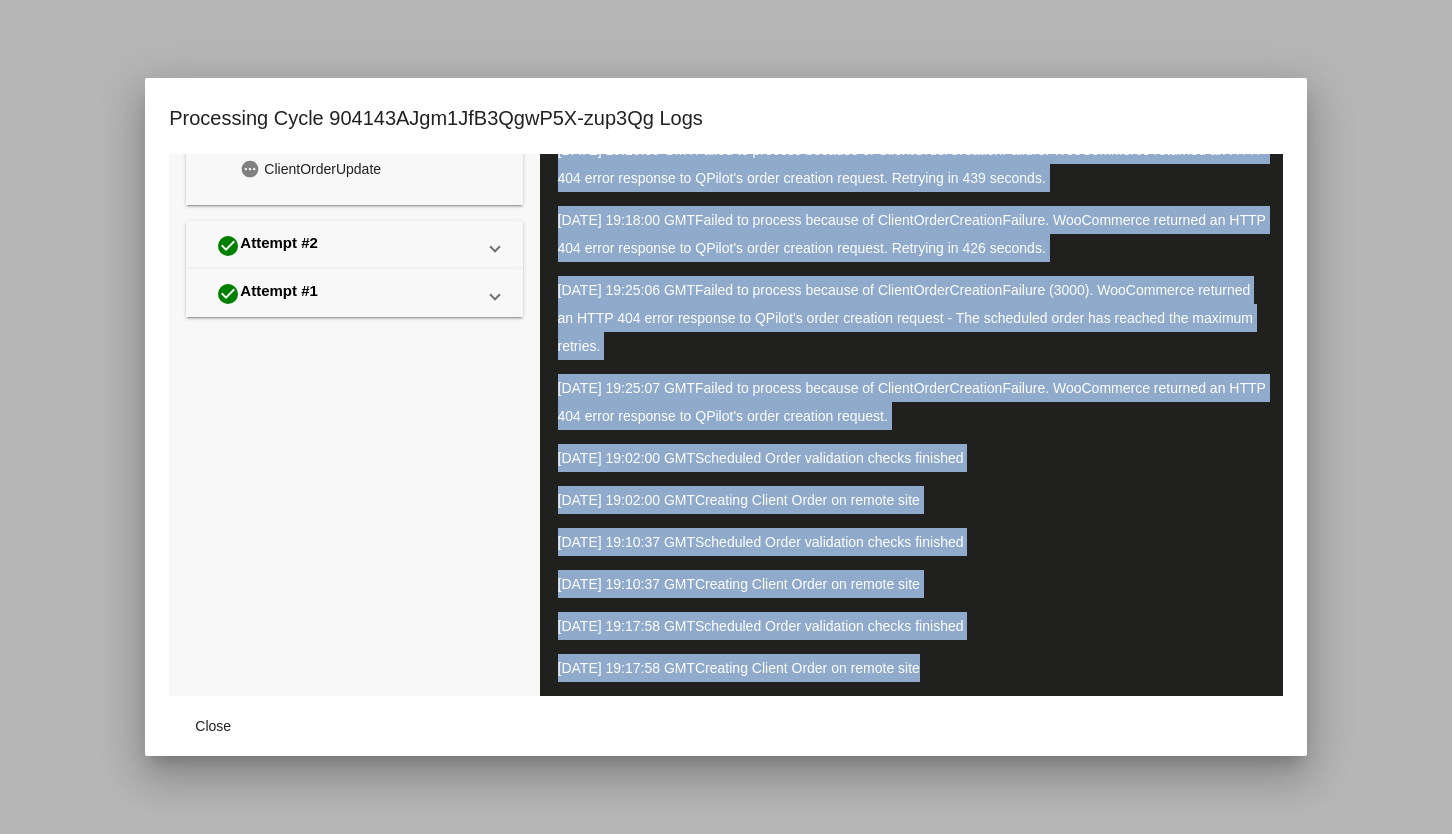 copy on "[DATE] 19:17:58 GMT
Retrying scheduled order processing. Retry #2
[DATE] 19:02:02 GMT
Failed to process because of ClientOrderCreationFailure. WooCommerce returned an HTTP 404 error response to QPilot's order creation request. Retrying in 515 seconds.
[DATE] 19:10:39 GMT
Failed to process because of ClientOrderCreationFailure. WooCommerce returned an HTTP 404 error response to QPilot's order creation request. Retrying in 439 seconds.
[DATE] 19:18:00 GMT
Failed to process because of ClientOrderCreationFailure. WooCommerce returned an HTTP 404 error response to QPilot's order creation request. Retrying in 426 seconds.
[DATE] 19:25:06 GMT
Failed to process because of ClientOrderCreationFailure (3000). WooCommerce returned an HTTP 404 error response to QPilot's order creation request - The scheduled order has reached the maximum retries.
[DATE] 19:25:07 GMT
Failed to proce..." 